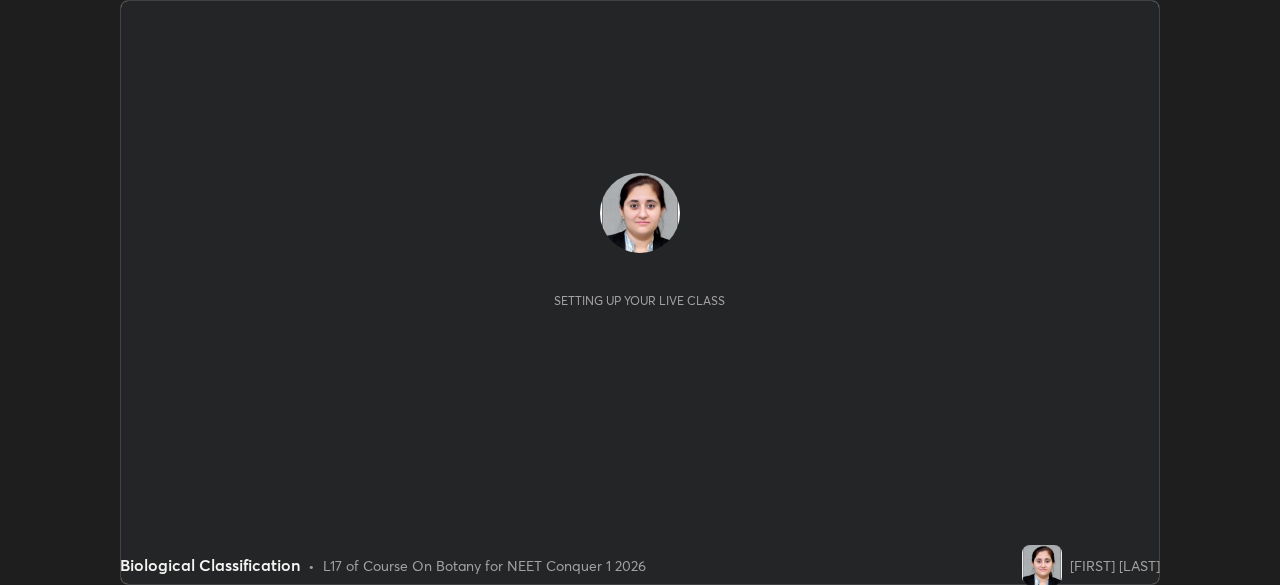 scroll, scrollTop: 0, scrollLeft: 0, axis: both 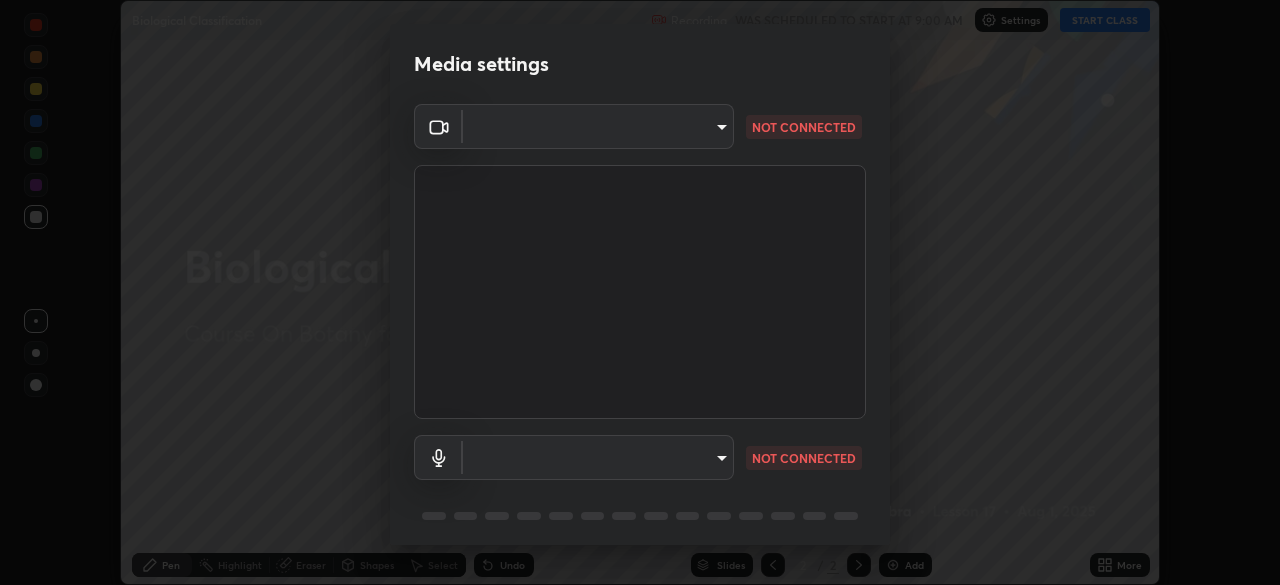 type on "[HASH]" 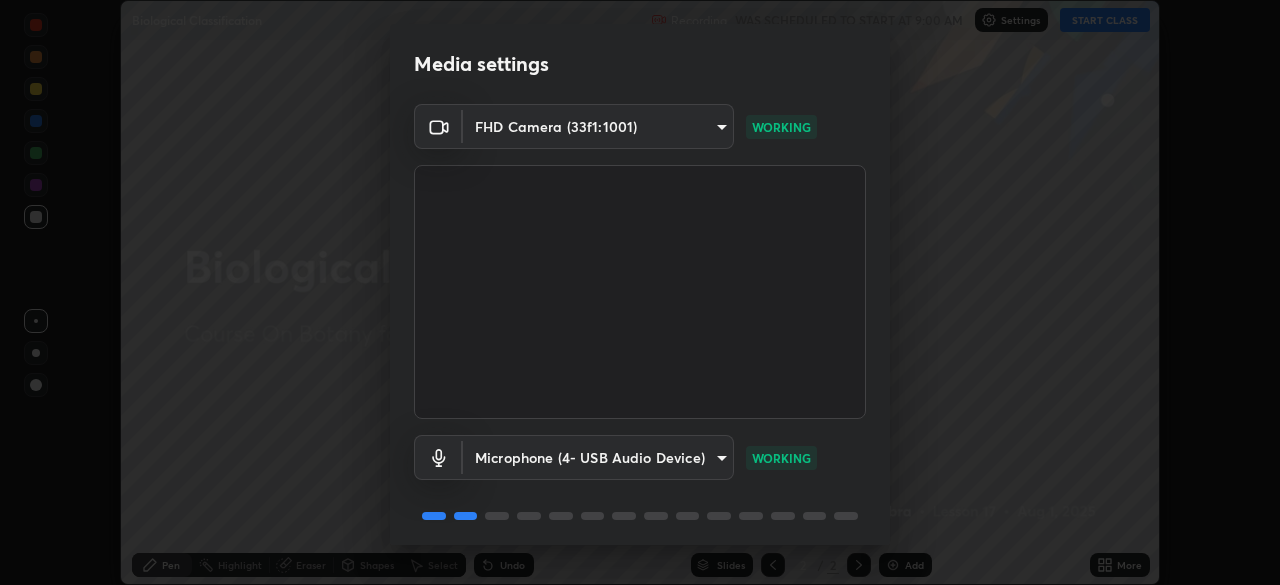 scroll, scrollTop: 70, scrollLeft: 0, axis: vertical 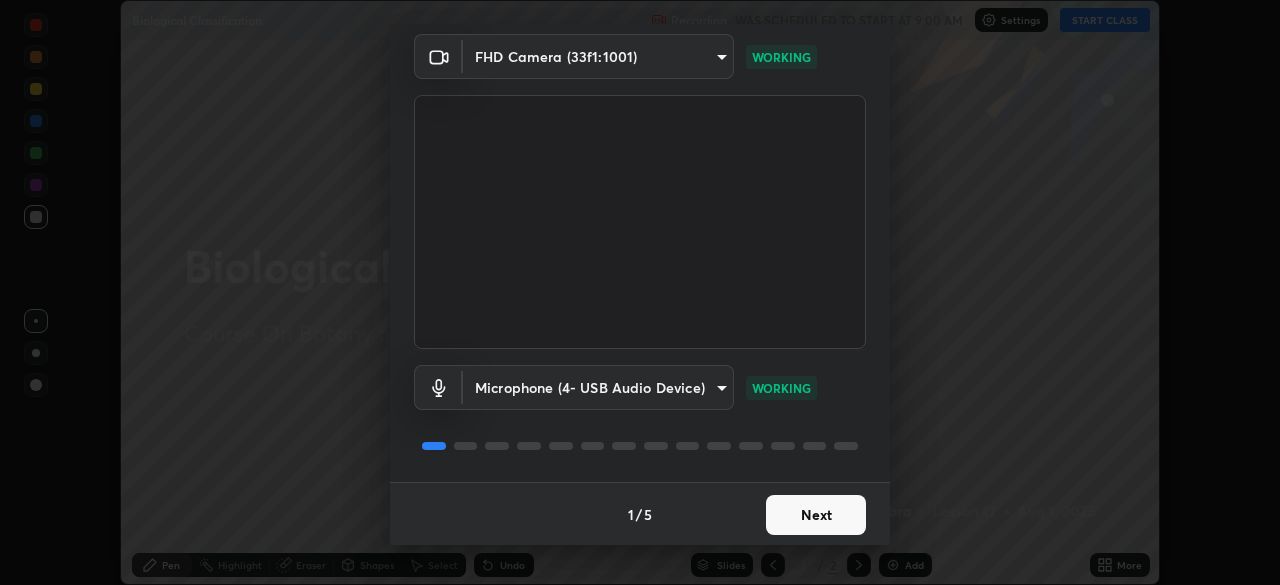 click on "Next" at bounding box center [816, 515] 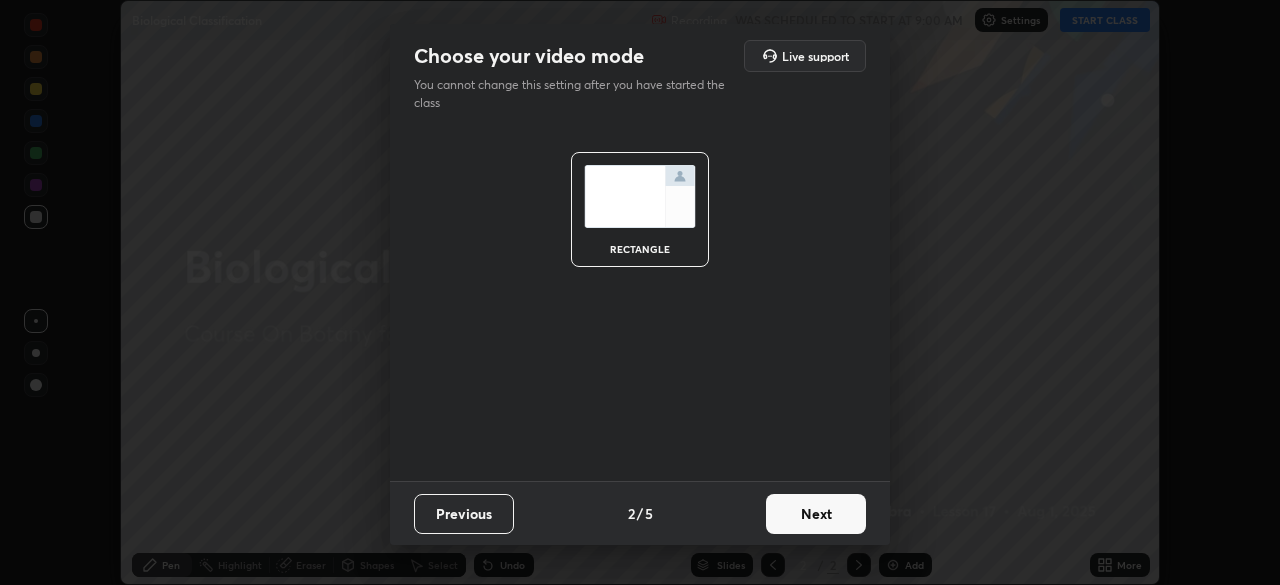 scroll, scrollTop: 0, scrollLeft: 0, axis: both 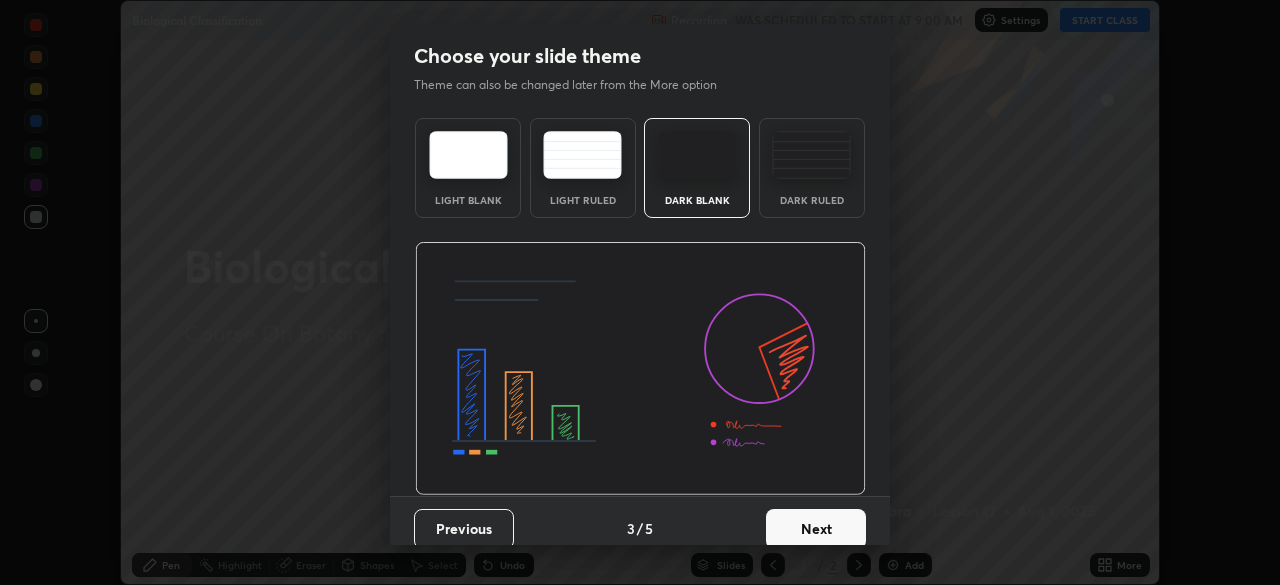 click on "Next" at bounding box center (816, 529) 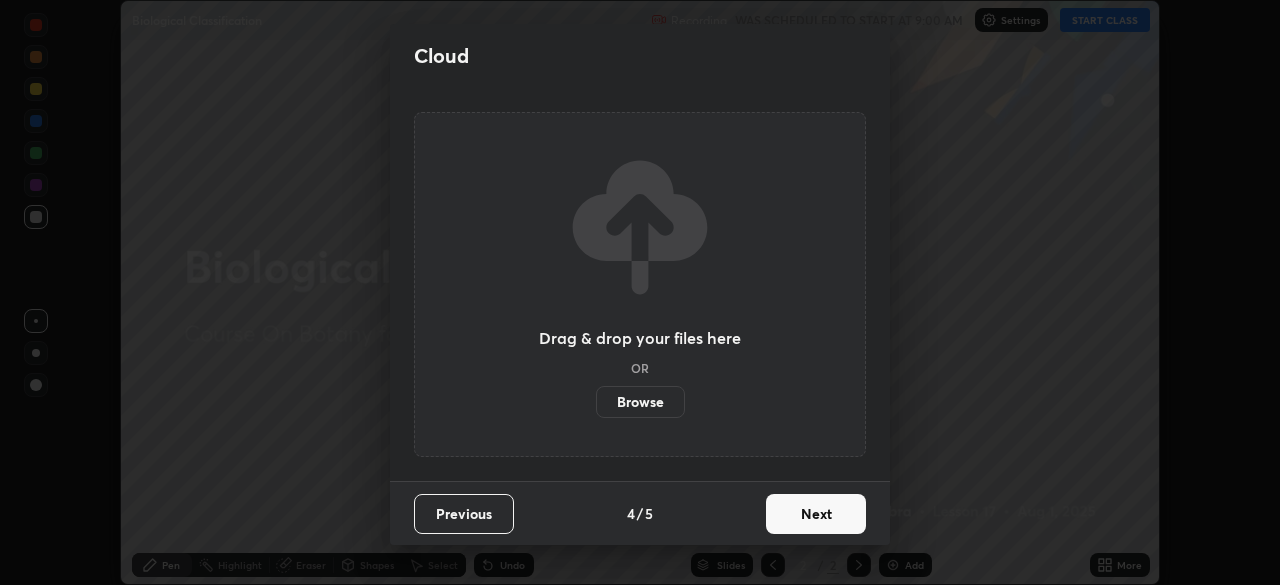 click on "Next" at bounding box center [816, 514] 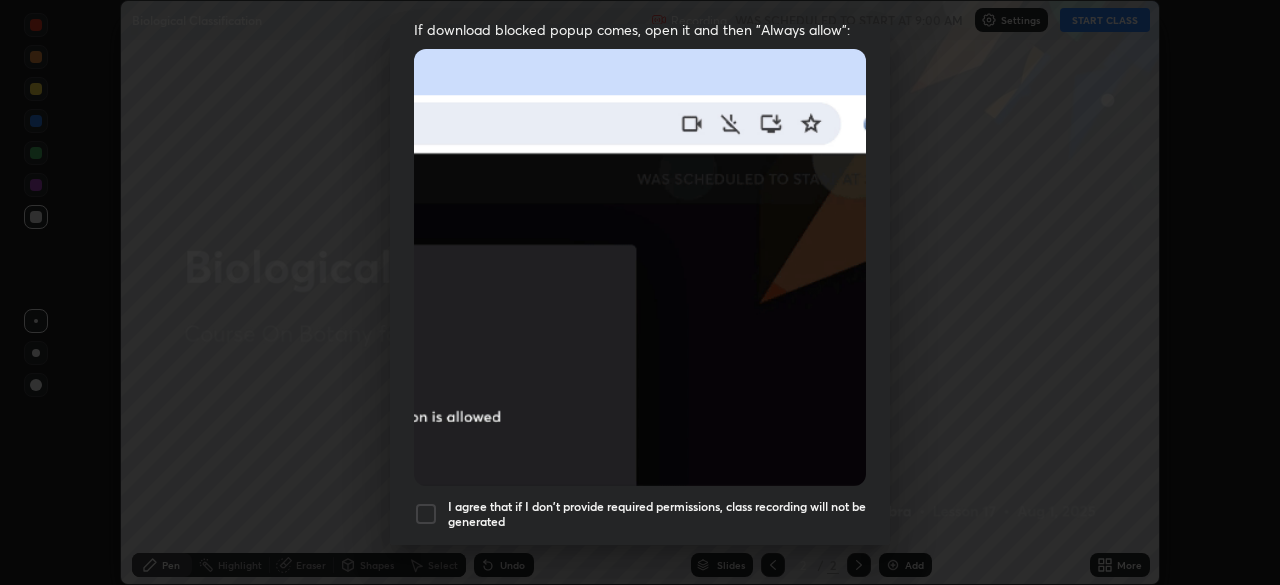 scroll, scrollTop: 436, scrollLeft: 0, axis: vertical 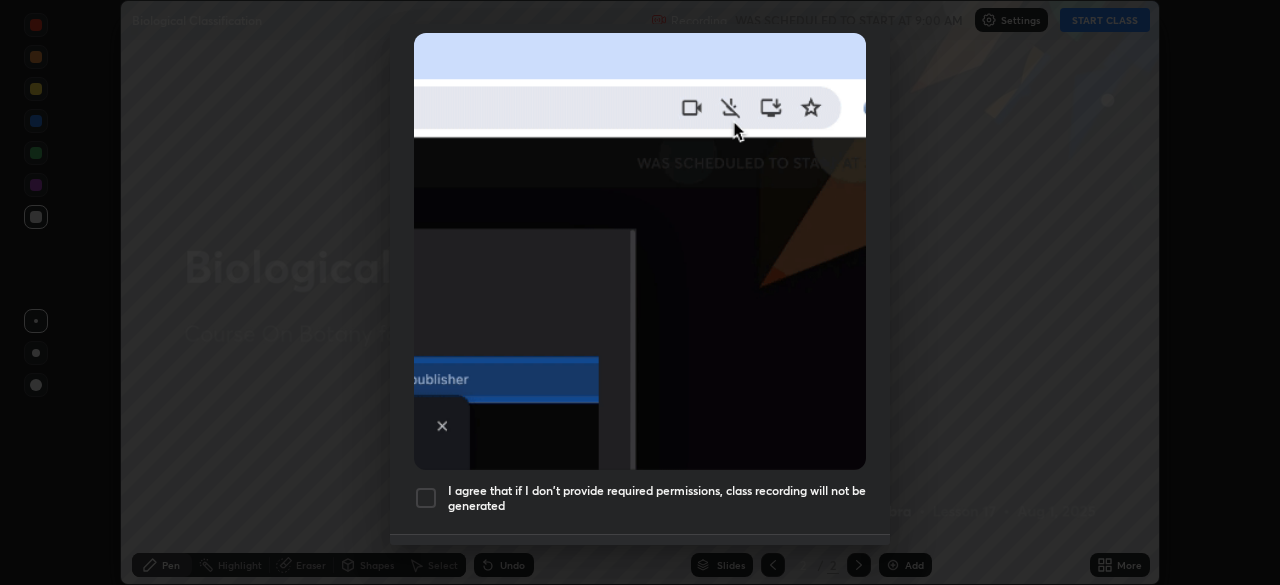 click at bounding box center [426, 498] 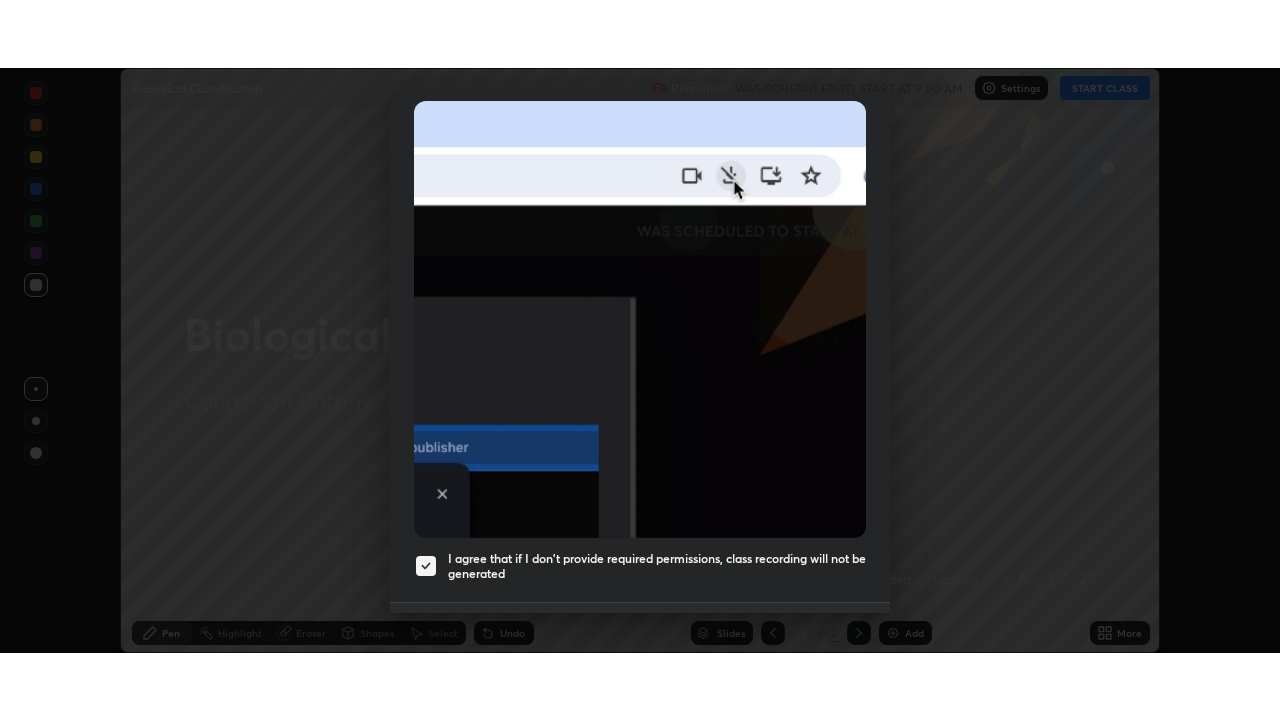 scroll, scrollTop: 478, scrollLeft: 0, axis: vertical 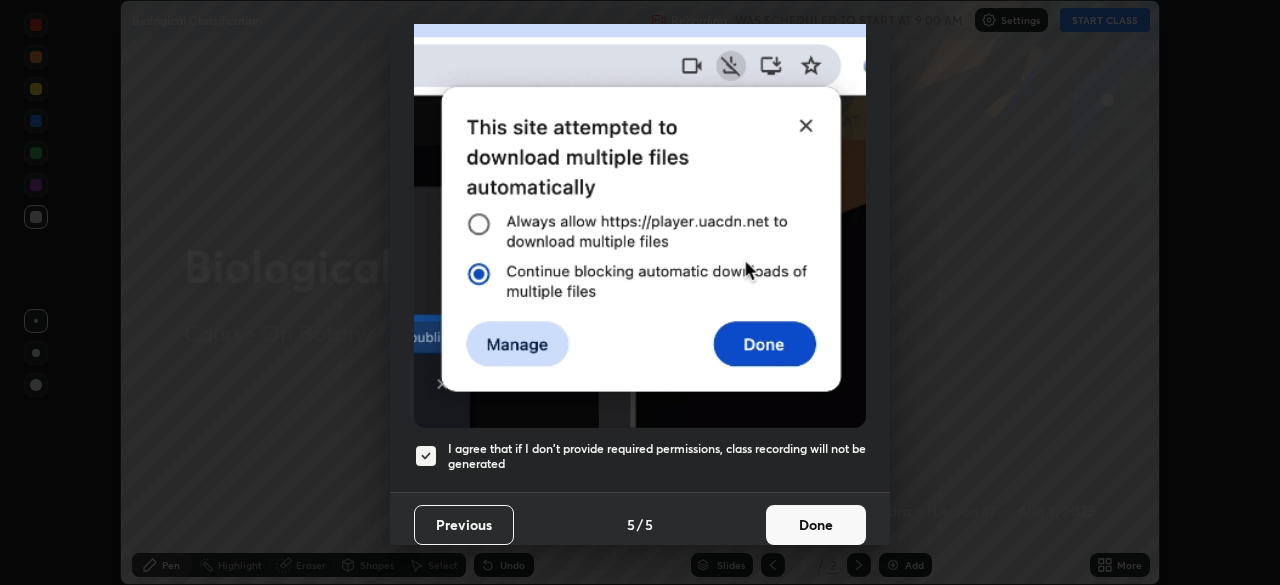 click on "Done" at bounding box center (816, 525) 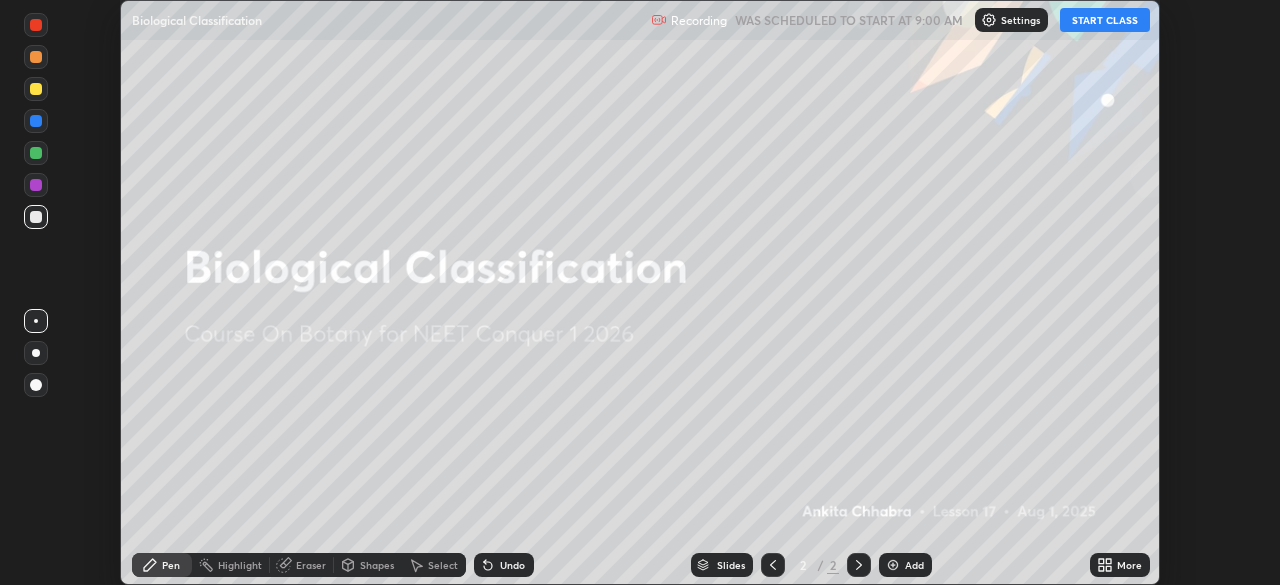 click on "More" at bounding box center [1120, 565] 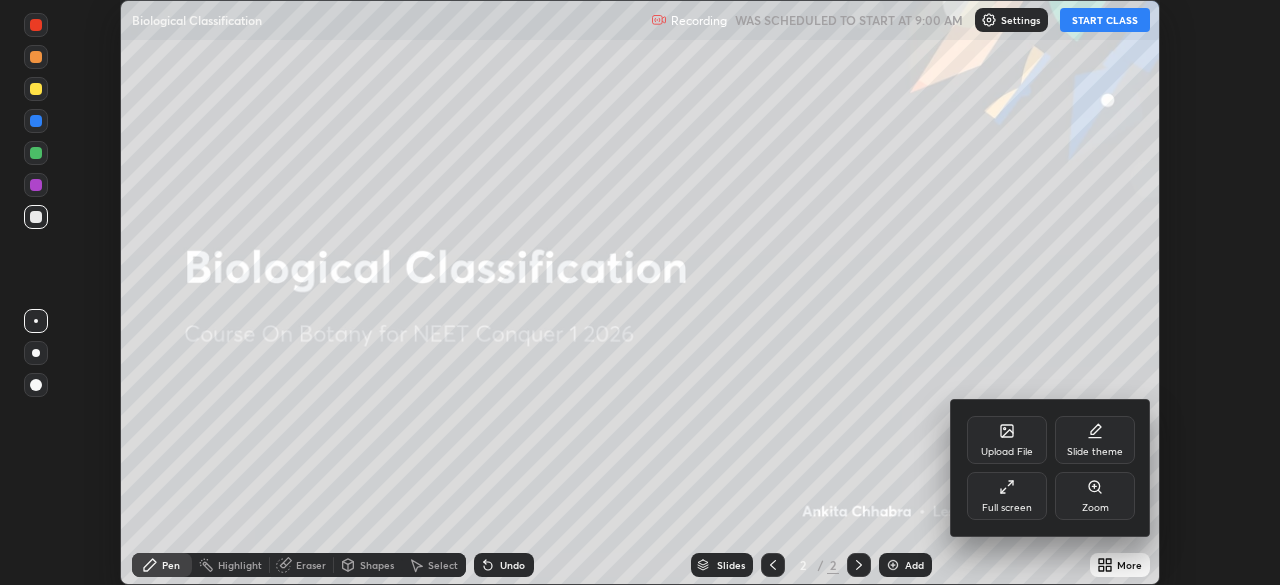 click on "Full screen" at bounding box center (1007, 496) 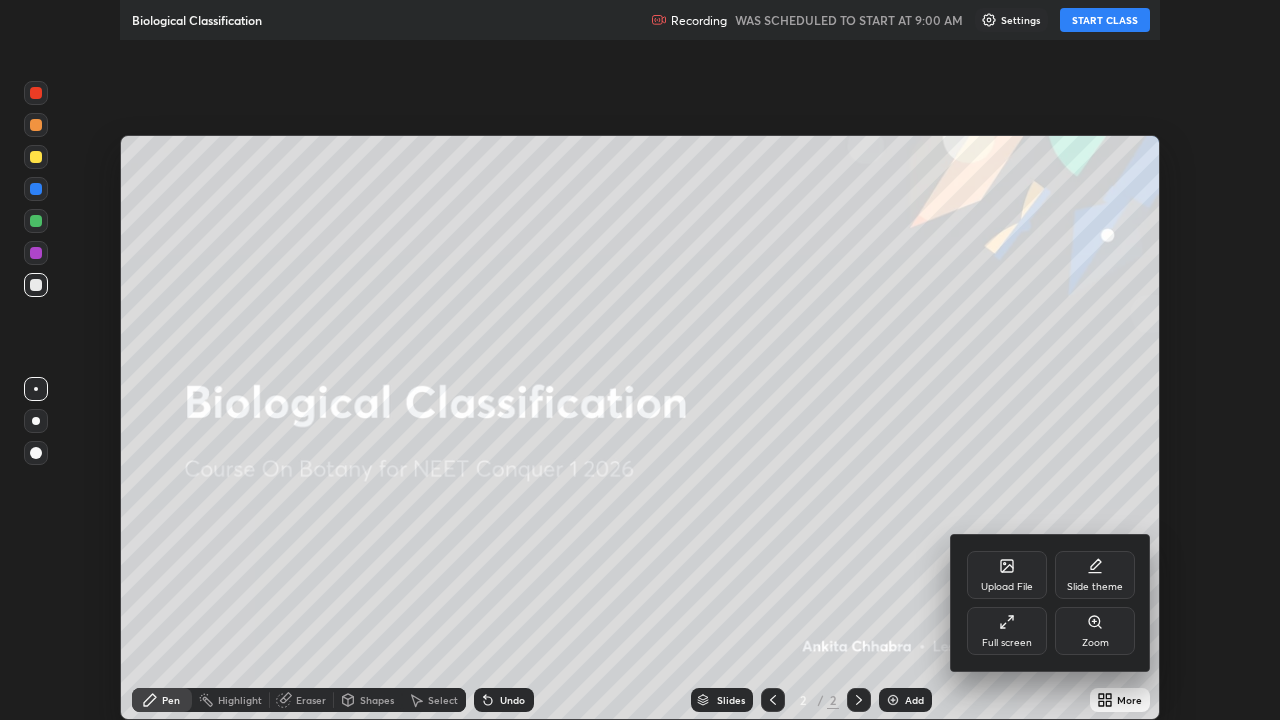 scroll, scrollTop: 99280, scrollLeft: 98720, axis: both 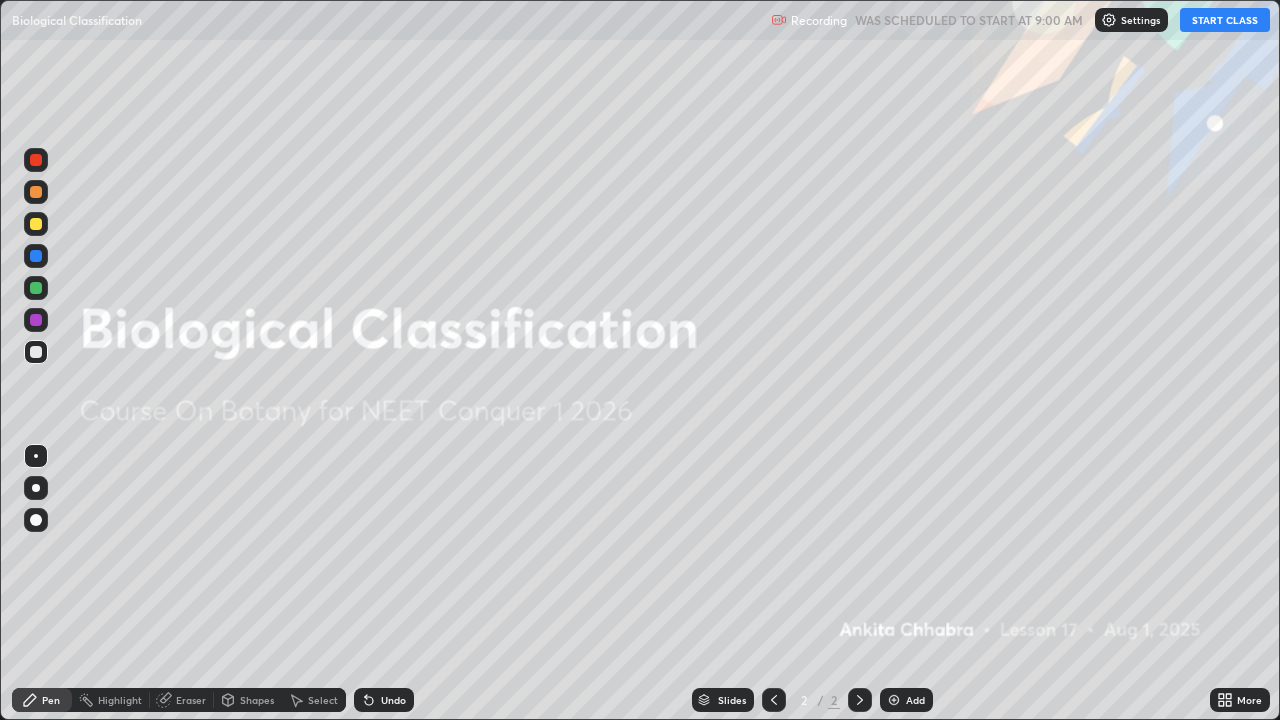 click on "START CLASS" at bounding box center [1225, 20] 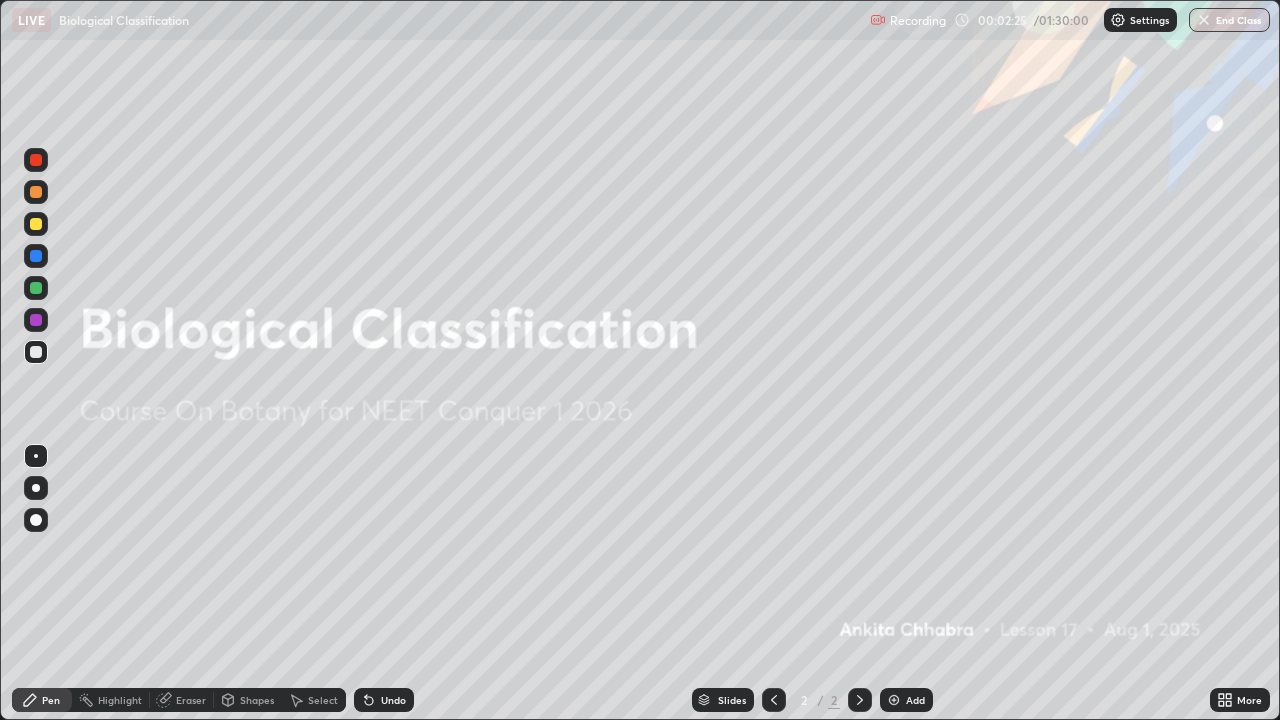 click on "Add" at bounding box center (915, 700) 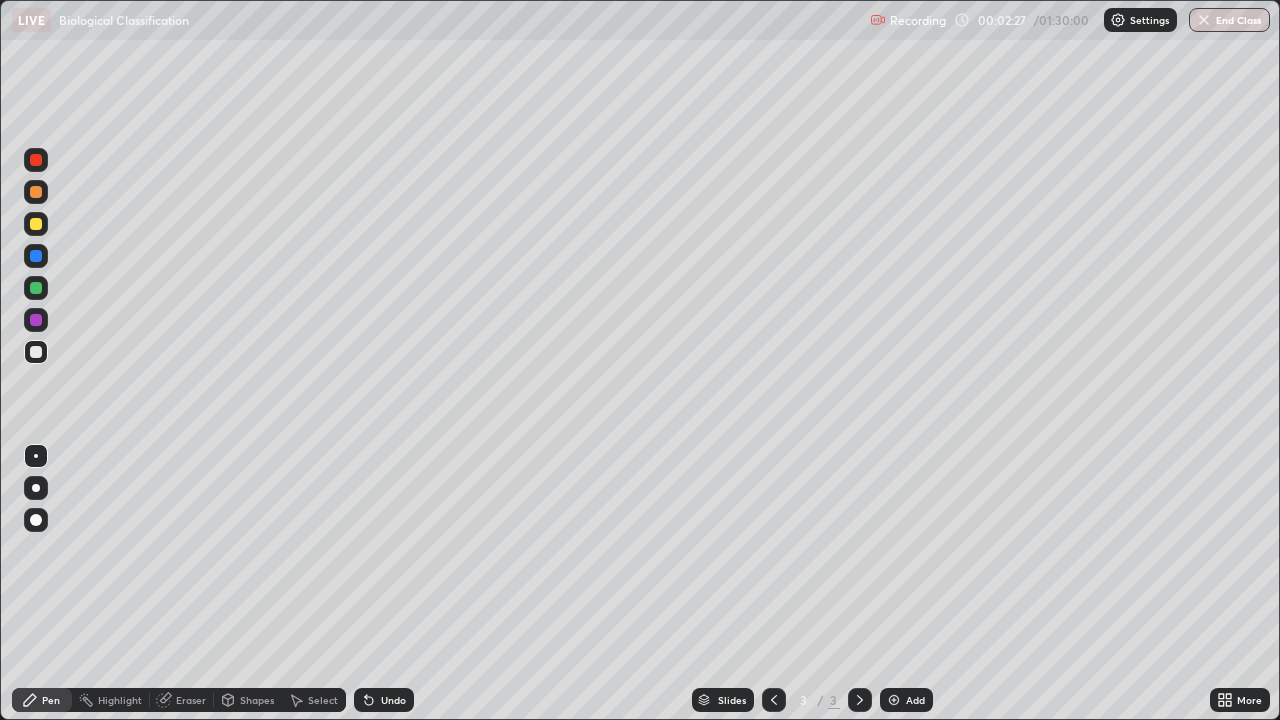 click at bounding box center [36, 320] 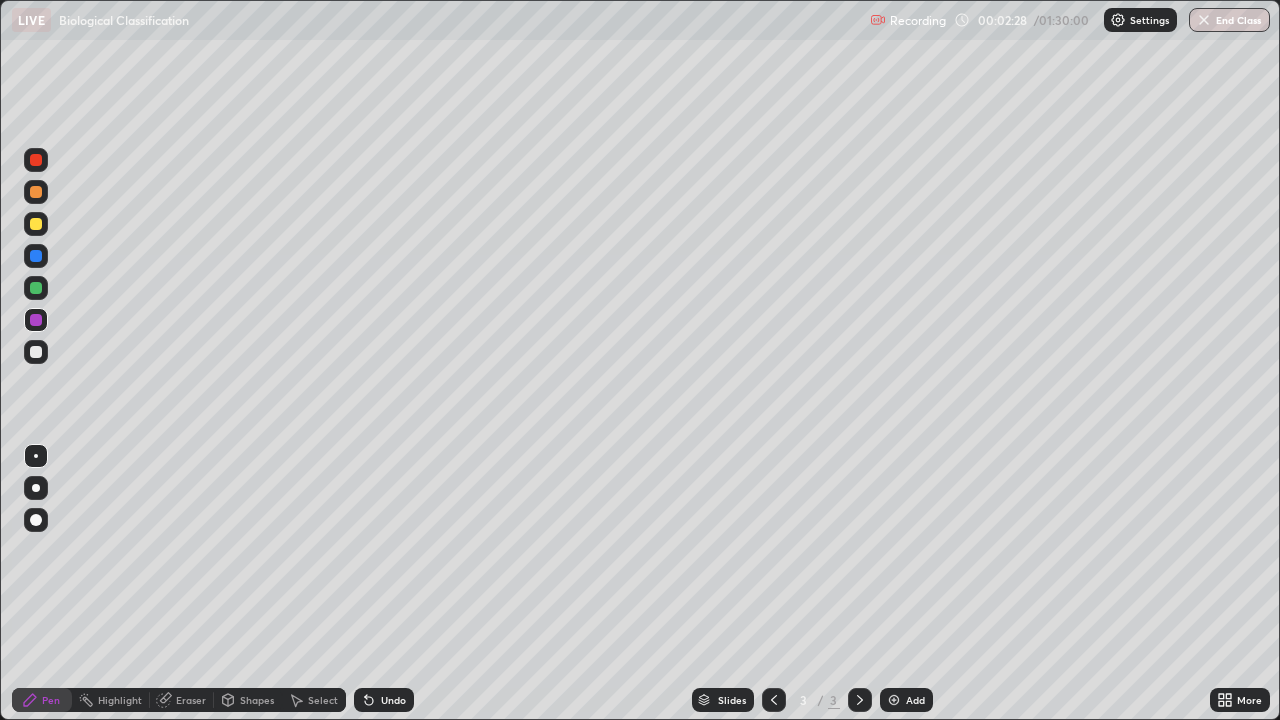 click at bounding box center [36, 488] 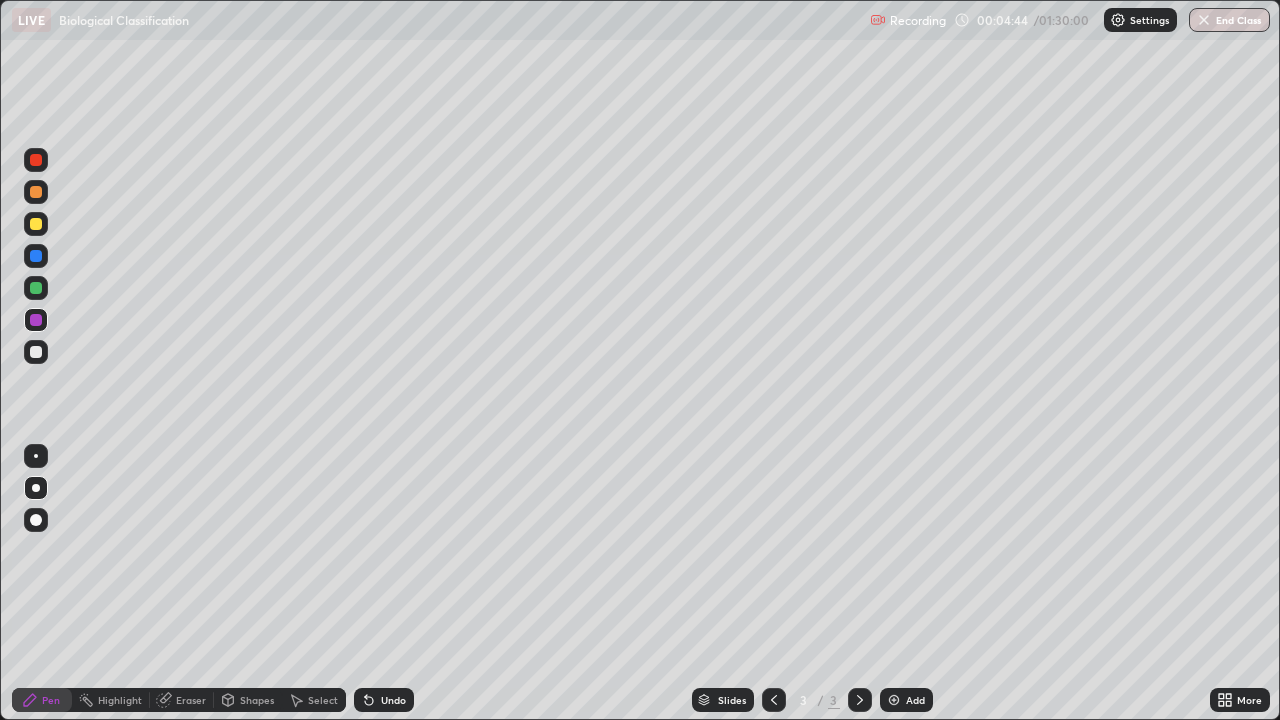 click at bounding box center (36, 488) 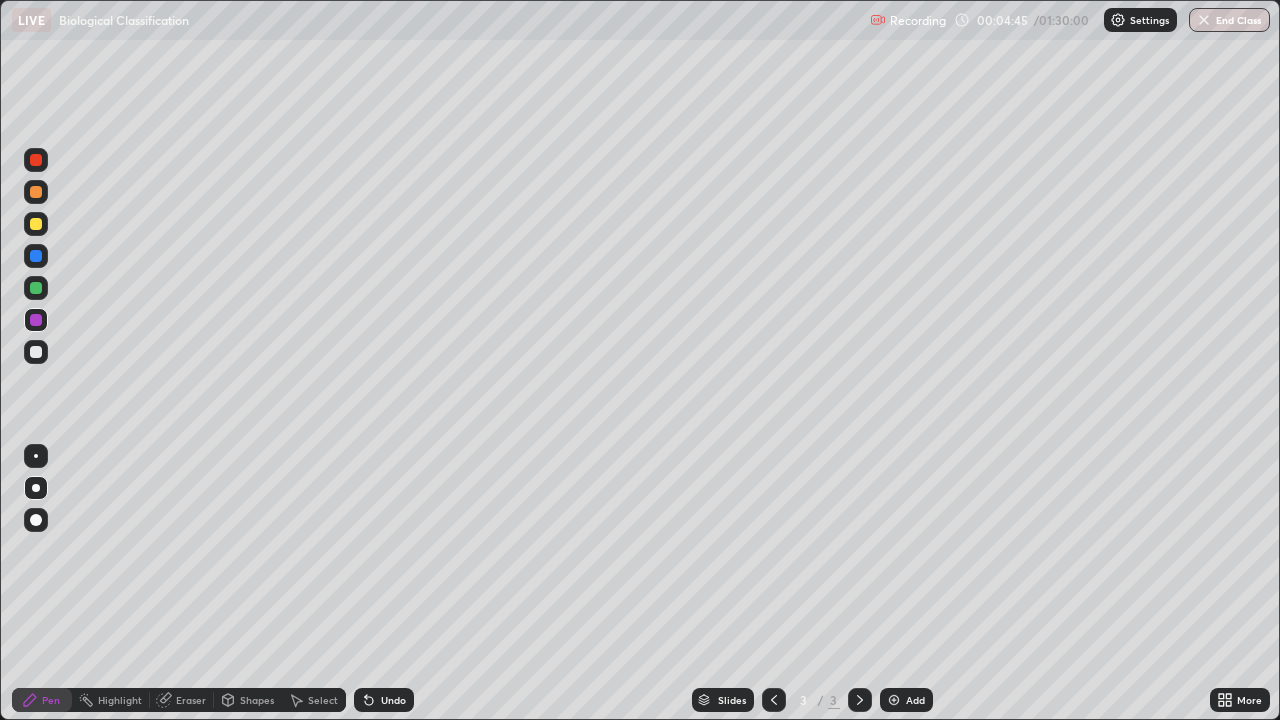 click at bounding box center [36, 320] 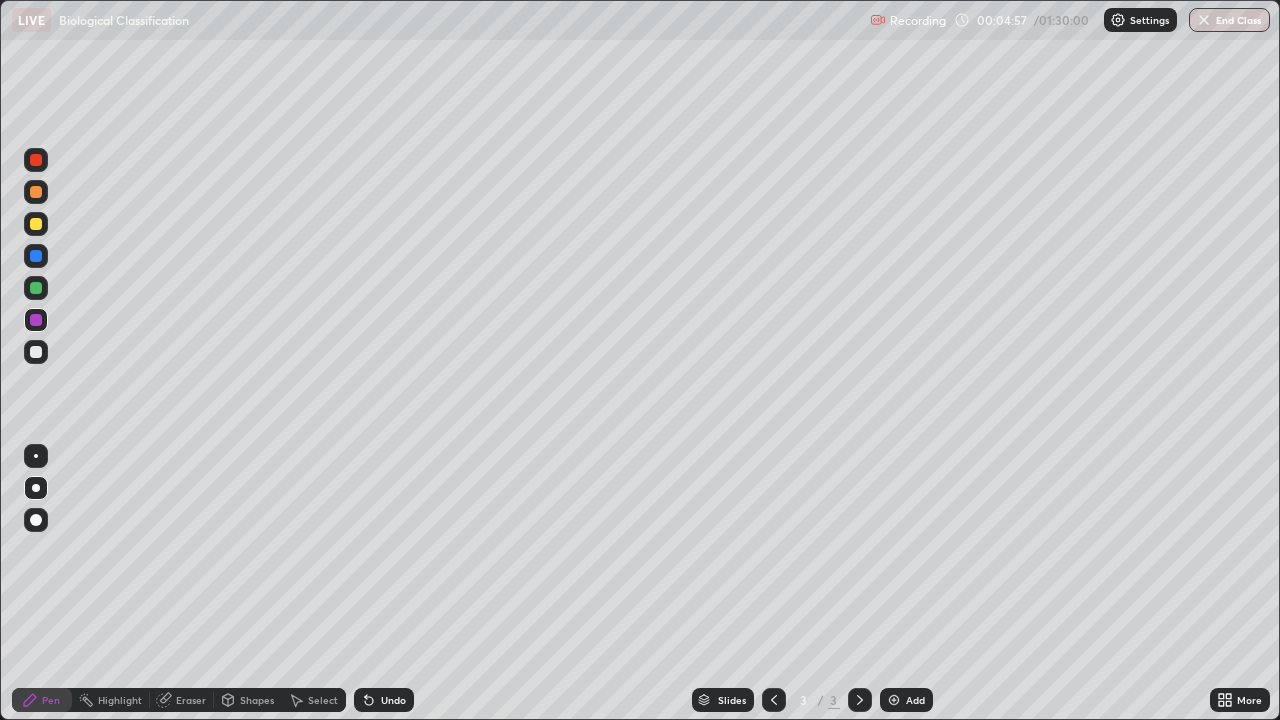 click at bounding box center (36, 288) 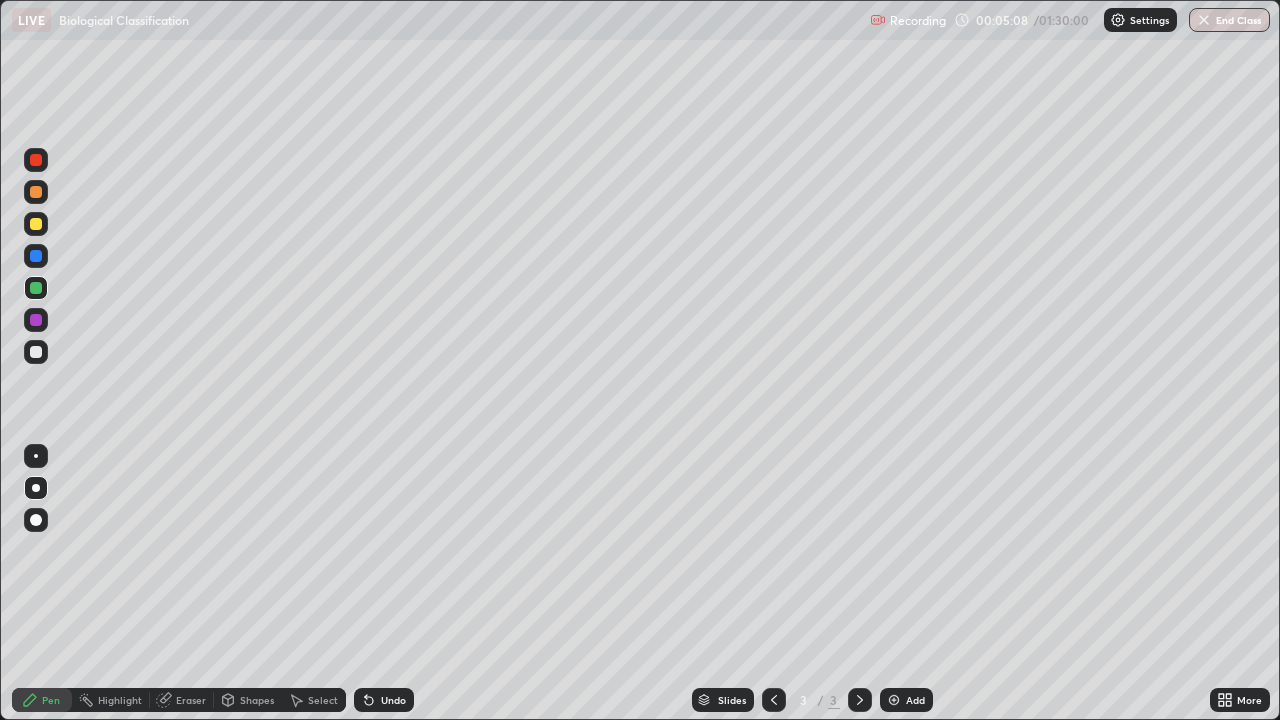 click 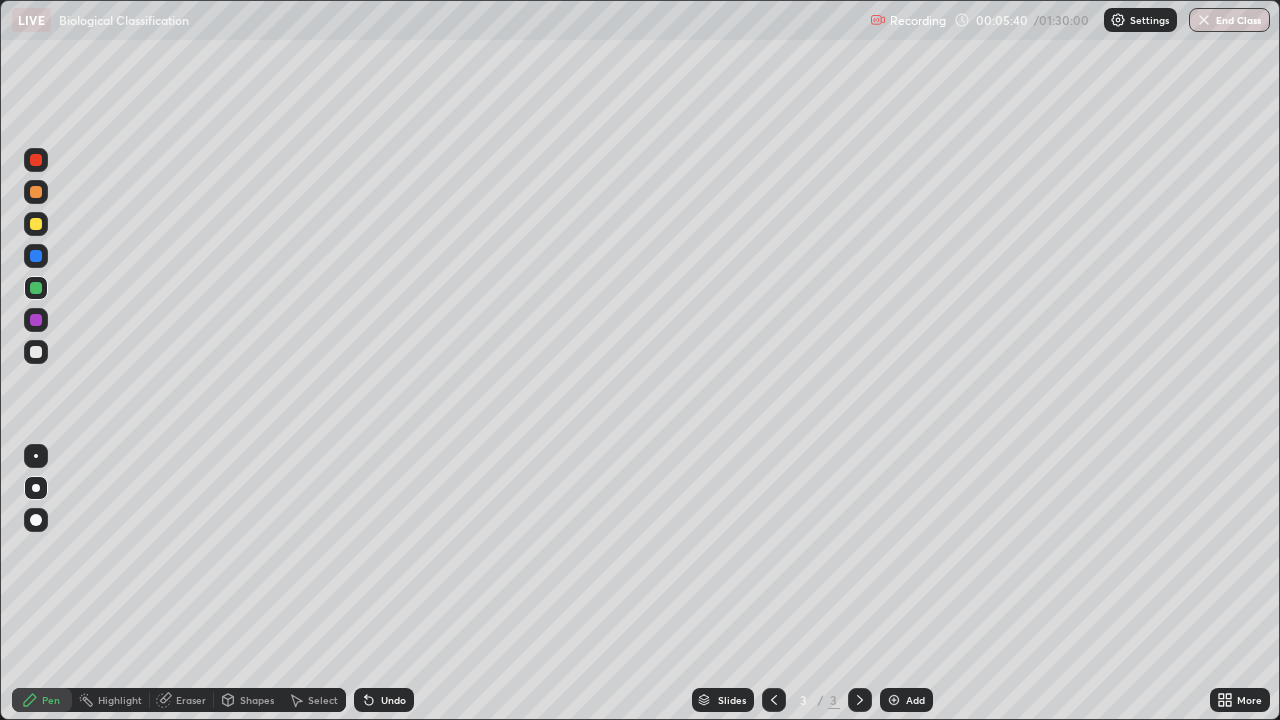 click at bounding box center (36, 352) 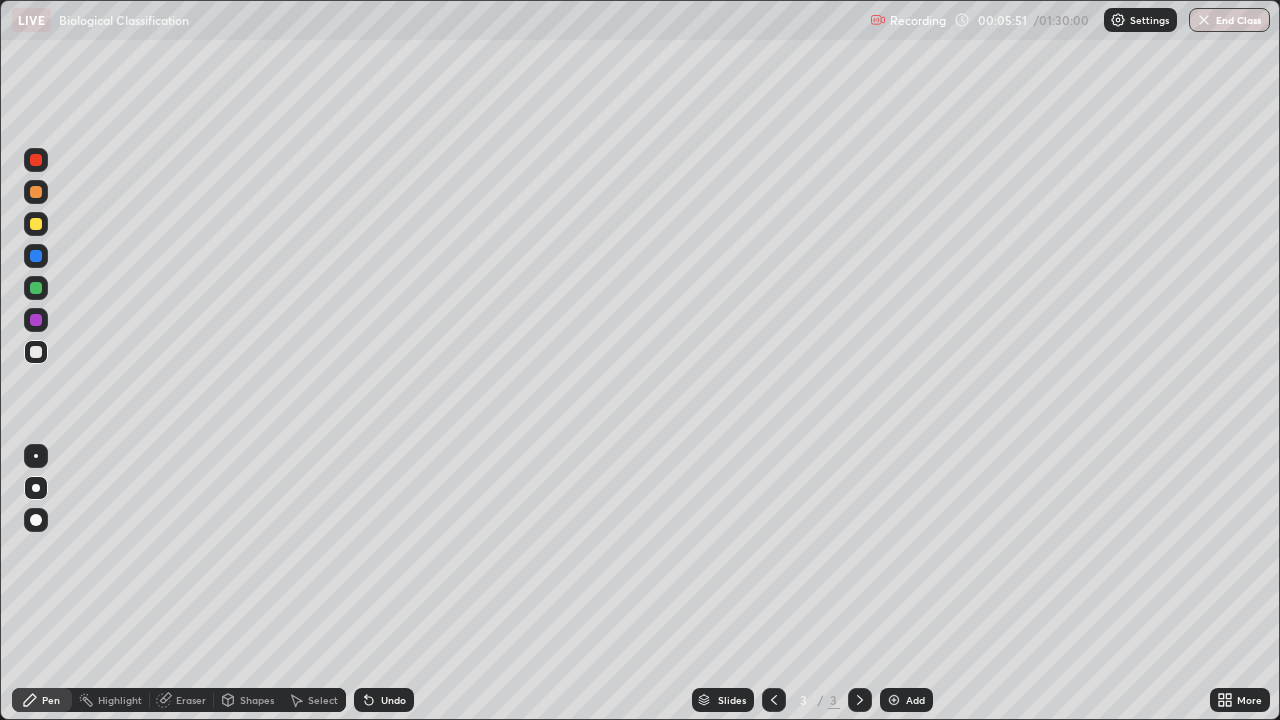 click at bounding box center [36, 288] 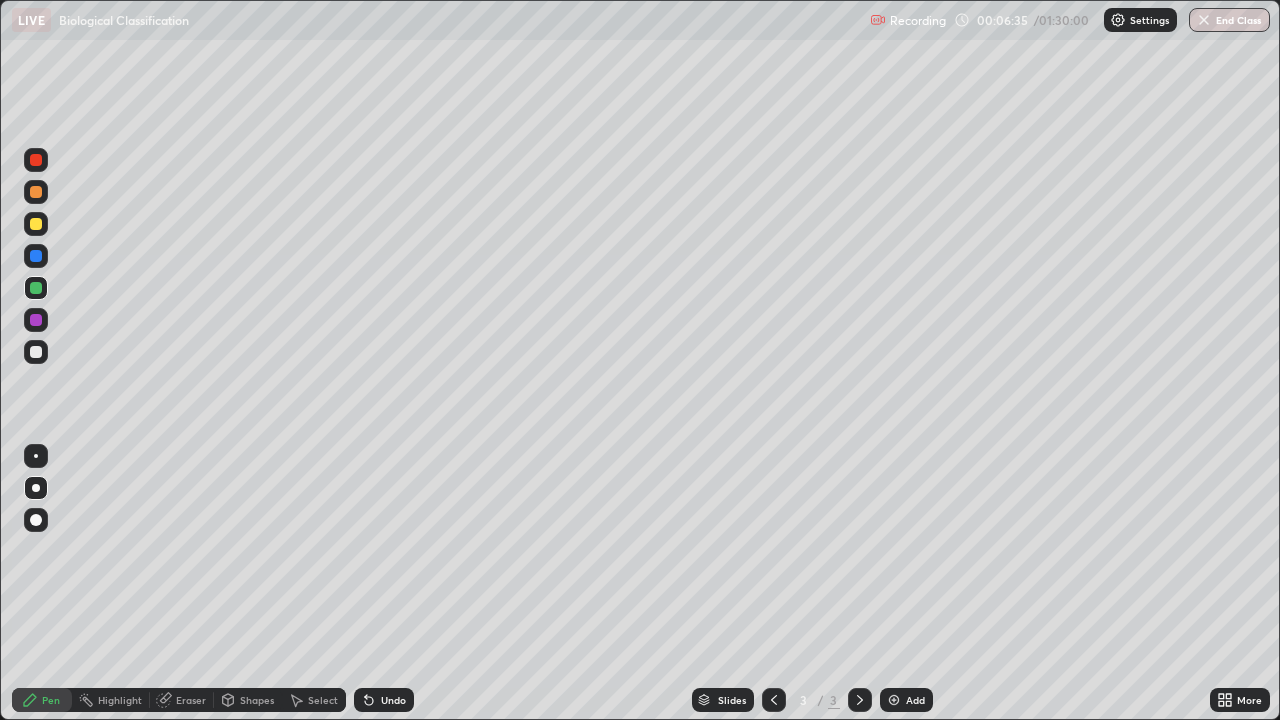 click at bounding box center (36, 256) 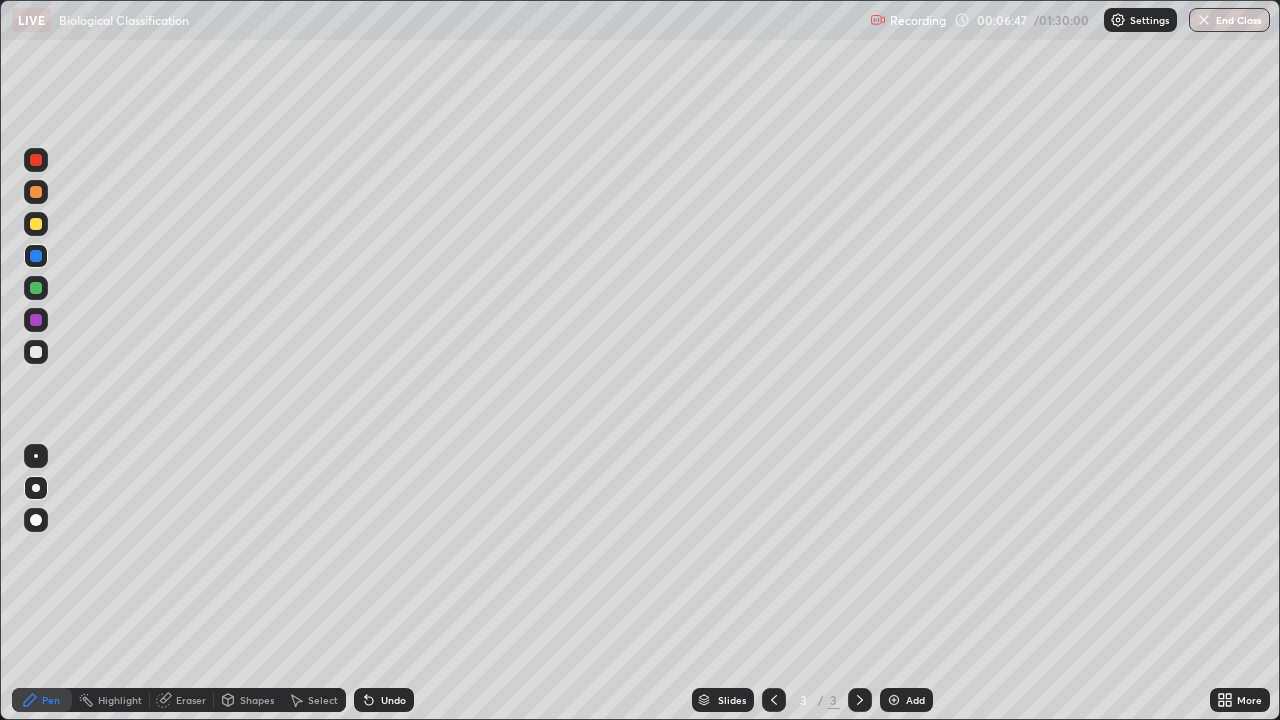 click on "Undo" at bounding box center [393, 700] 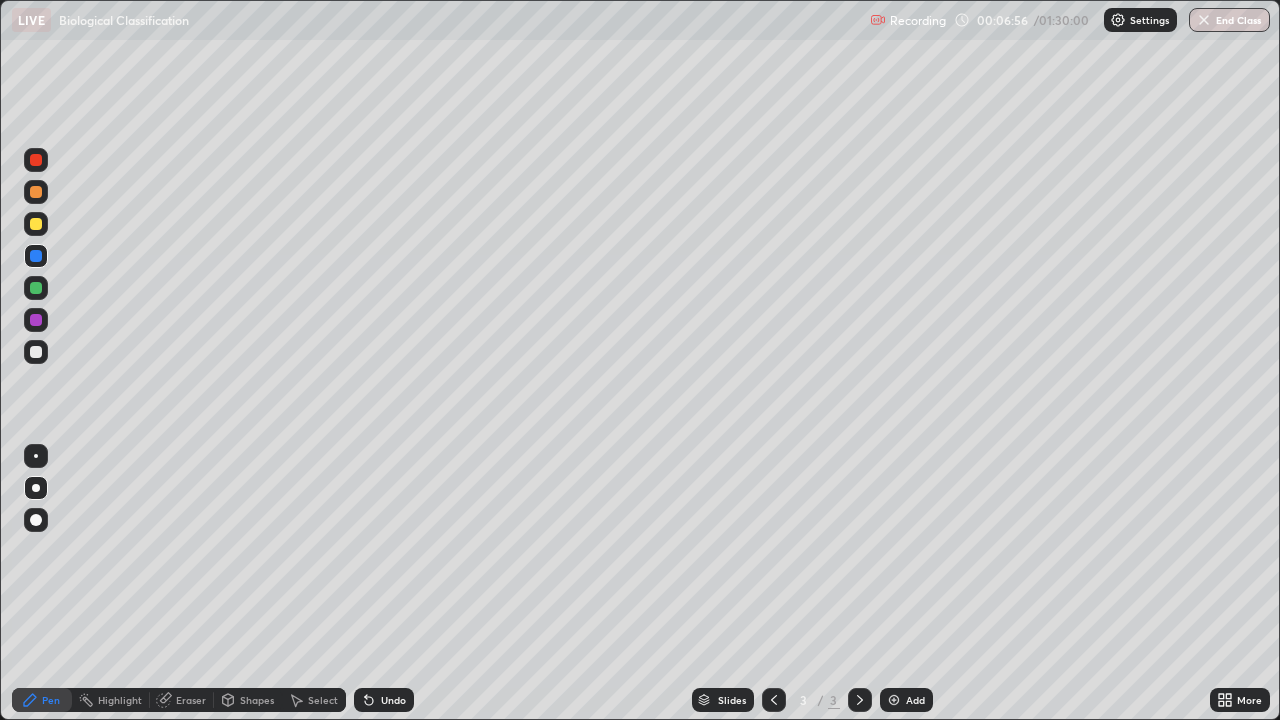 click at bounding box center (36, 288) 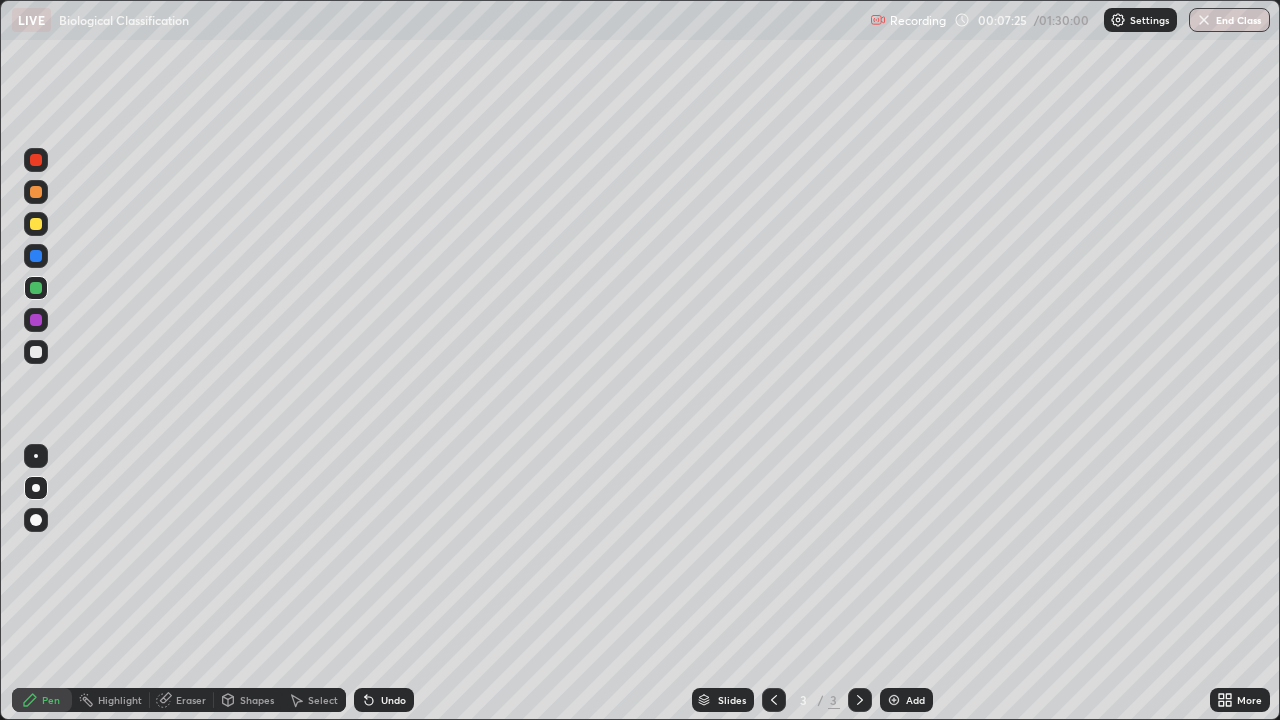 click 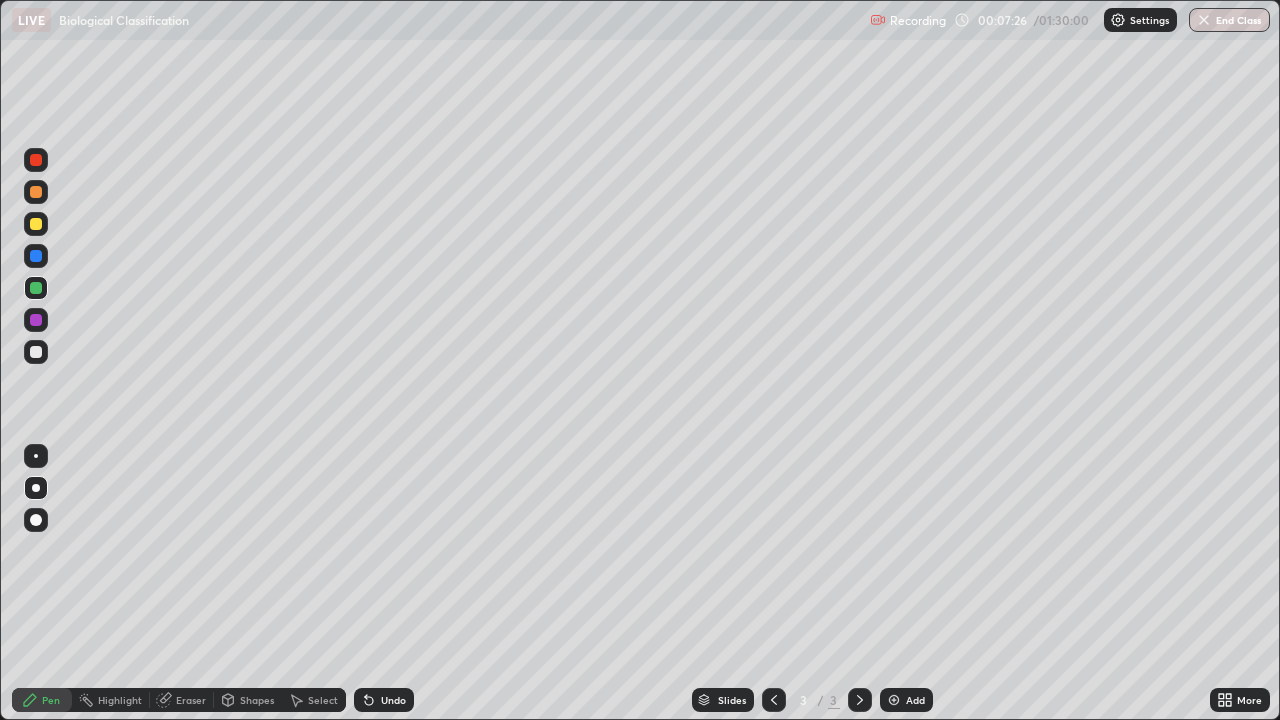 click at bounding box center [36, 320] 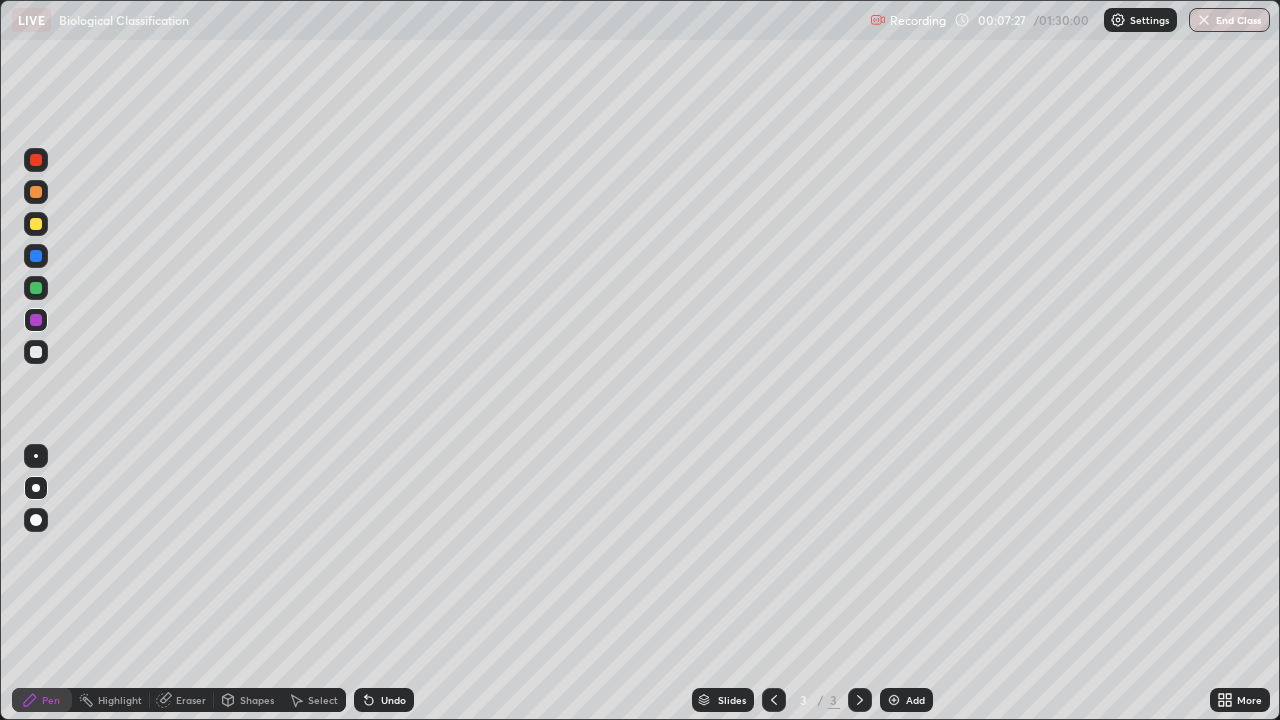 click at bounding box center [36, 224] 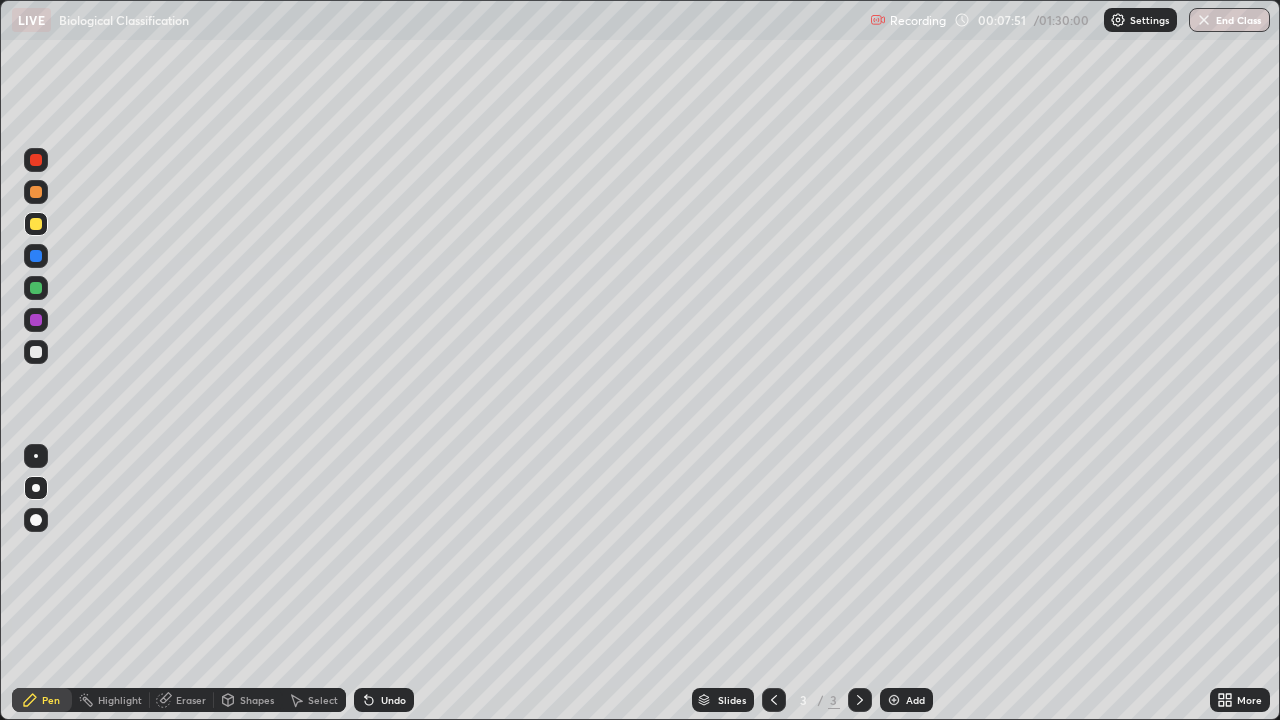 click at bounding box center (36, 352) 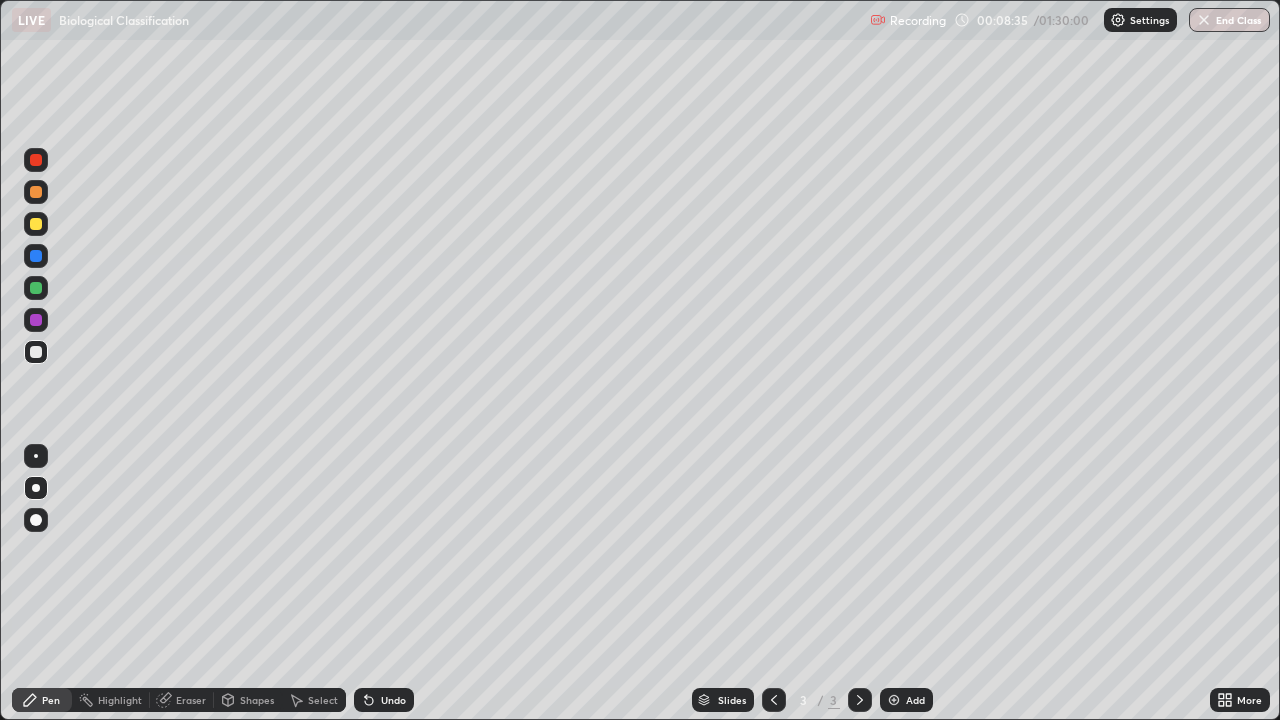click on "Undo" at bounding box center [384, 700] 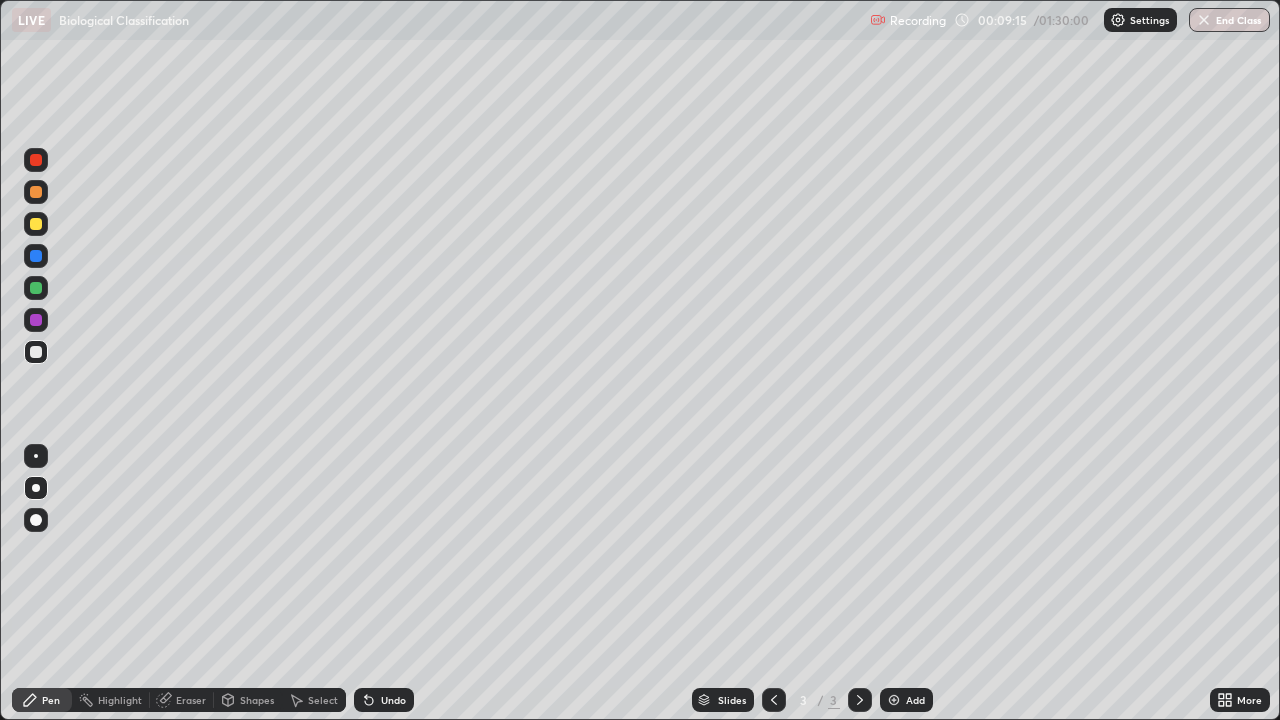 click at bounding box center (36, 288) 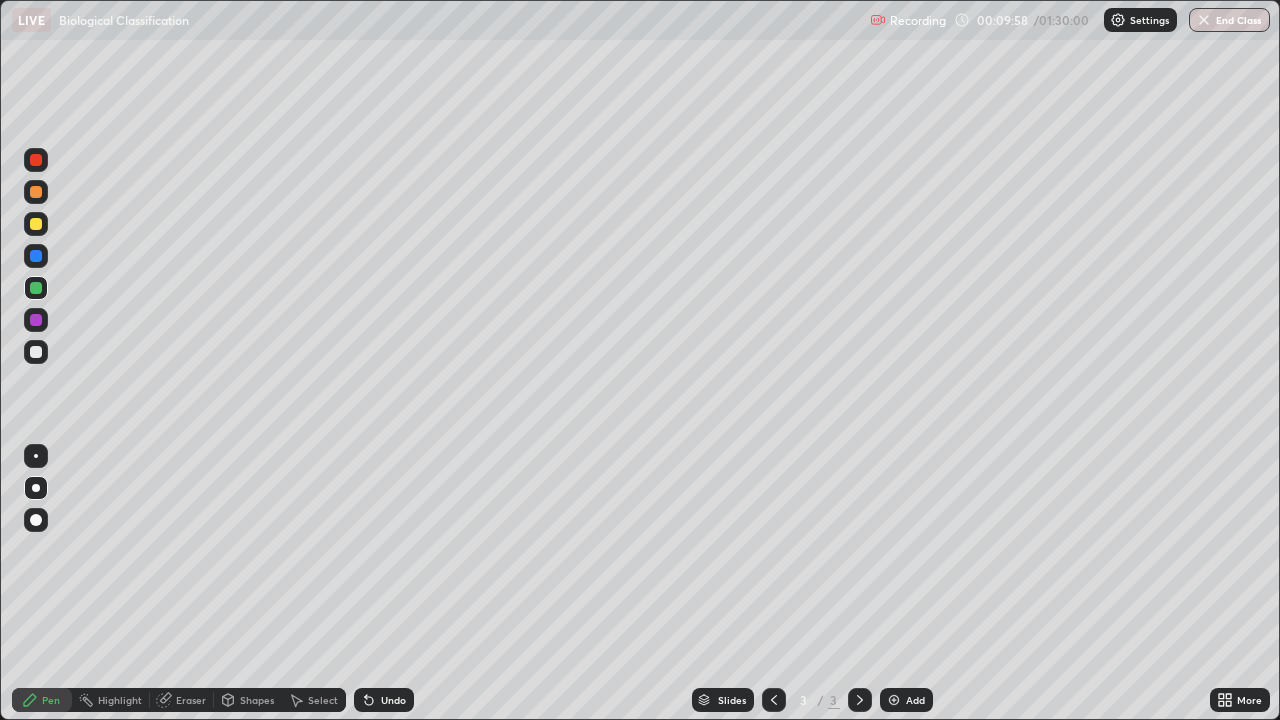click at bounding box center (36, 256) 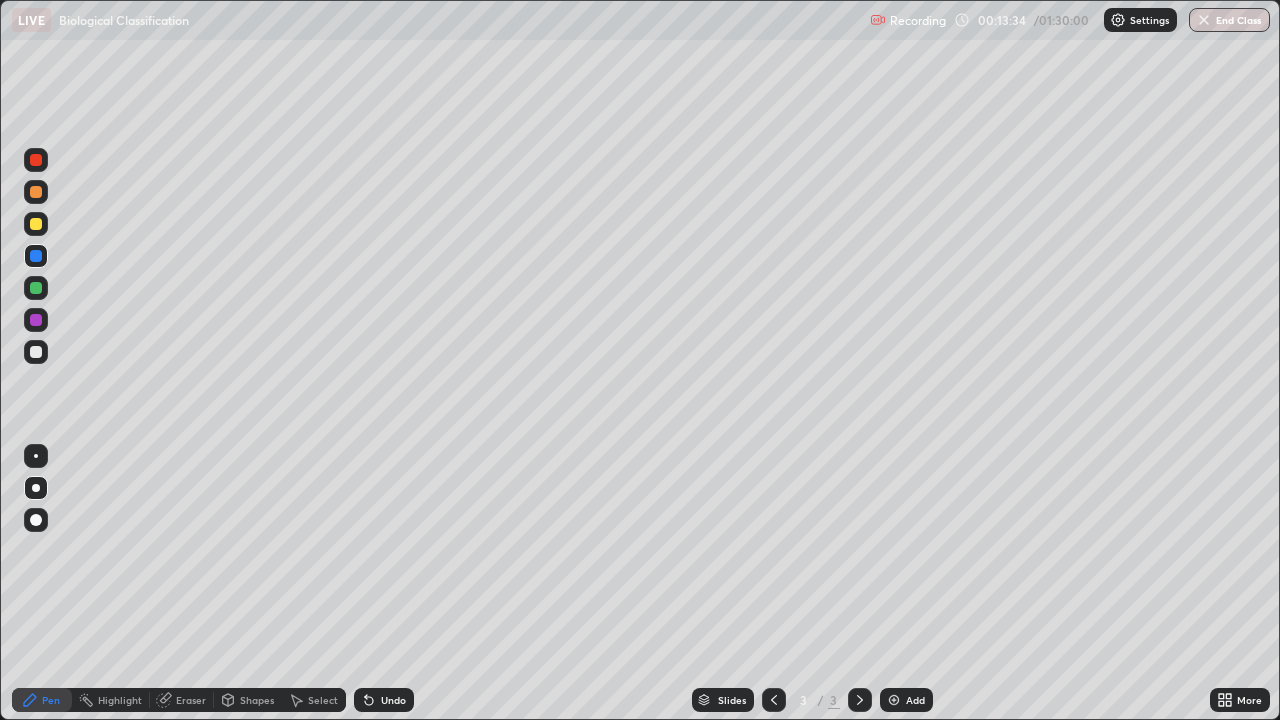 click on "Add" at bounding box center (906, 700) 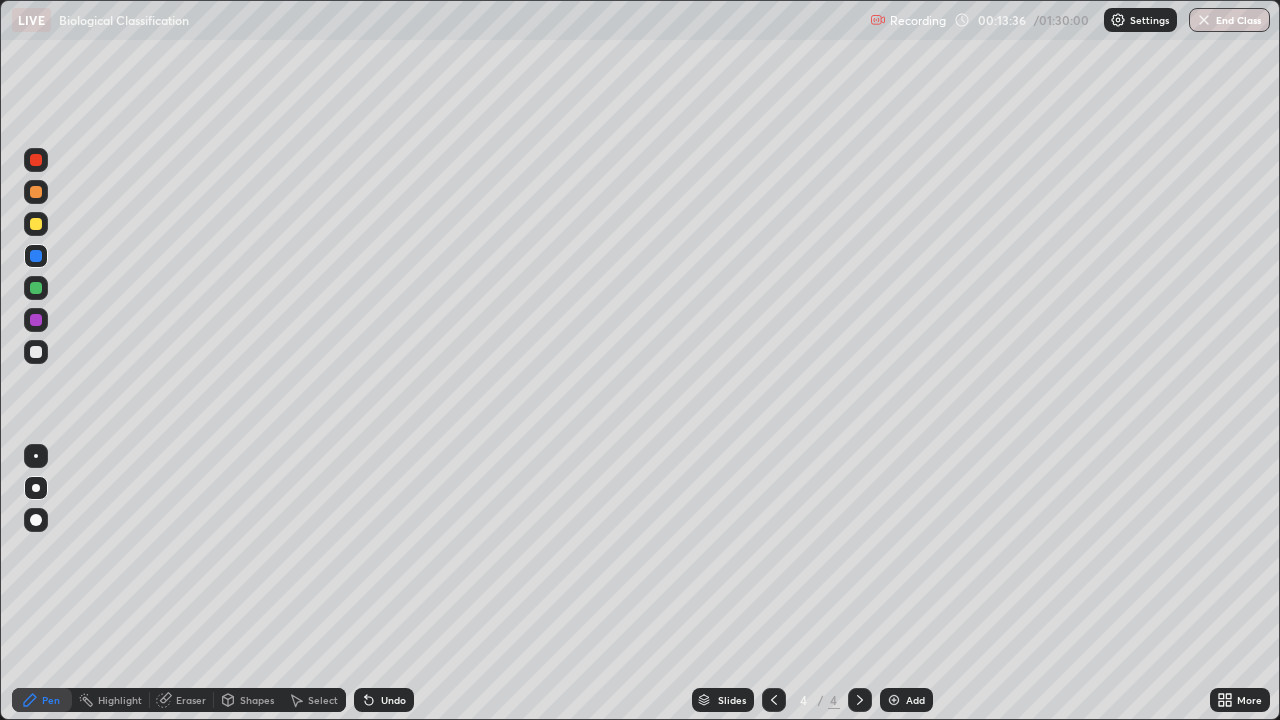 click at bounding box center (774, 700) 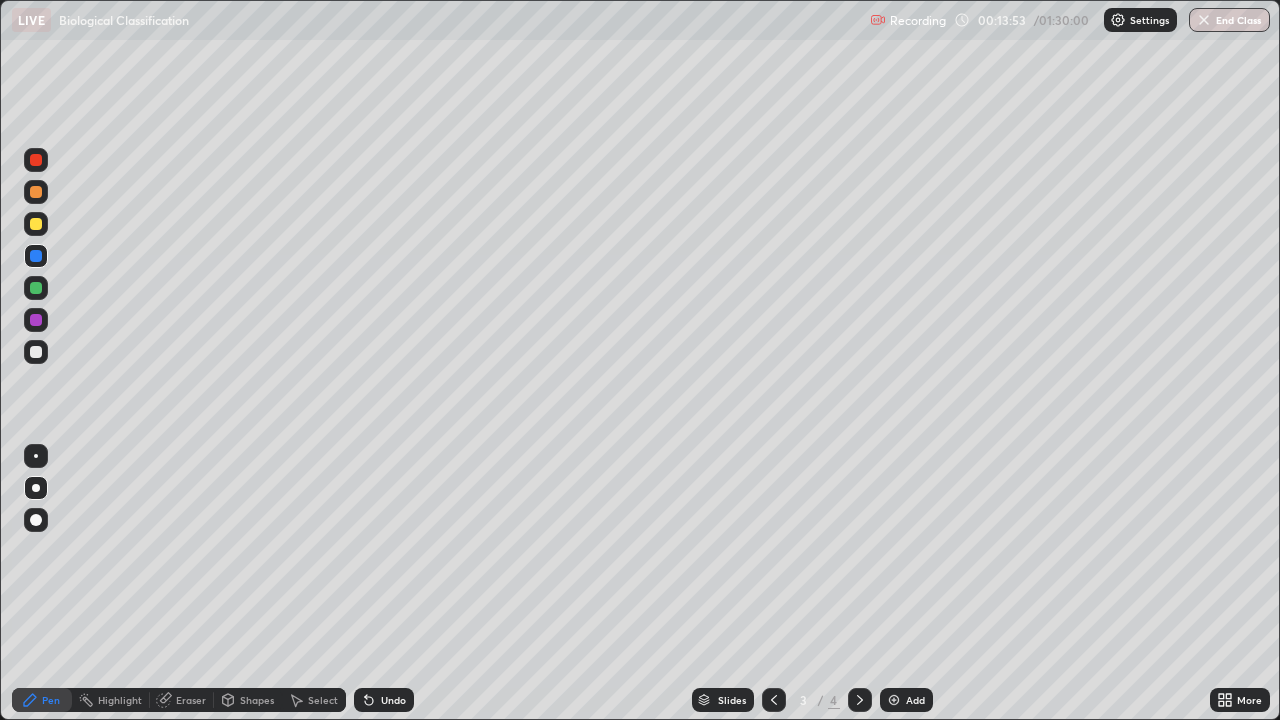 click at bounding box center (860, 700) 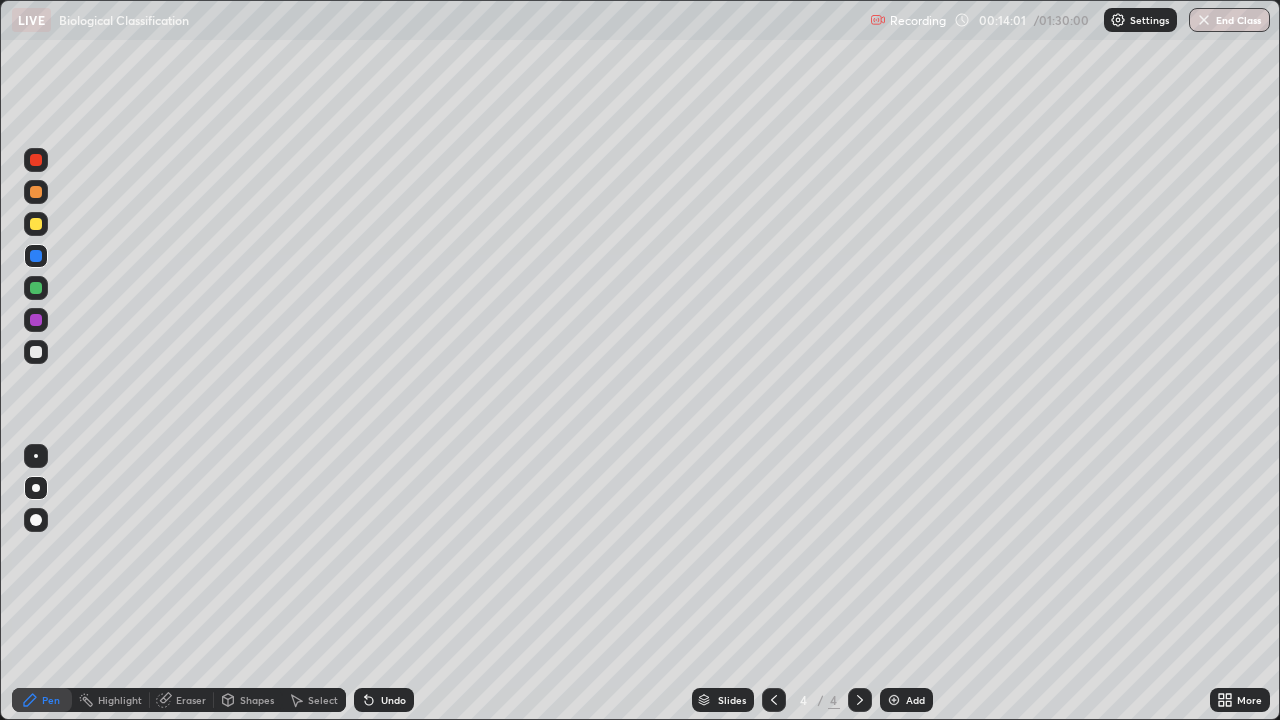 click on "Undo" at bounding box center (393, 700) 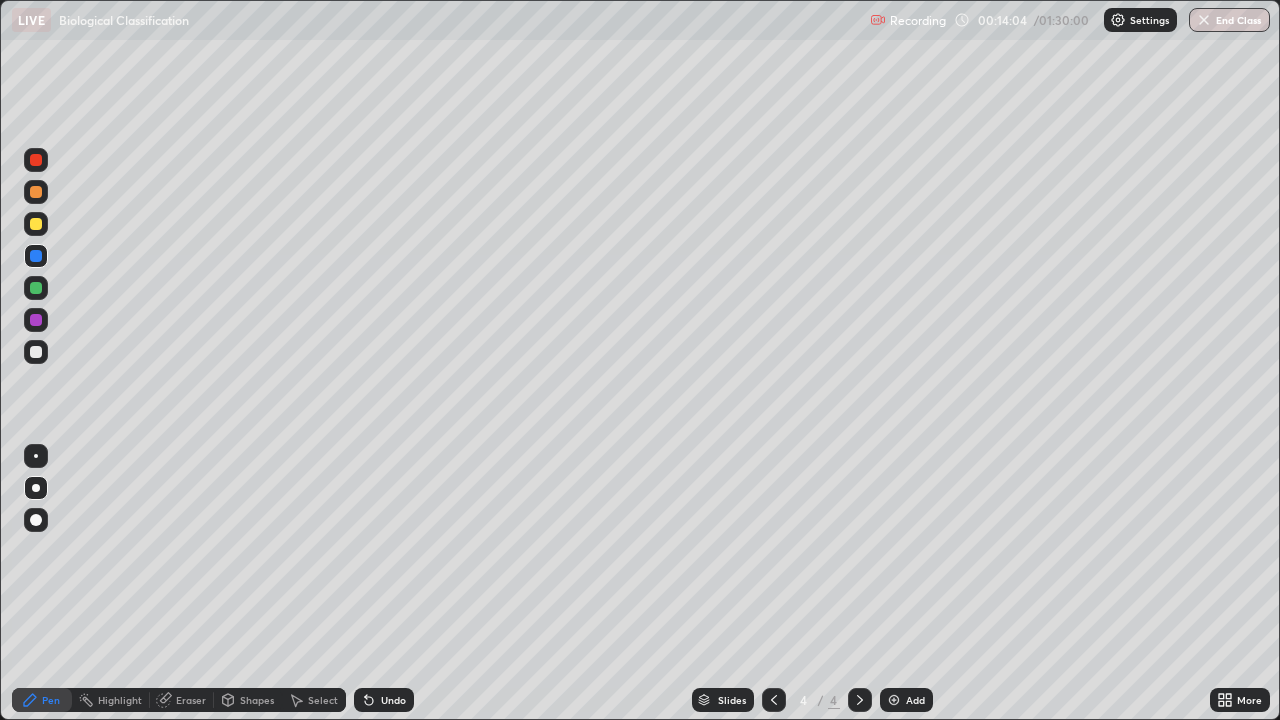 click on "Undo" at bounding box center [384, 700] 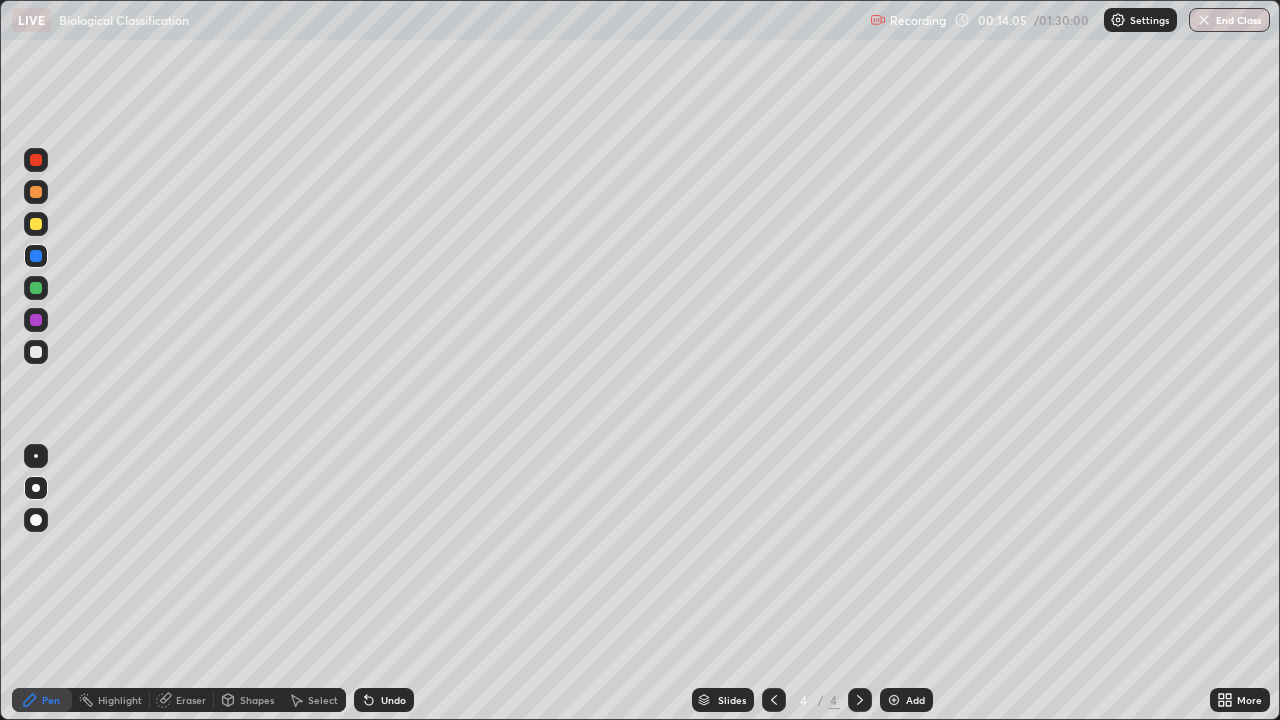 click on "Undo" at bounding box center [384, 700] 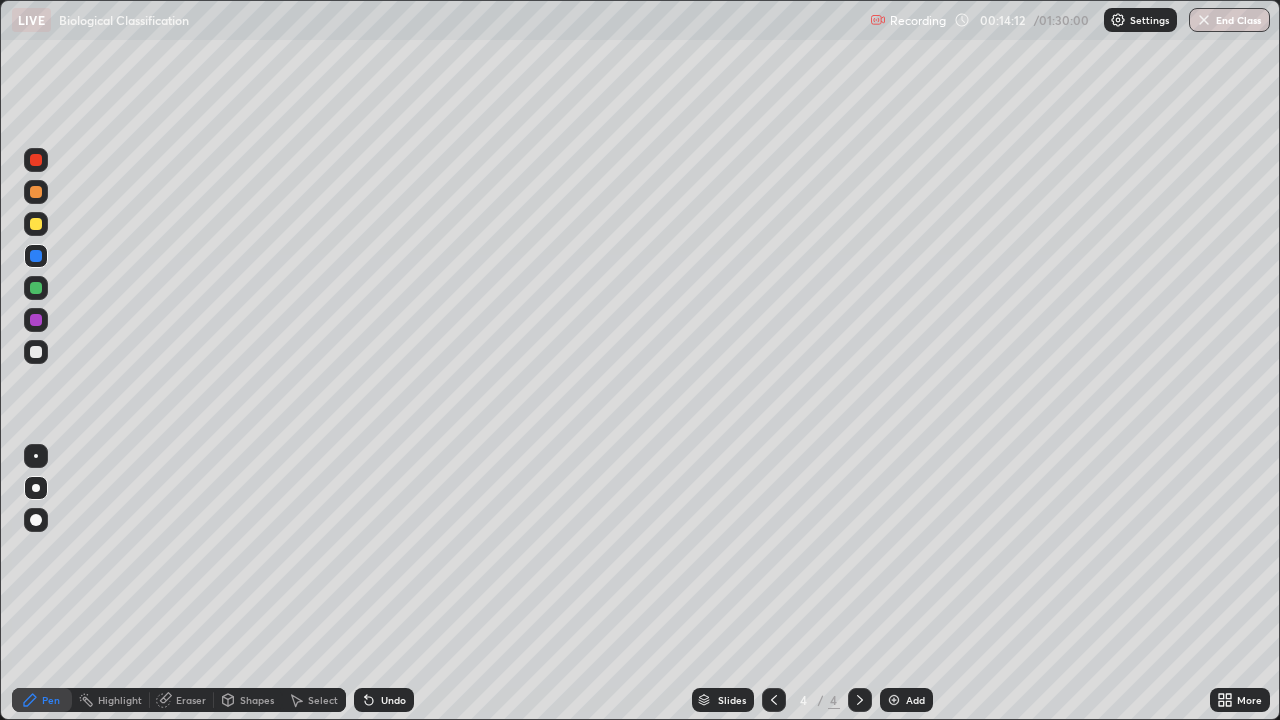 click at bounding box center [36, 288] 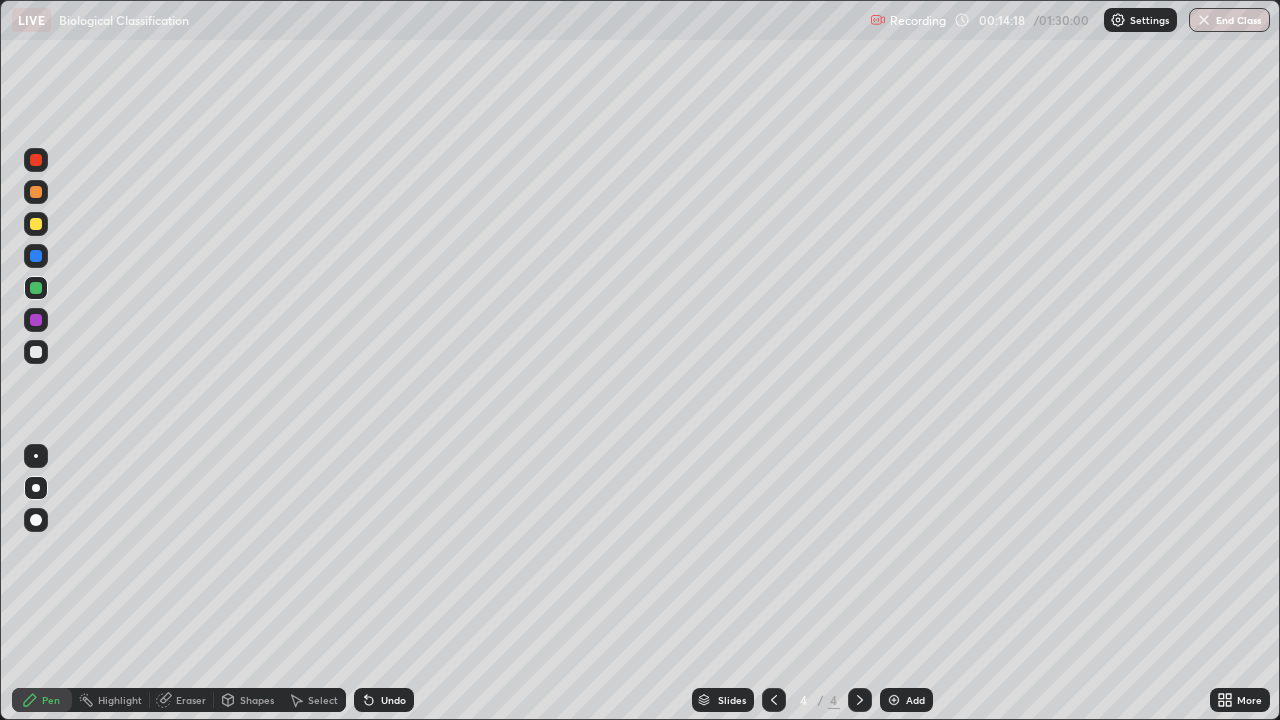 click at bounding box center [36, 224] 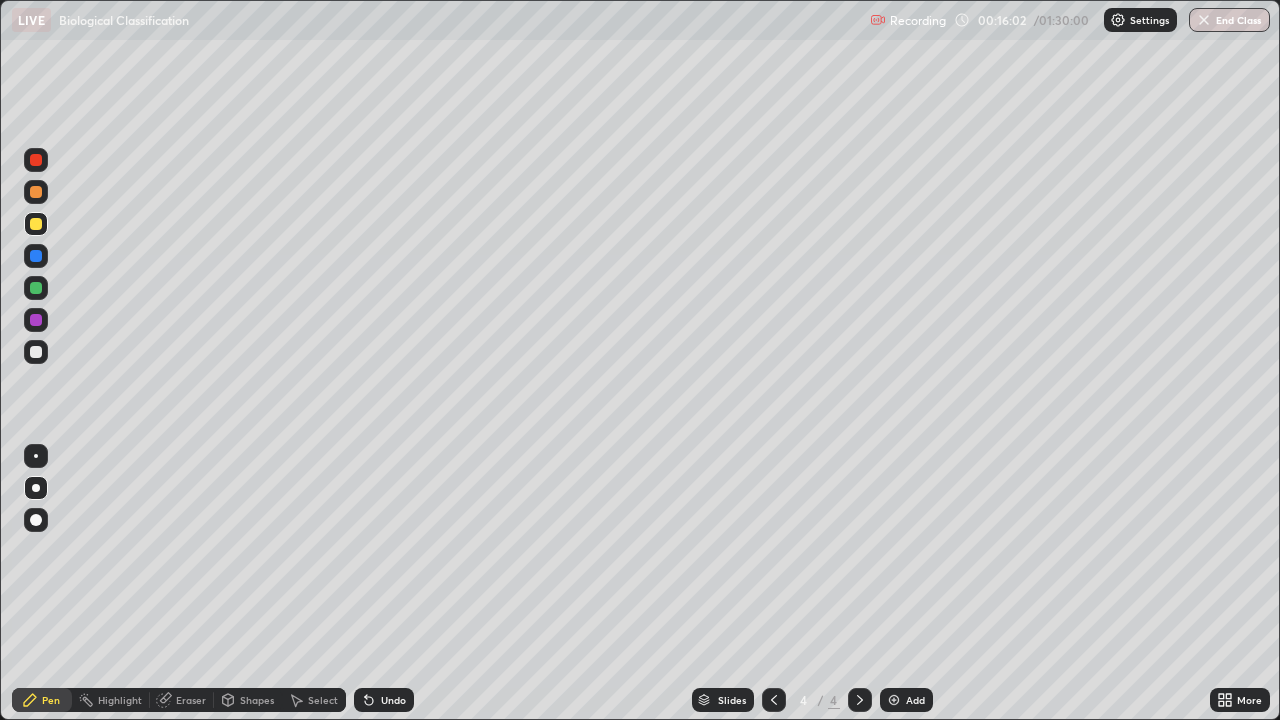 click at bounding box center (36, 320) 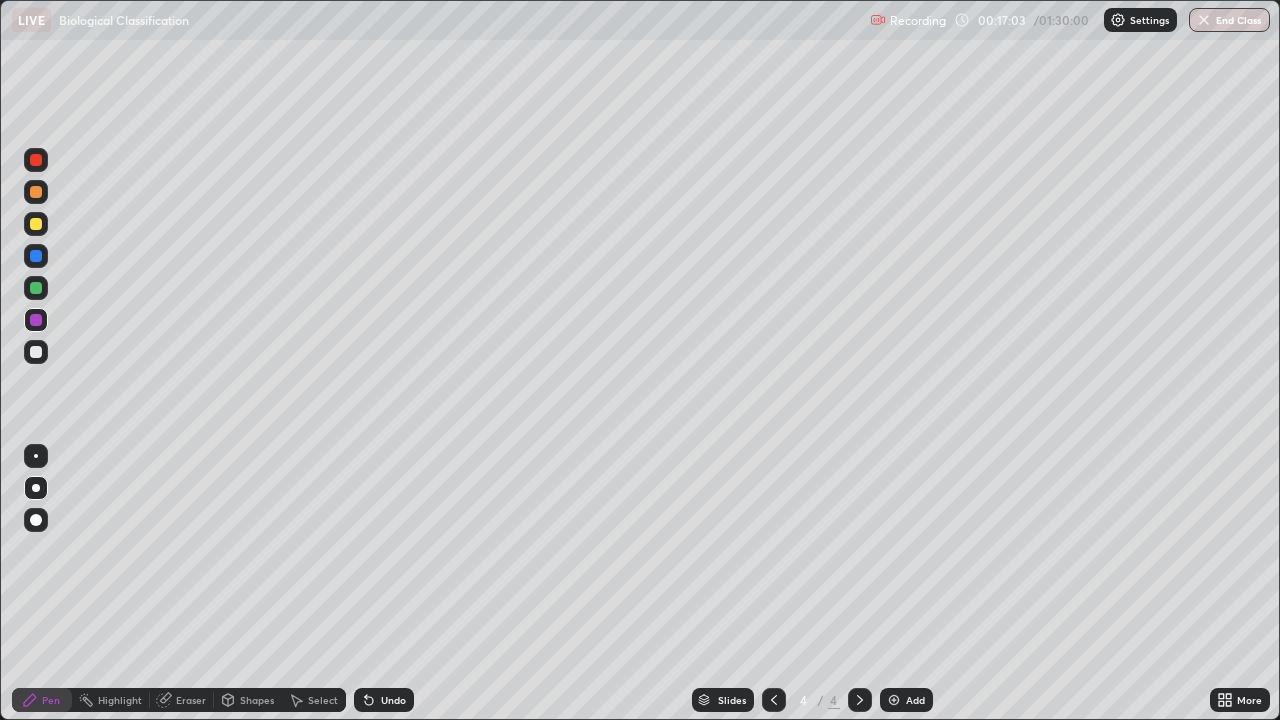 click on "Add" at bounding box center (906, 700) 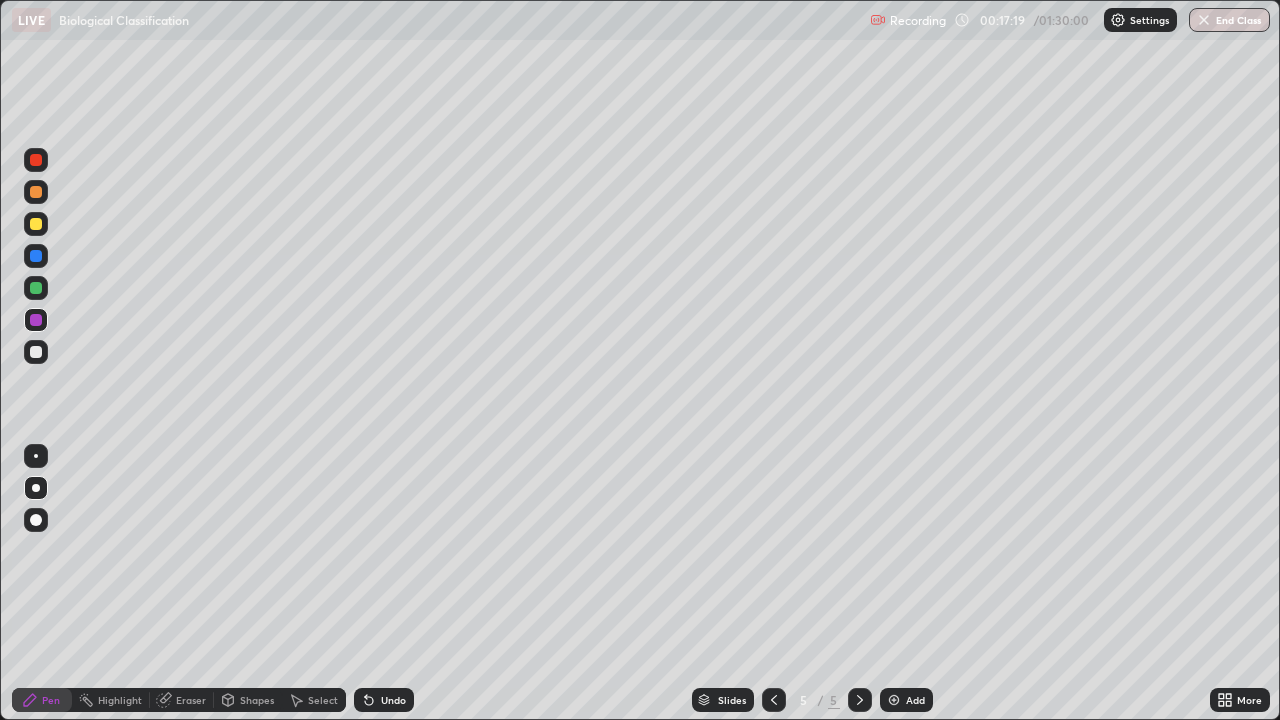 click at bounding box center (36, 352) 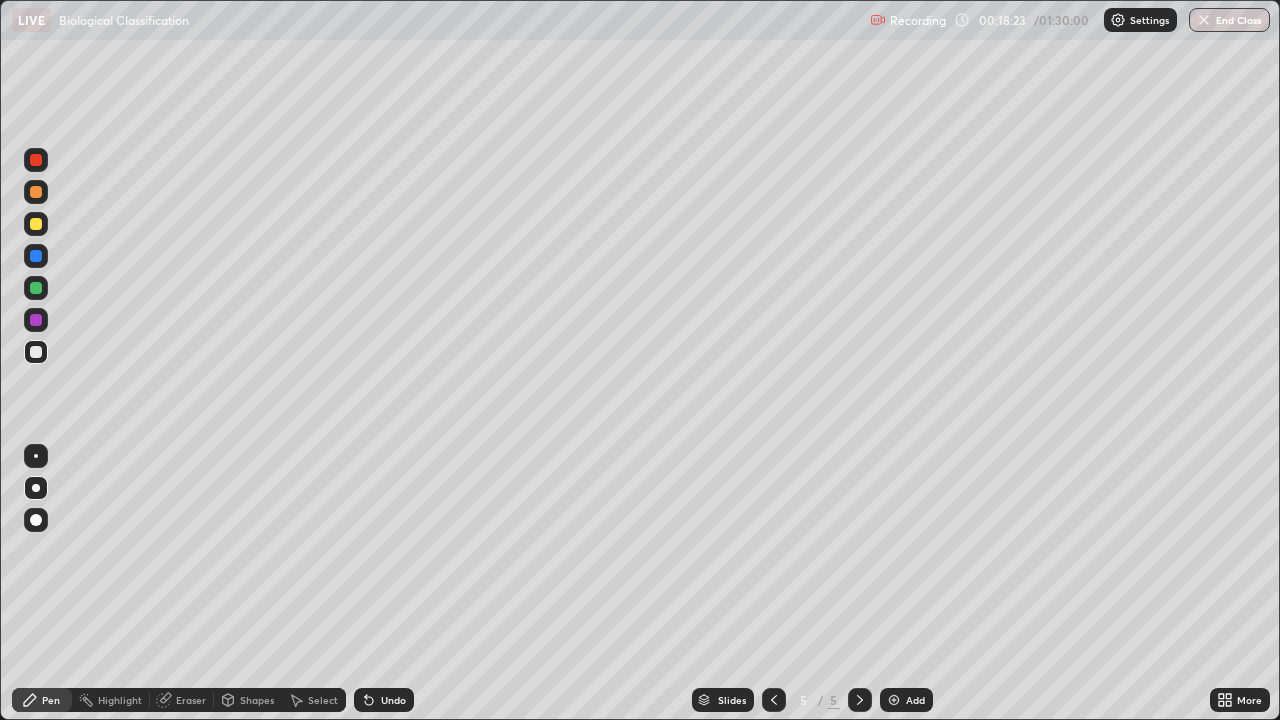 click at bounding box center (36, 320) 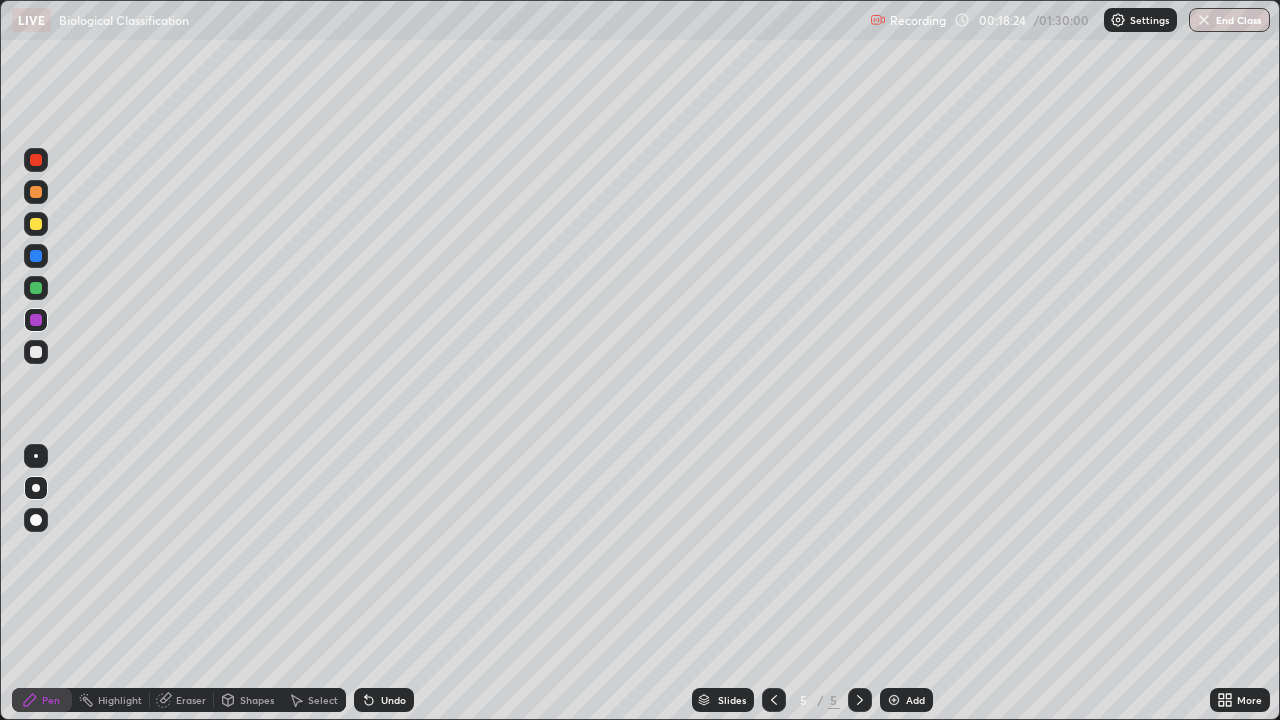 click at bounding box center [36, 160] 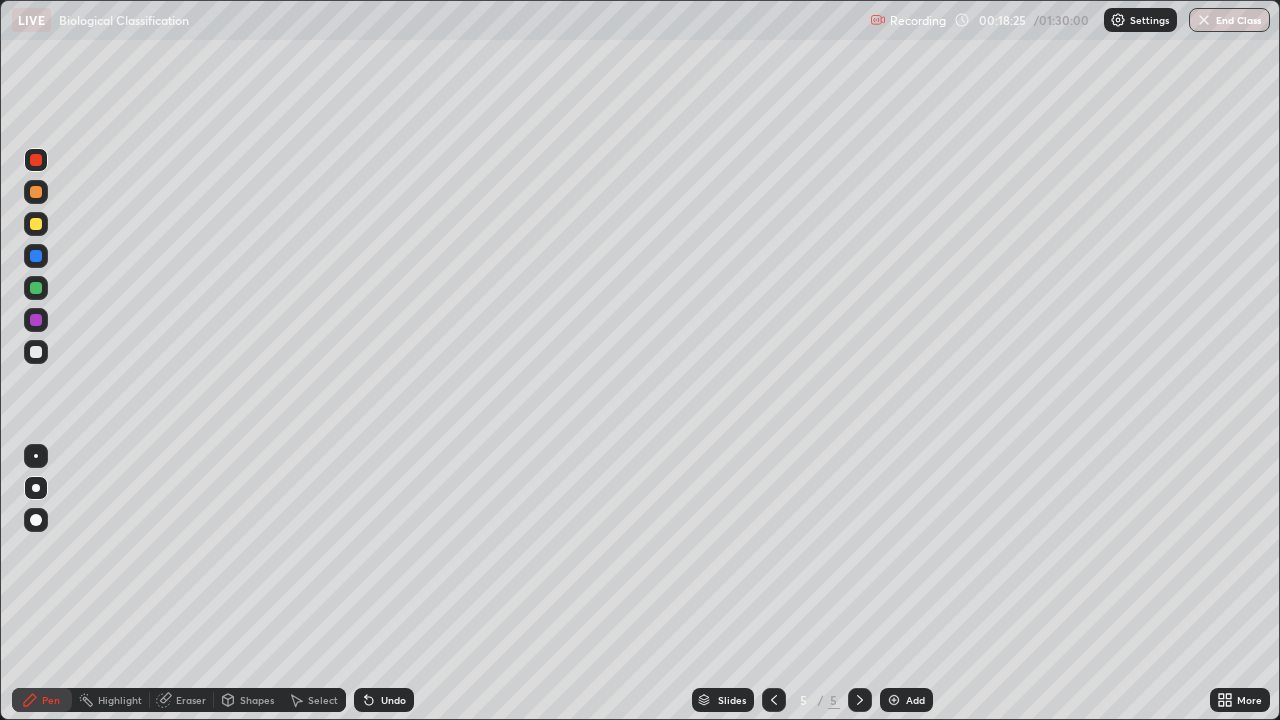 click at bounding box center [36, 520] 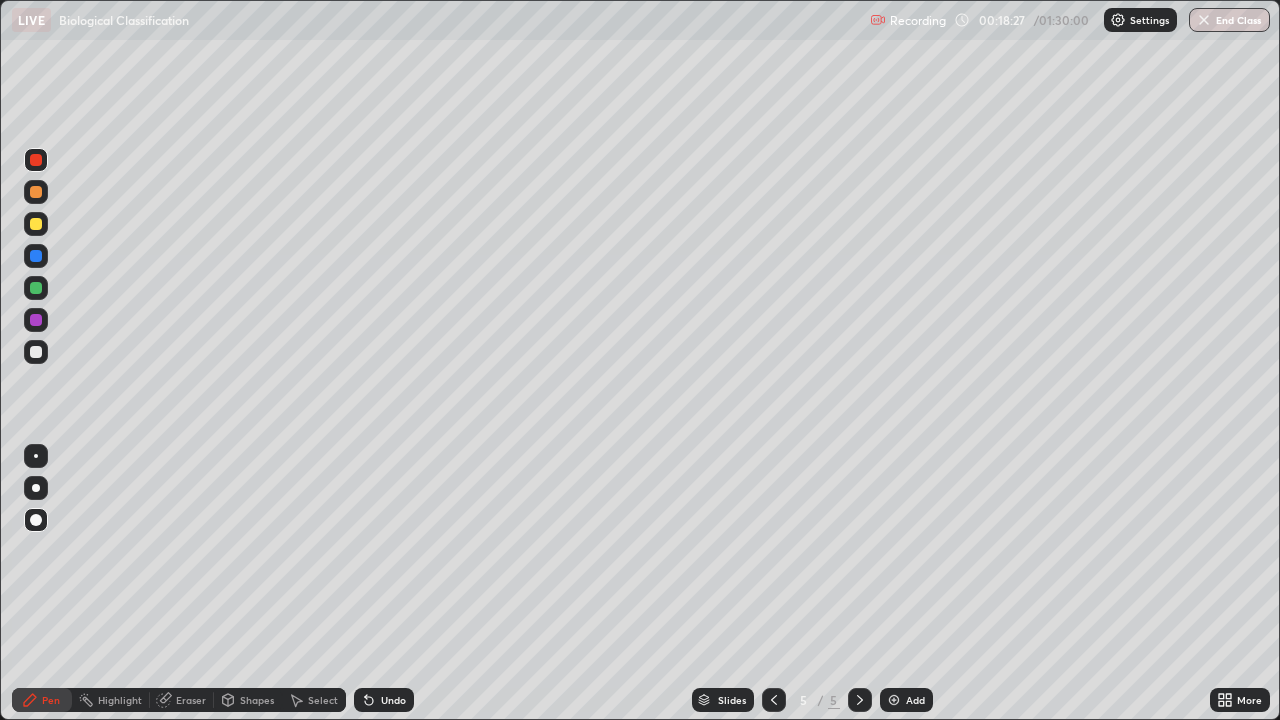 click on "Eraser" at bounding box center (191, 700) 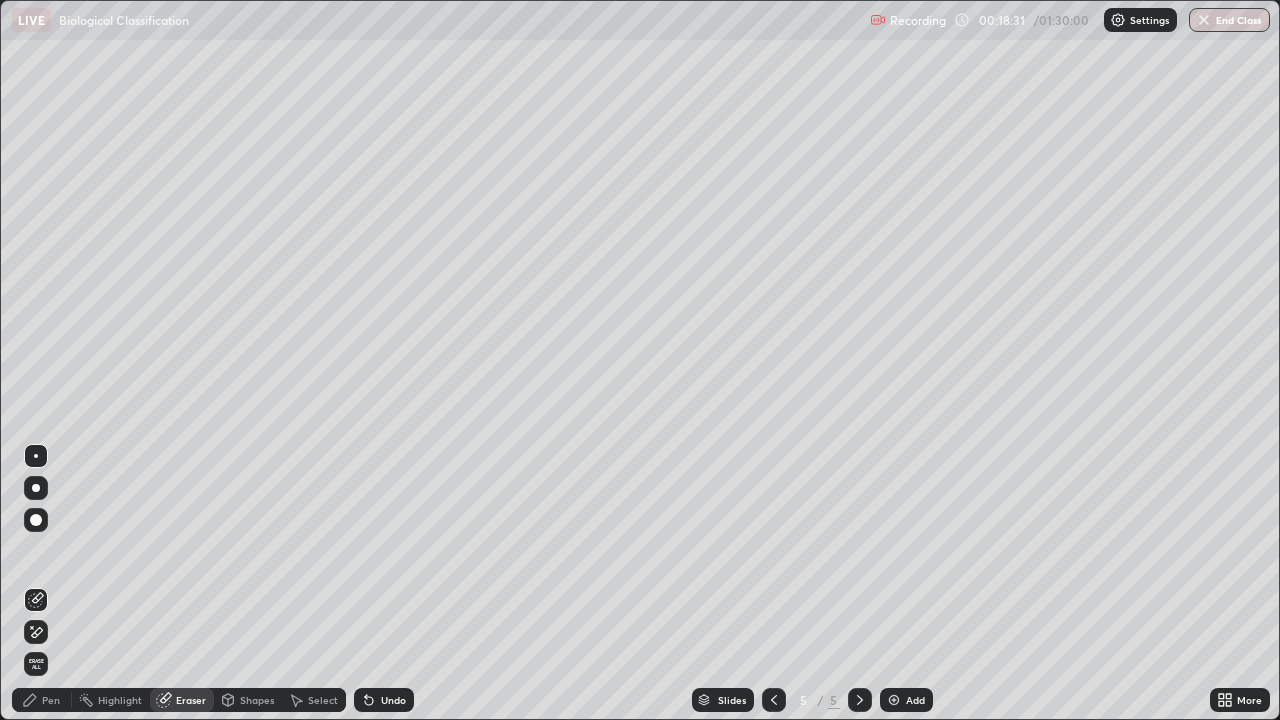 click on "Pen" at bounding box center [51, 700] 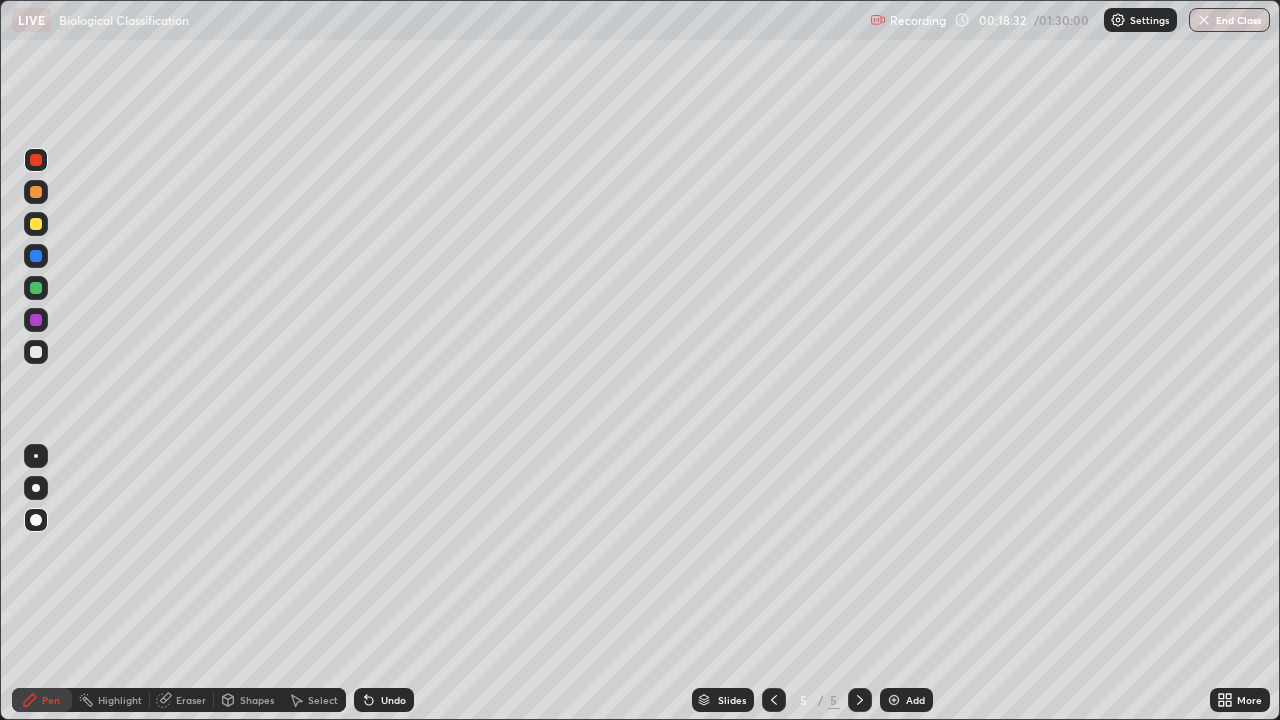 click at bounding box center (36, 352) 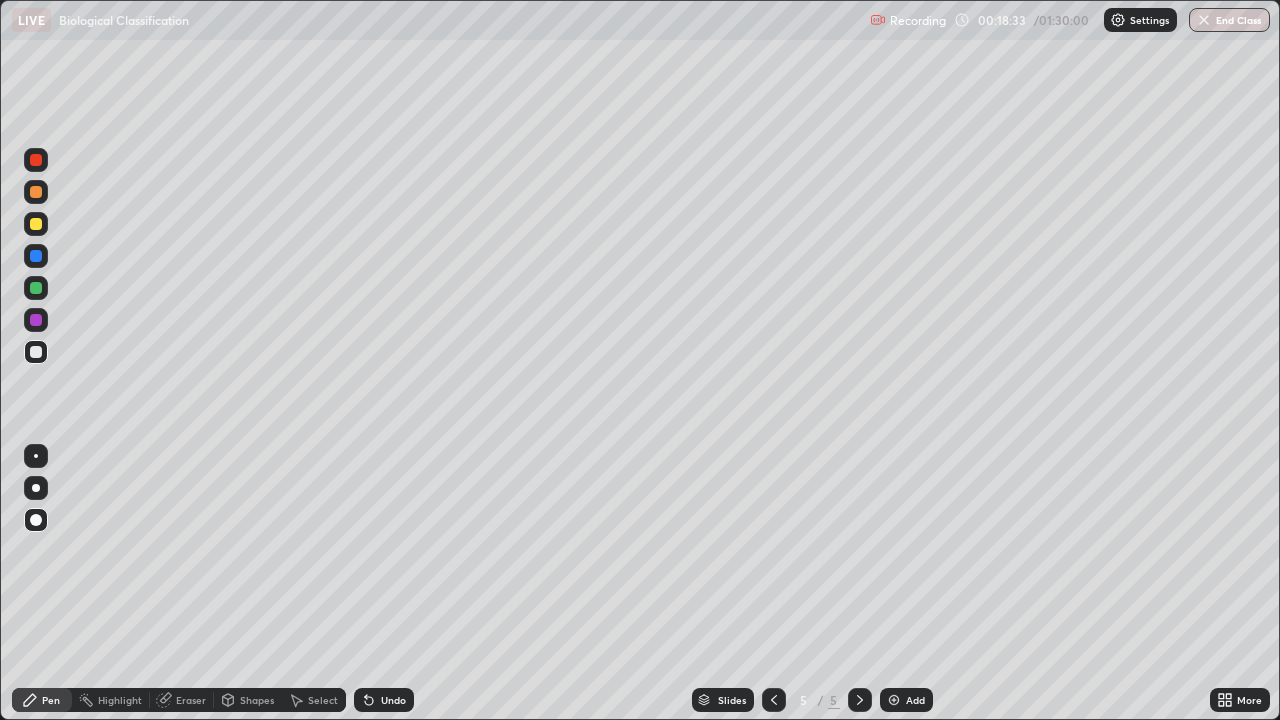 click at bounding box center (36, 488) 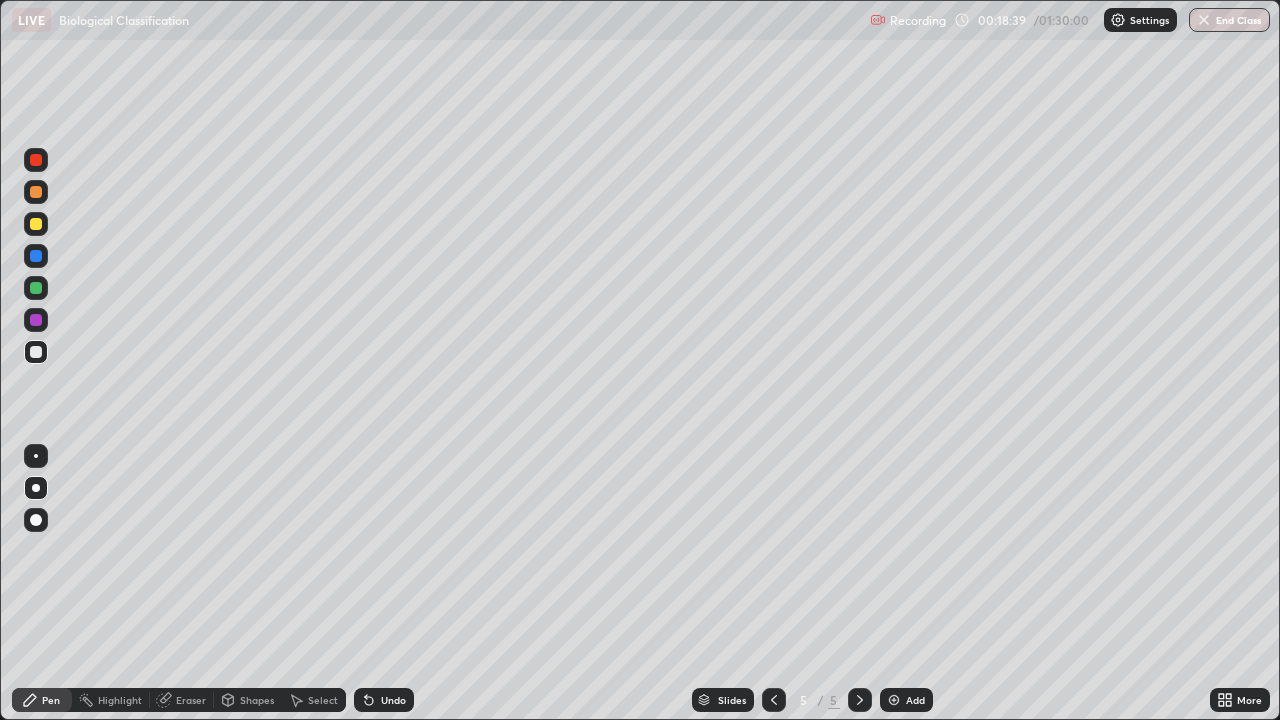 click at bounding box center (36, 352) 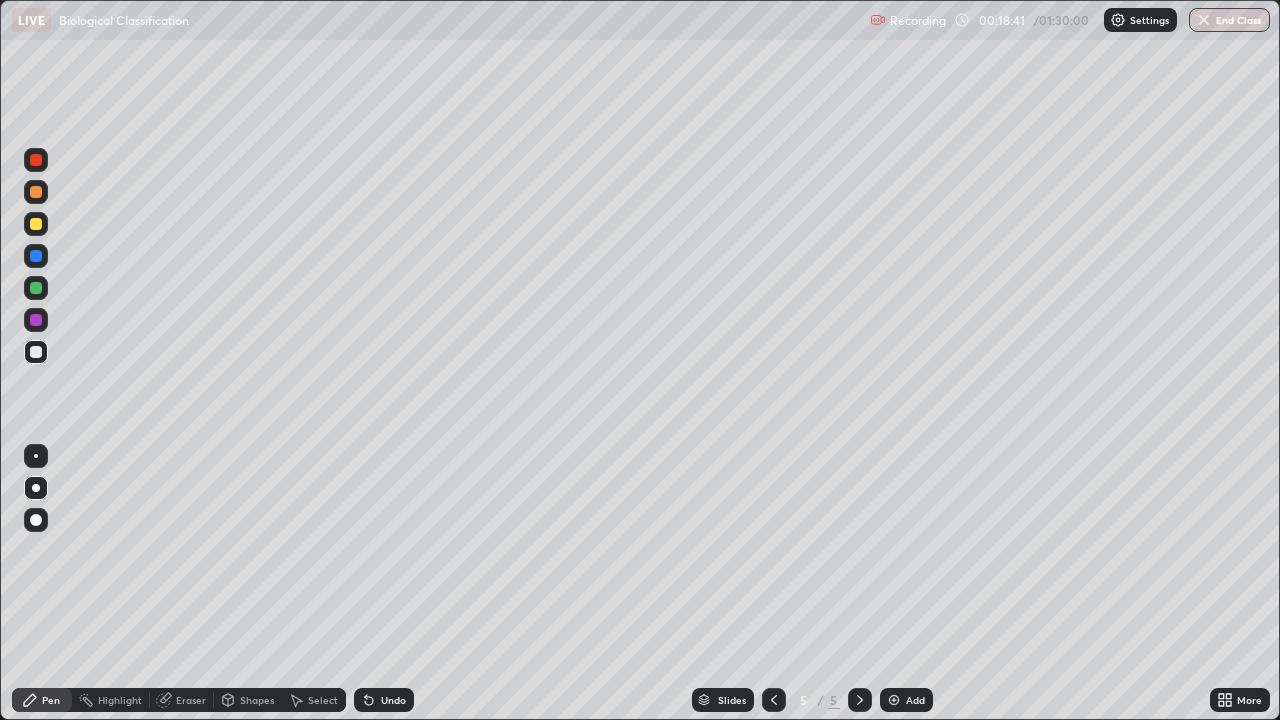 click at bounding box center [36, 520] 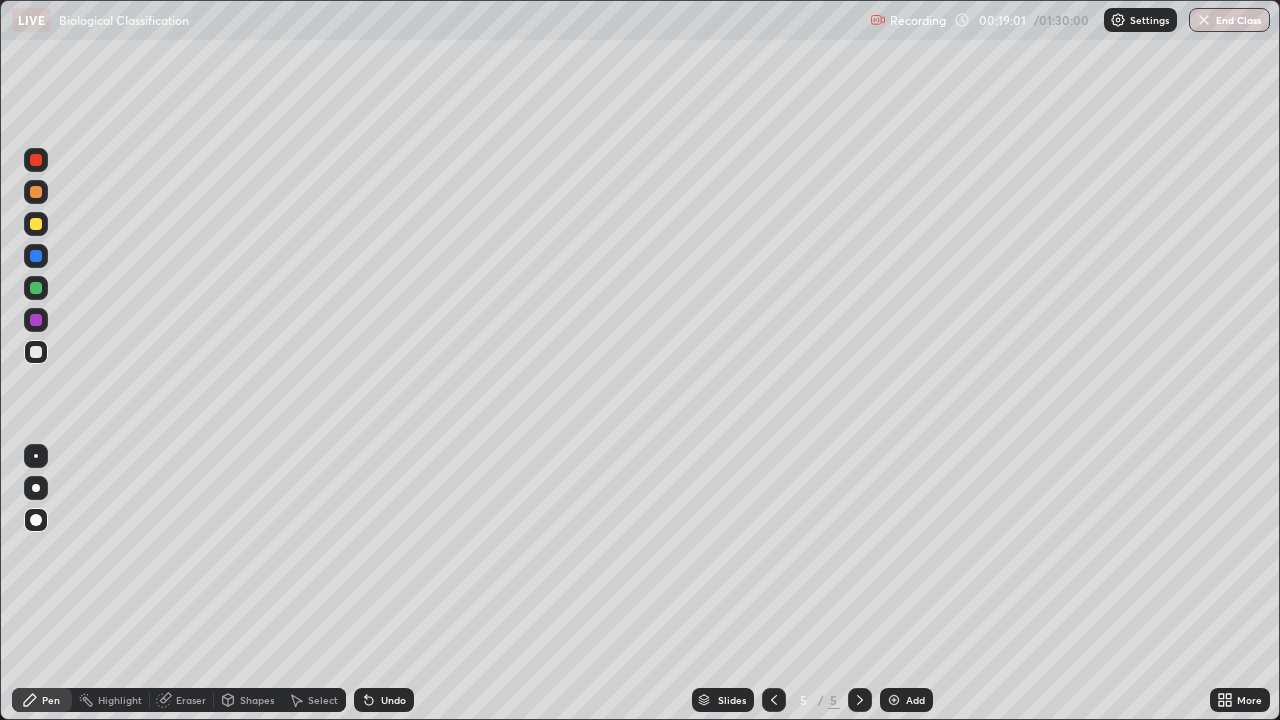 click at bounding box center [36, 488] 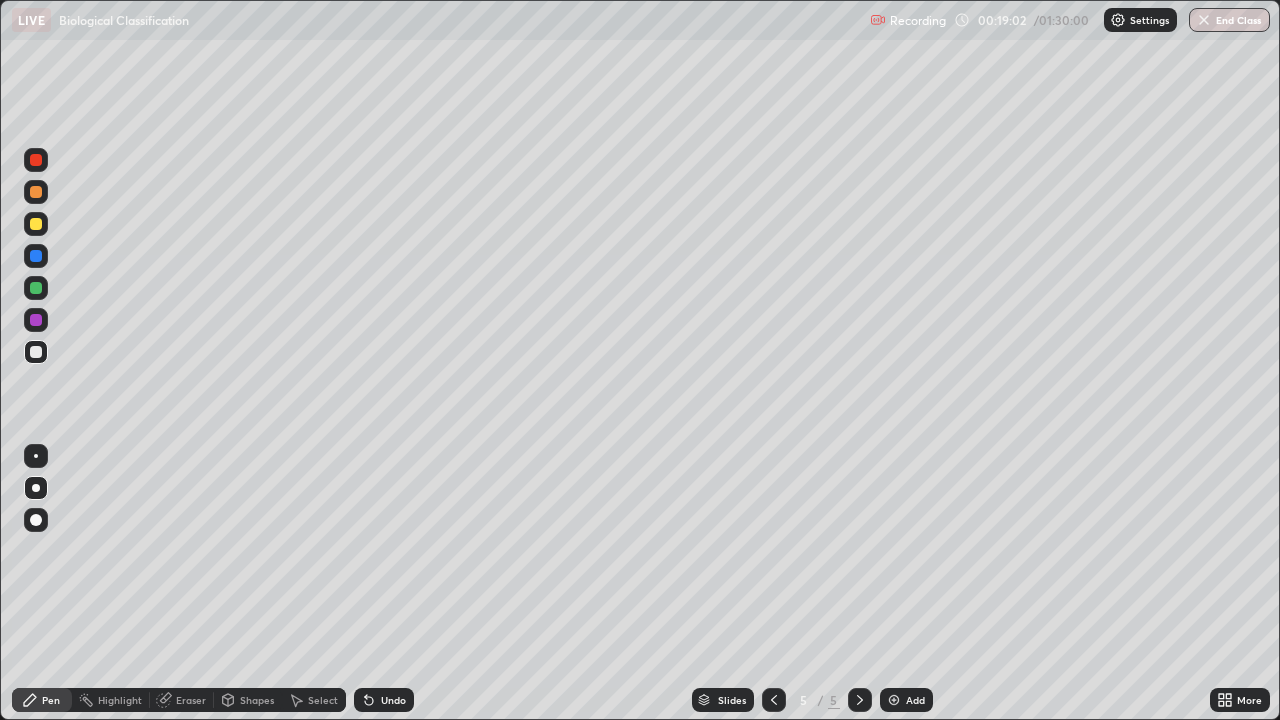 click at bounding box center (36, 520) 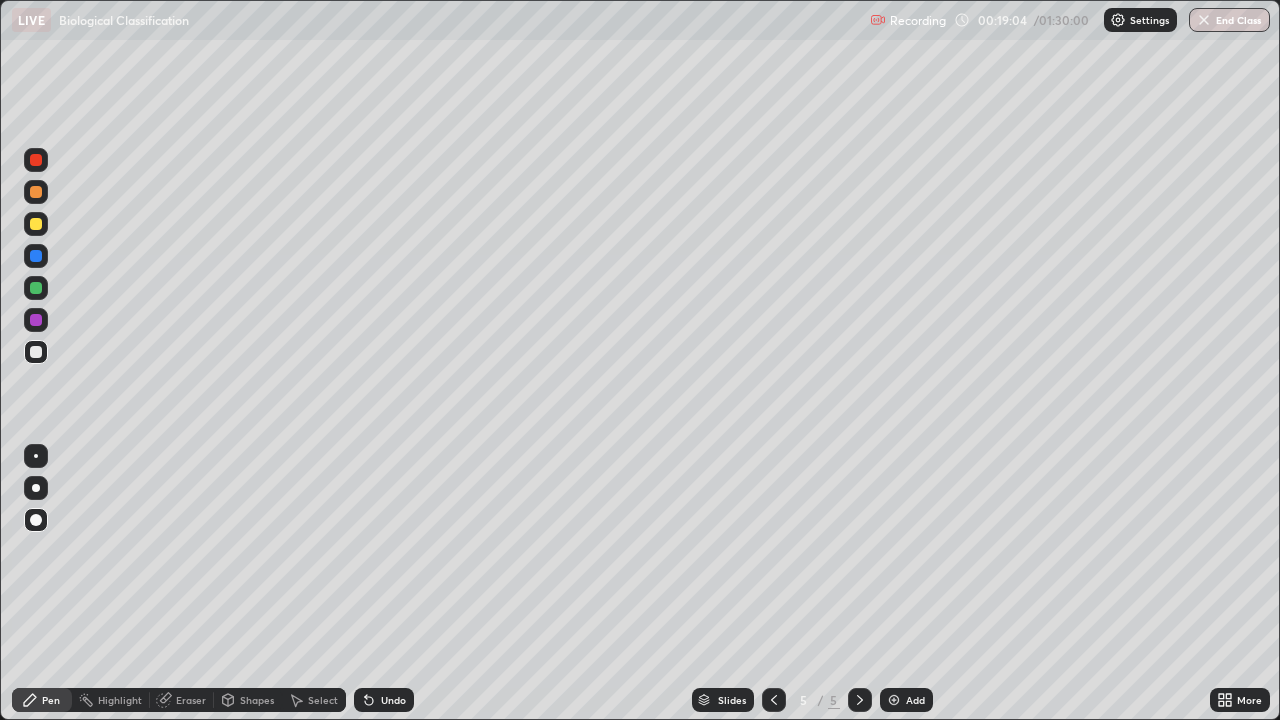 click at bounding box center [36, 256] 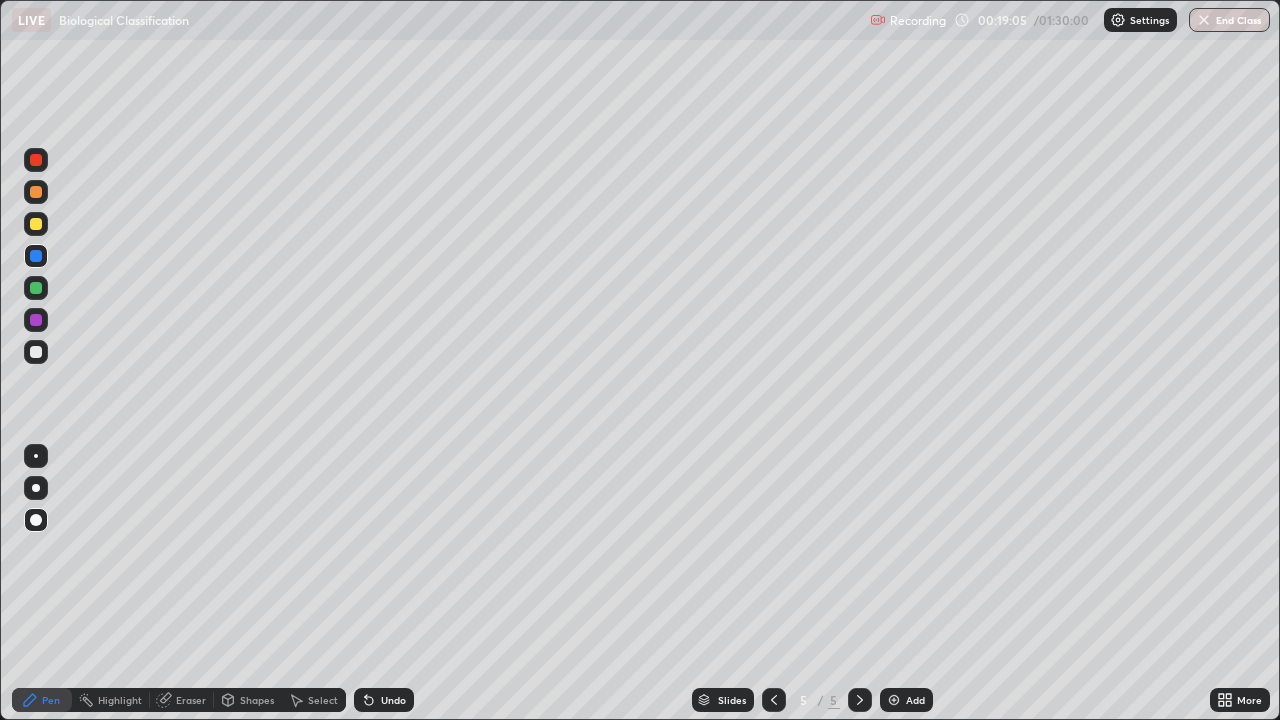 click at bounding box center [36, 488] 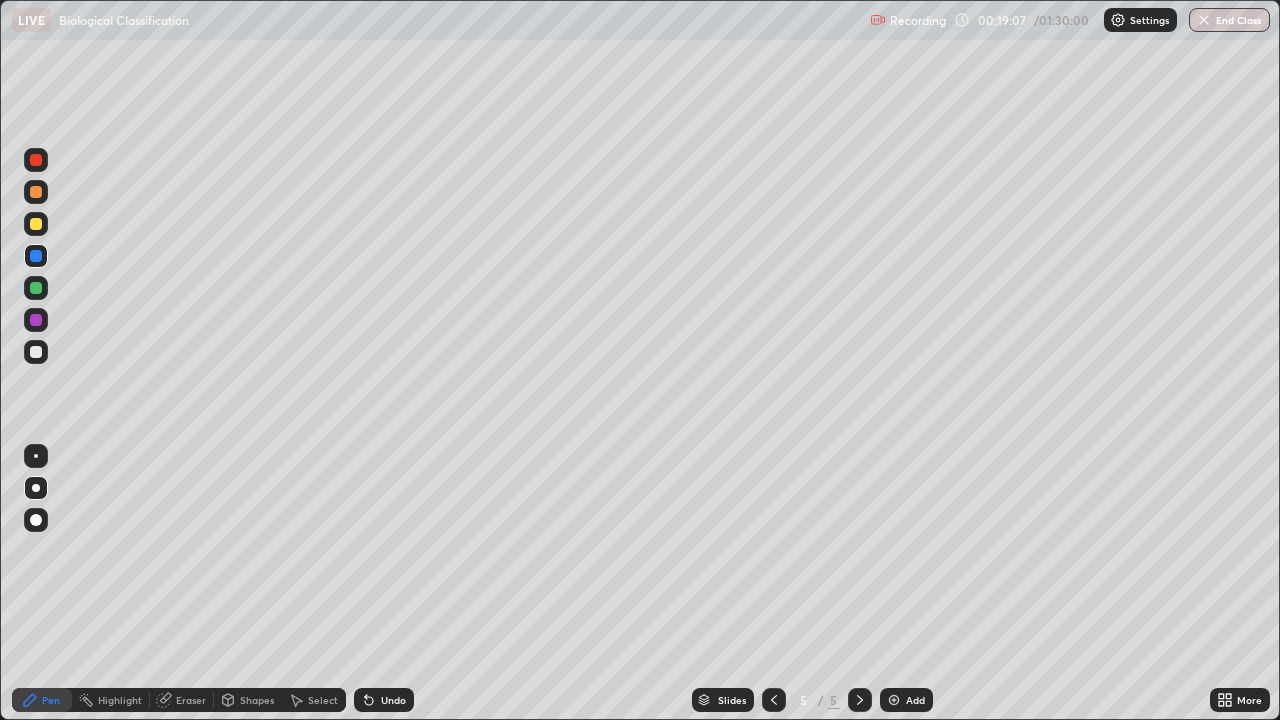 click at bounding box center [36, 520] 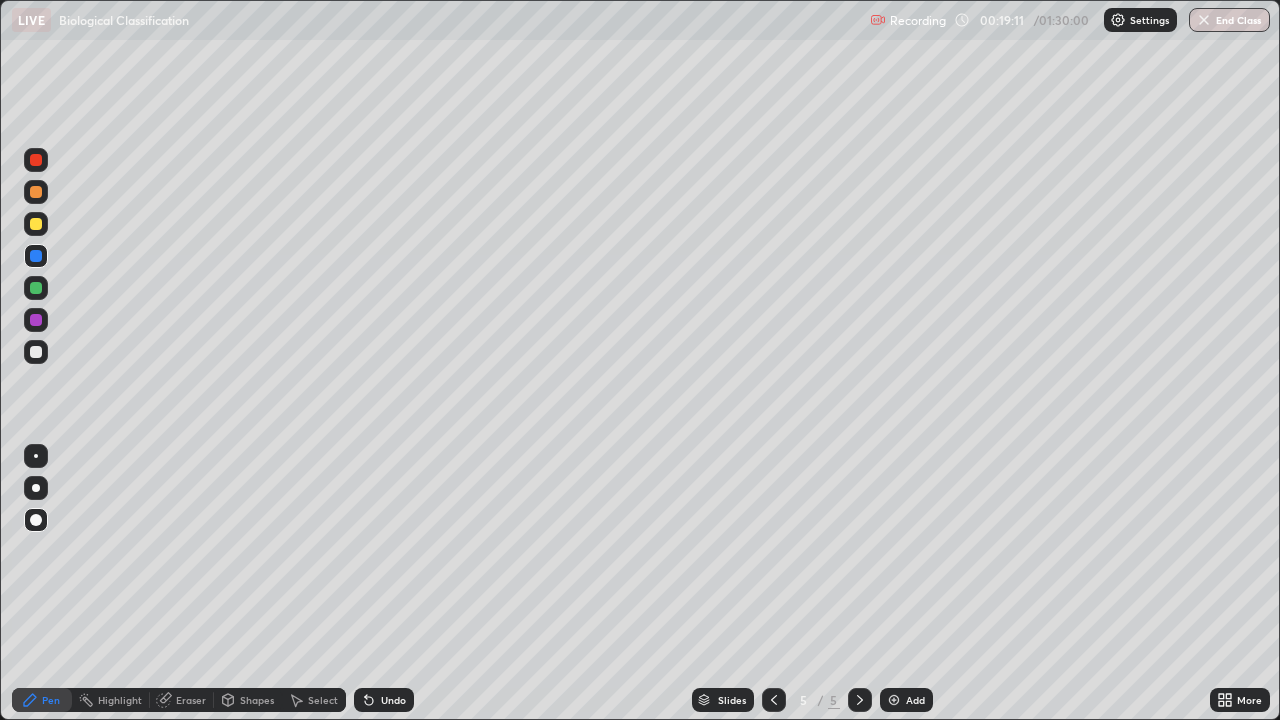 click 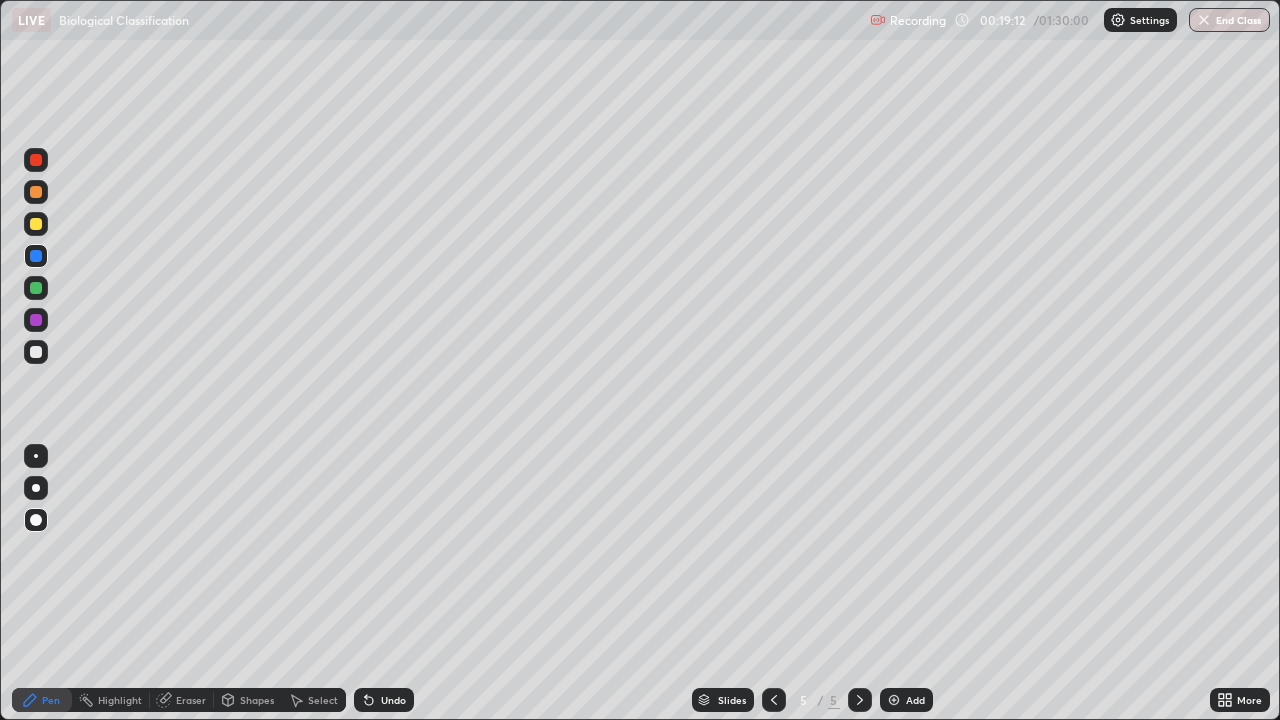 click at bounding box center [36, 488] 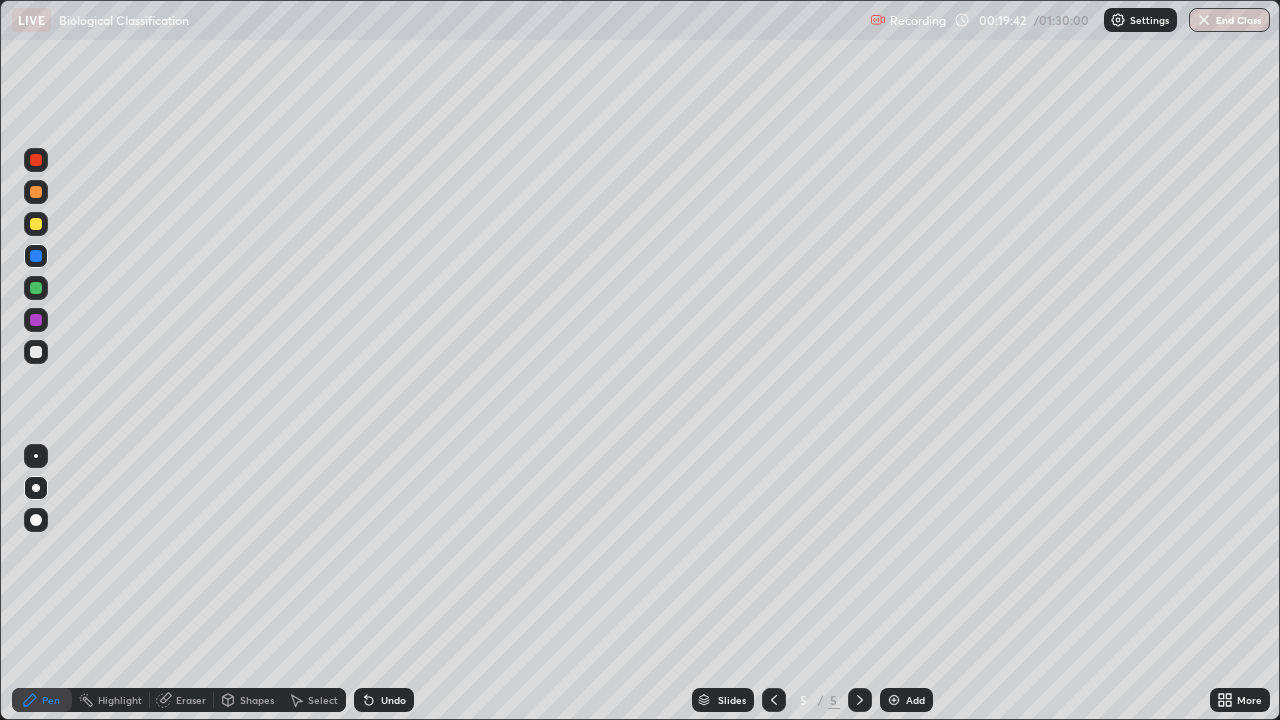 click at bounding box center (36, 320) 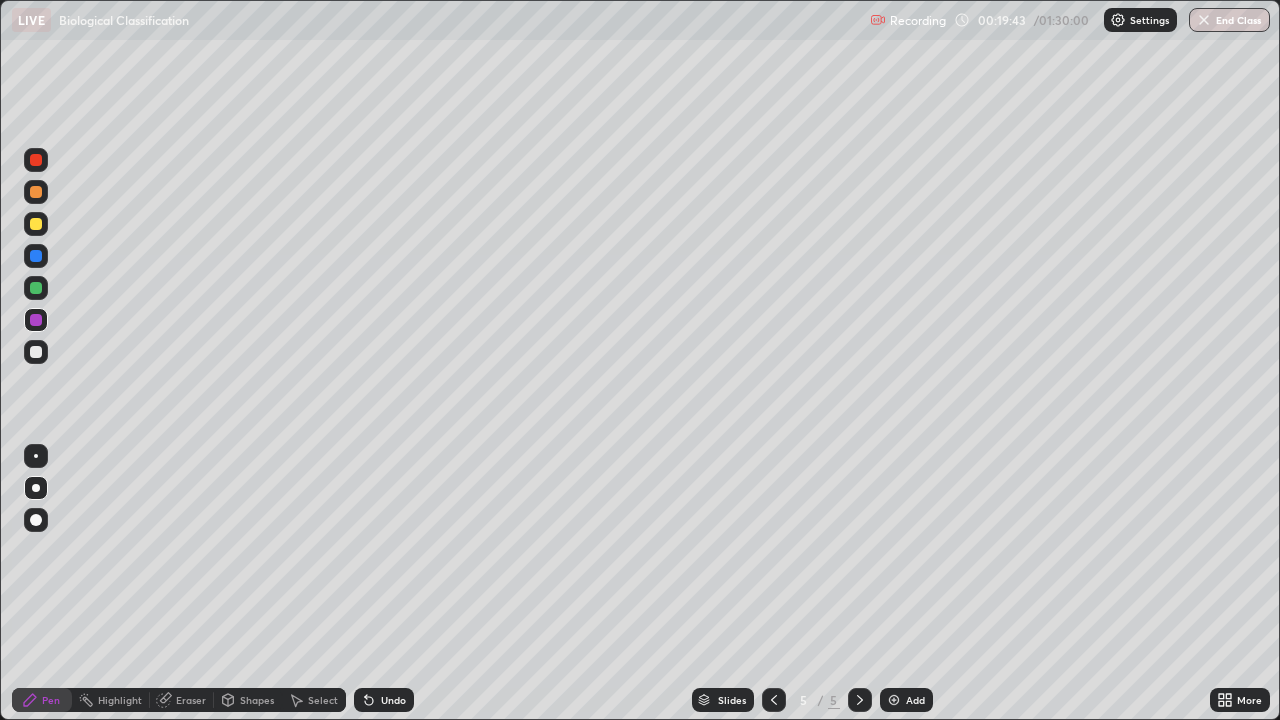click at bounding box center [36, 520] 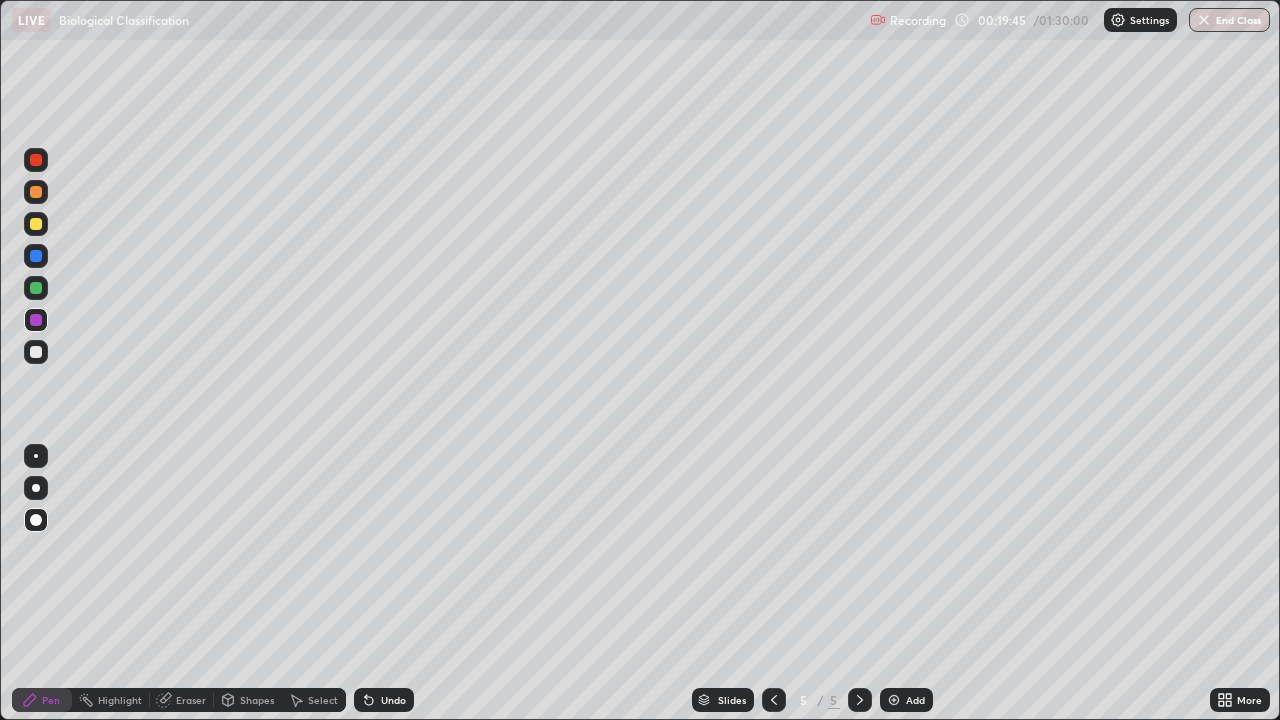 click at bounding box center [36, 288] 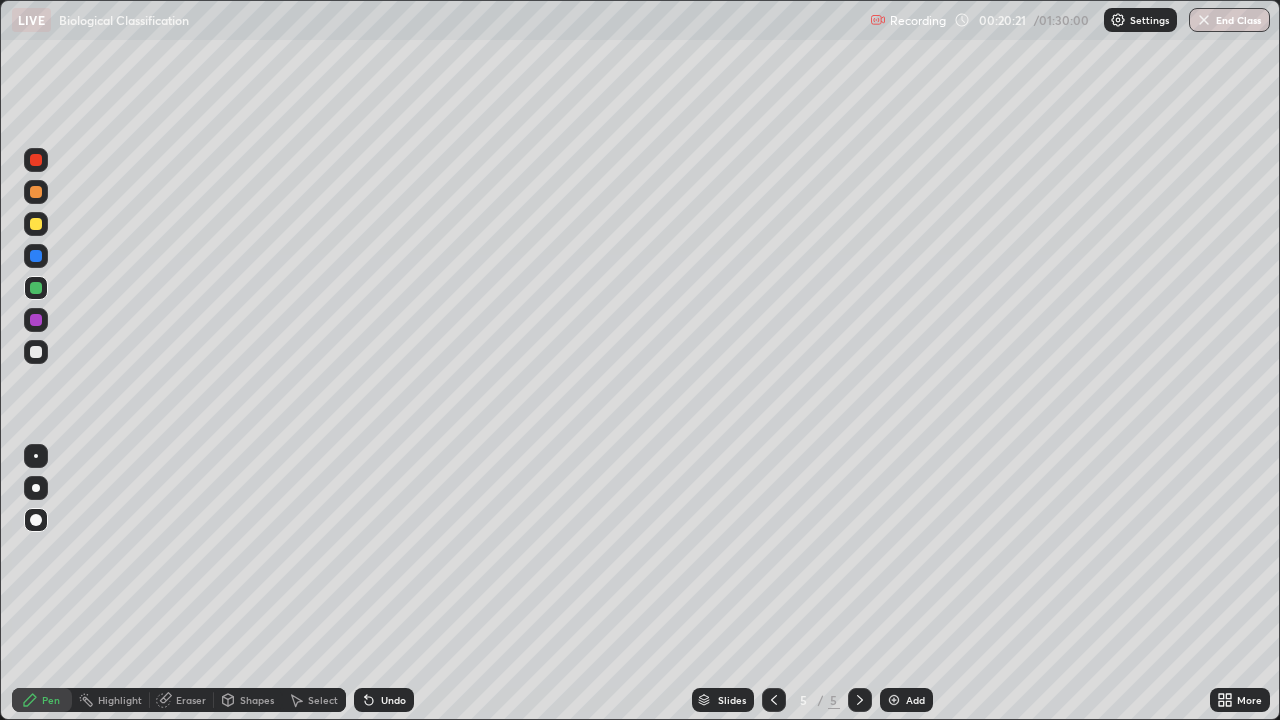click at bounding box center (36, 488) 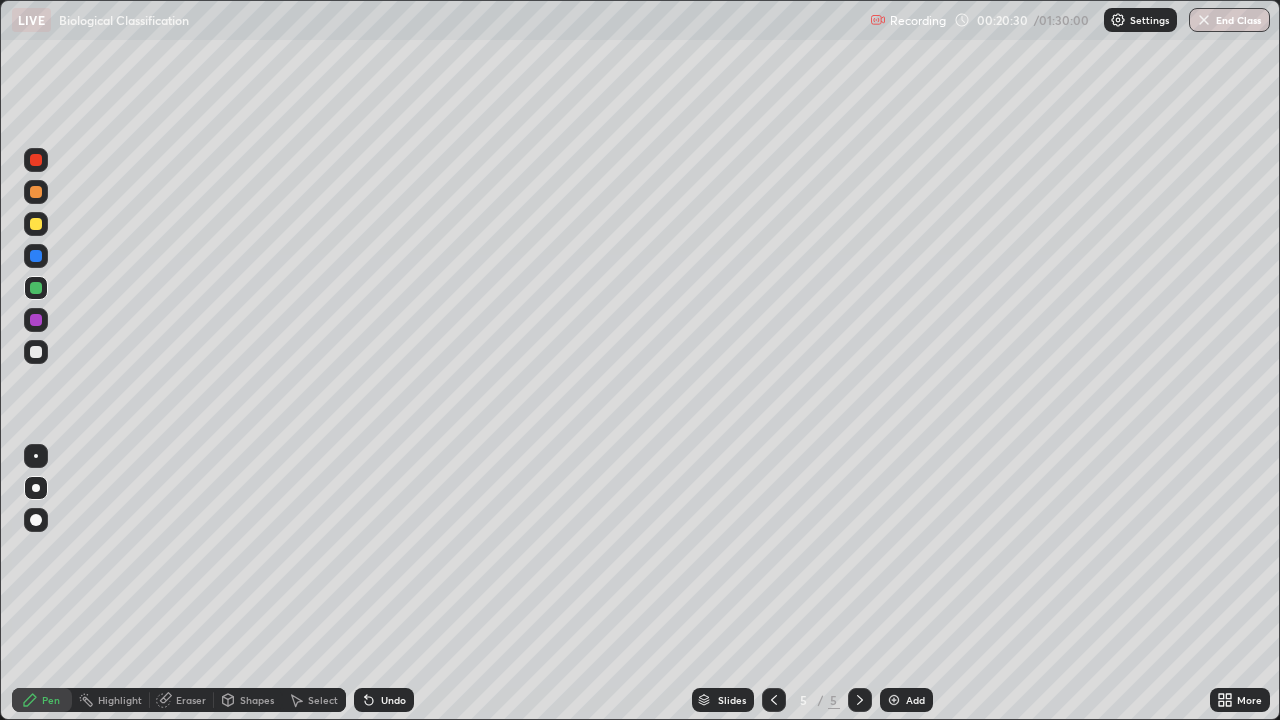 click at bounding box center (36, 256) 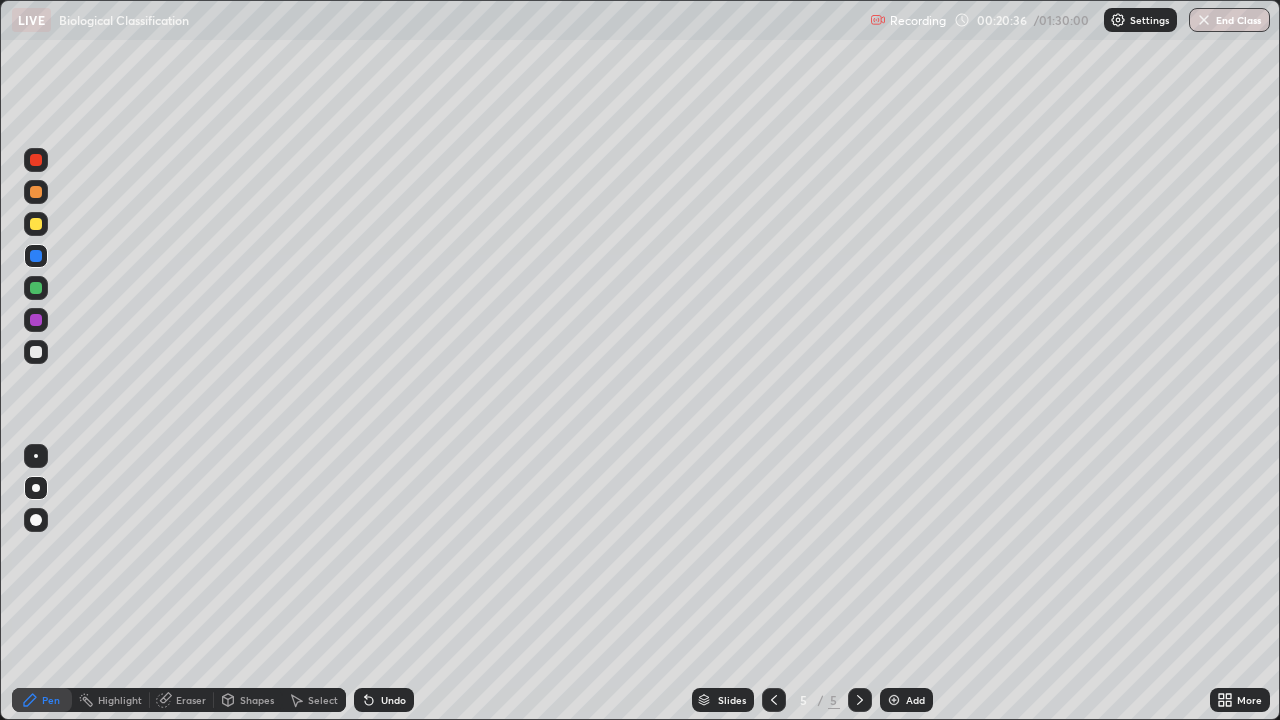 click at bounding box center [36, 352] 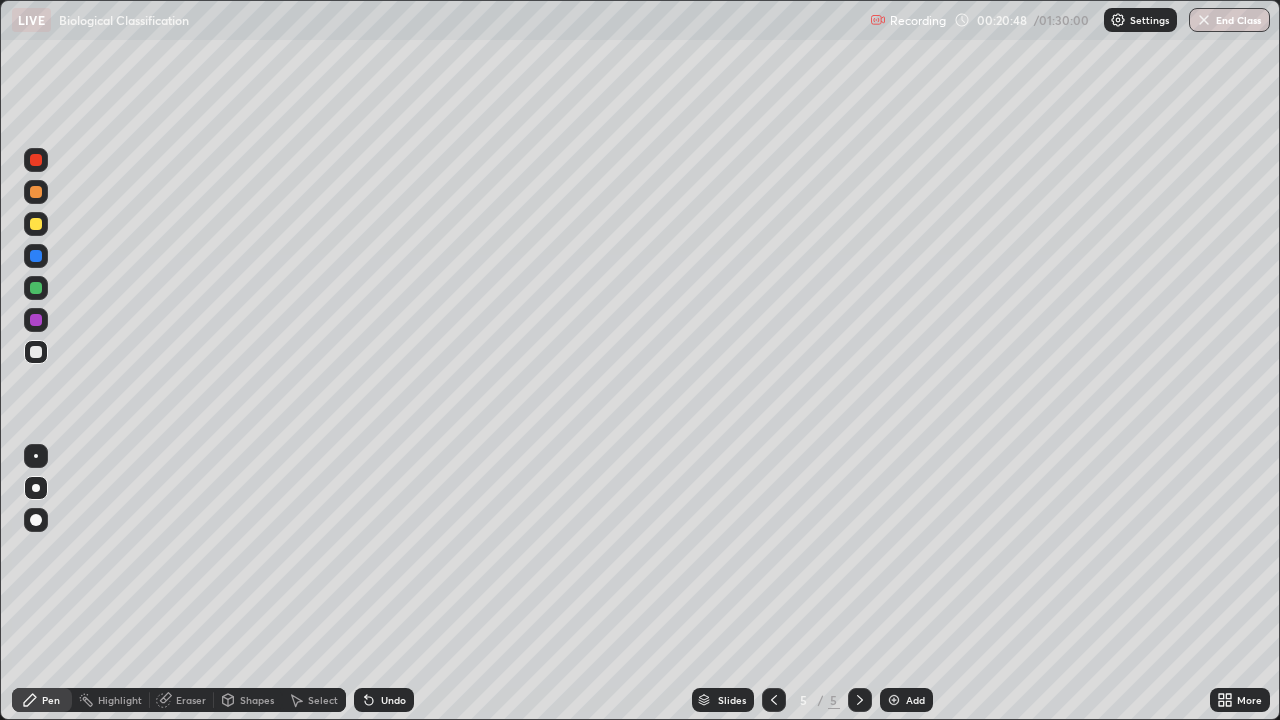 click at bounding box center [36, 320] 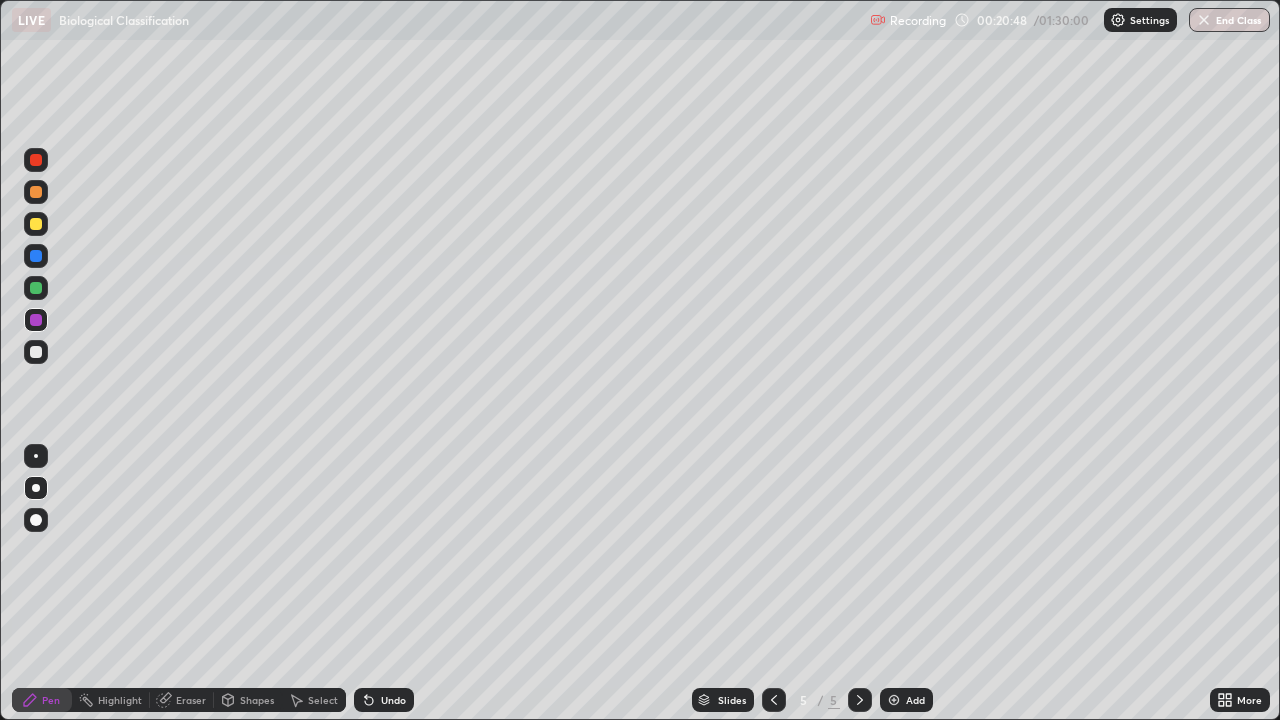 click at bounding box center [36, 520] 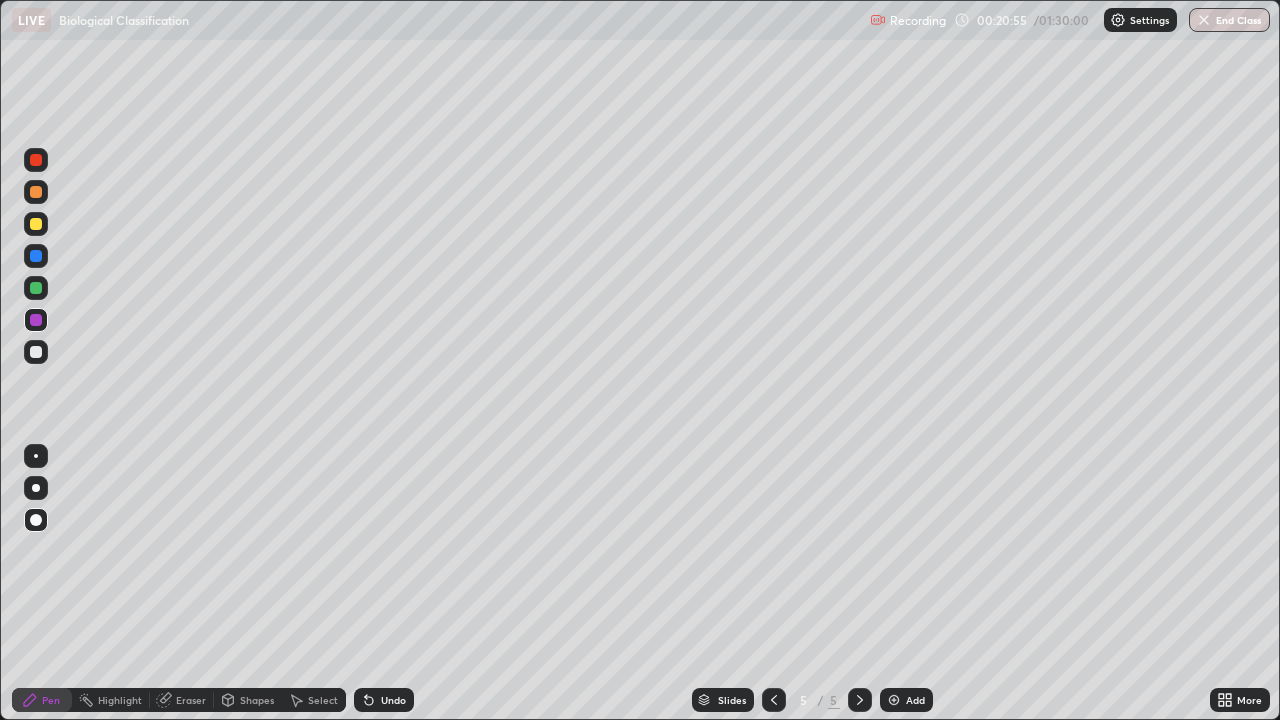 click at bounding box center [36, 488] 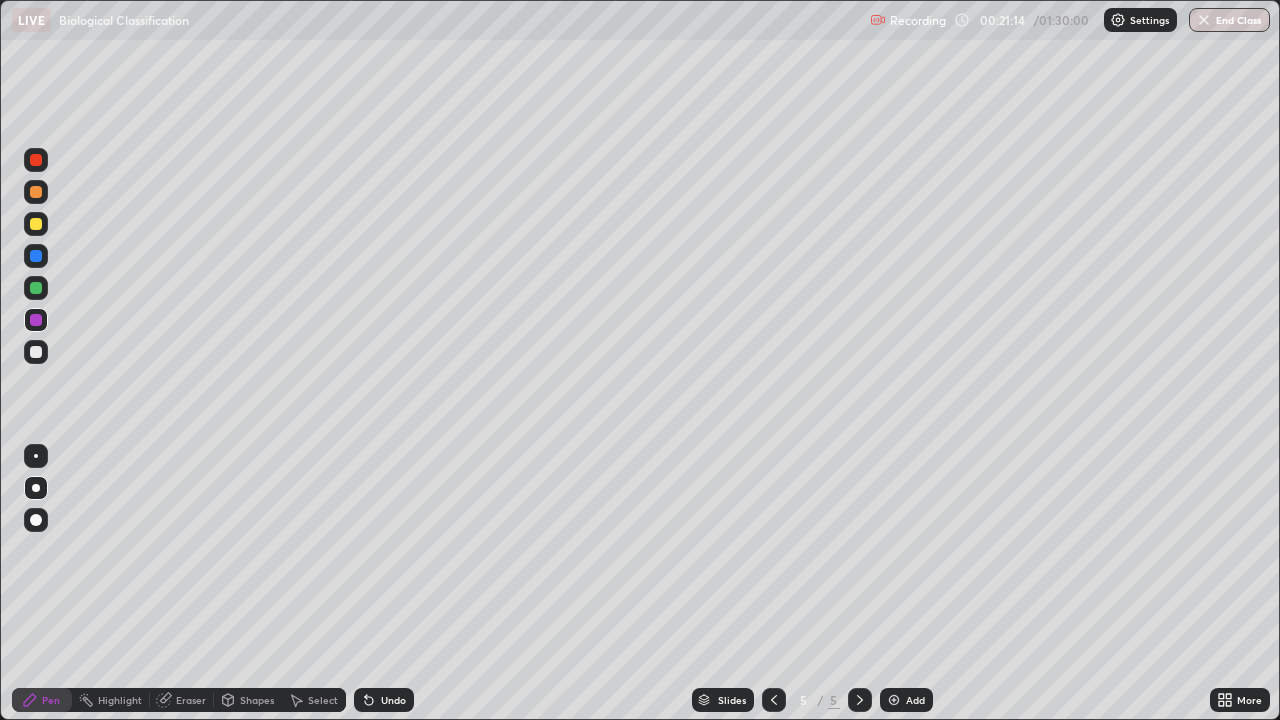click at bounding box center (36, 160) 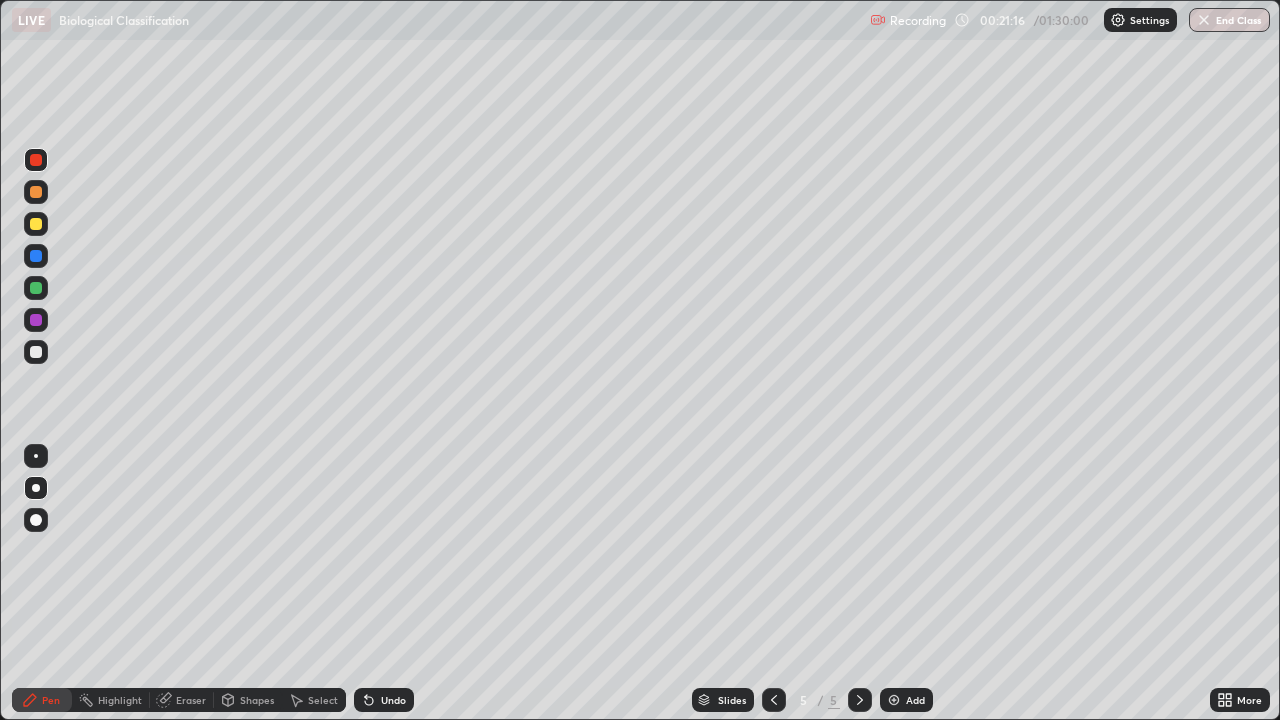 click at bounding box center [36, 520] 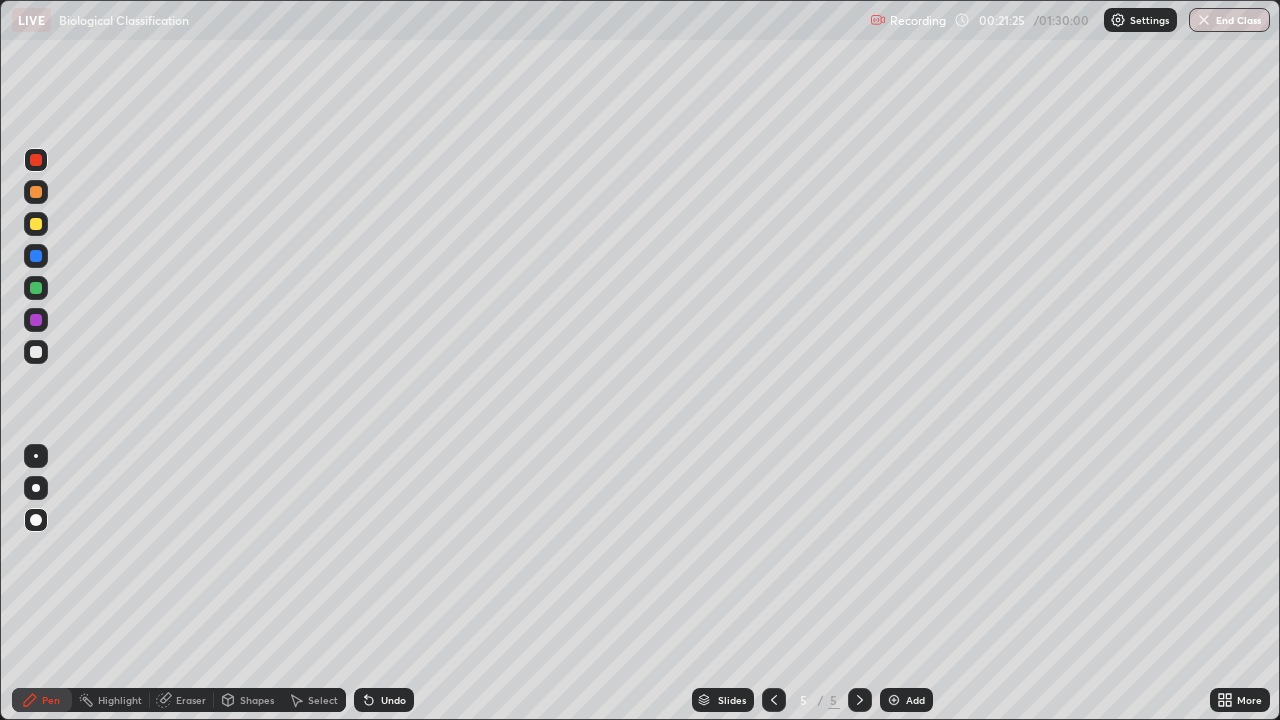click at bounding box center (36, 488) 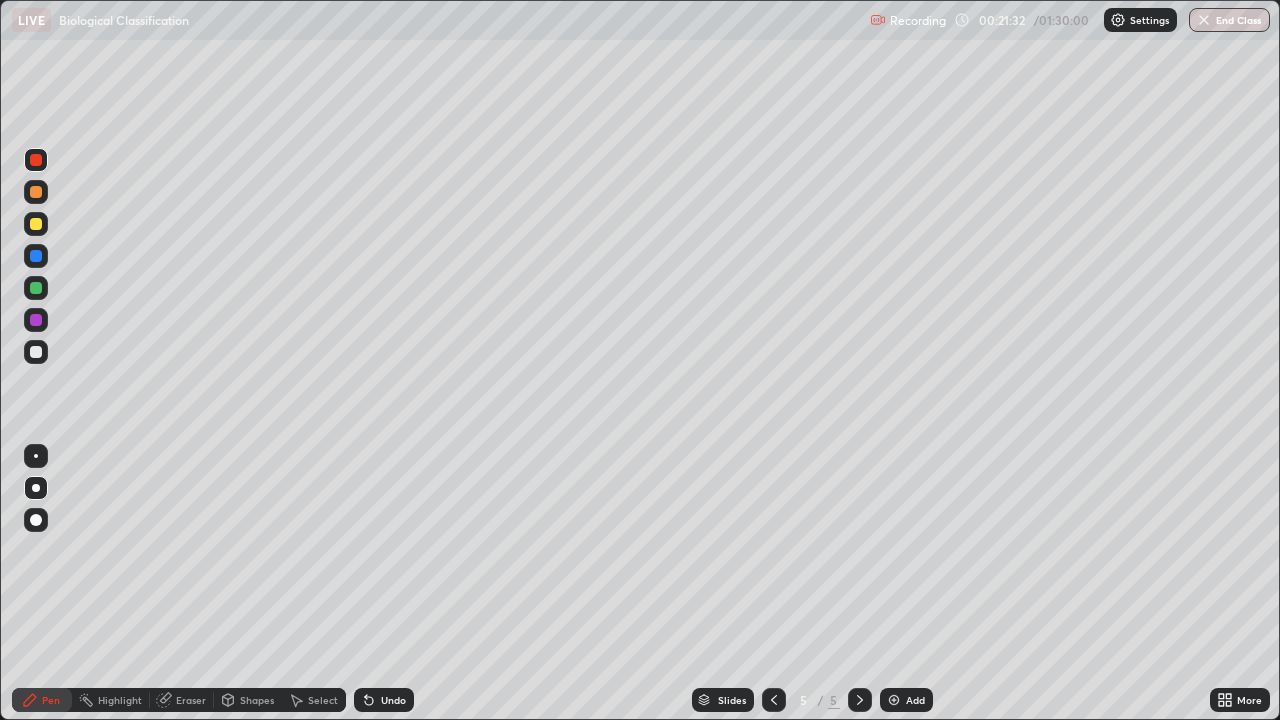 click at bounding box center (36, 320) 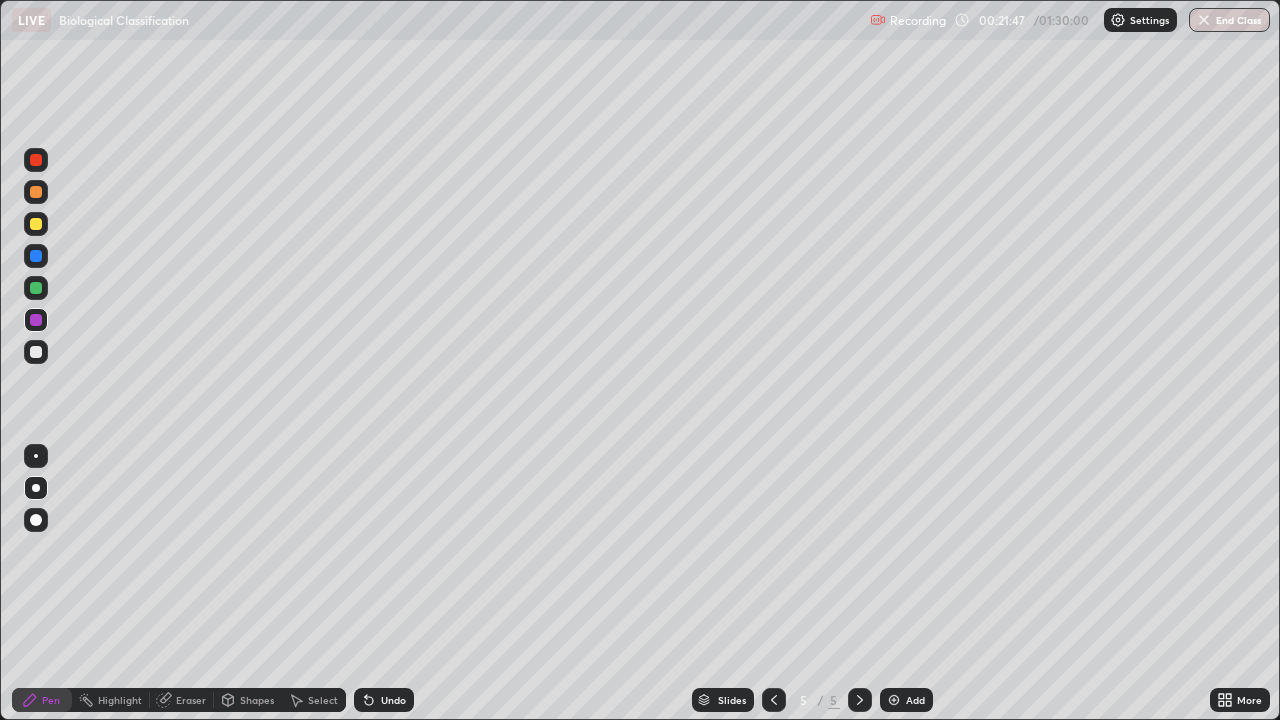 click at bounding box center [36, 288] 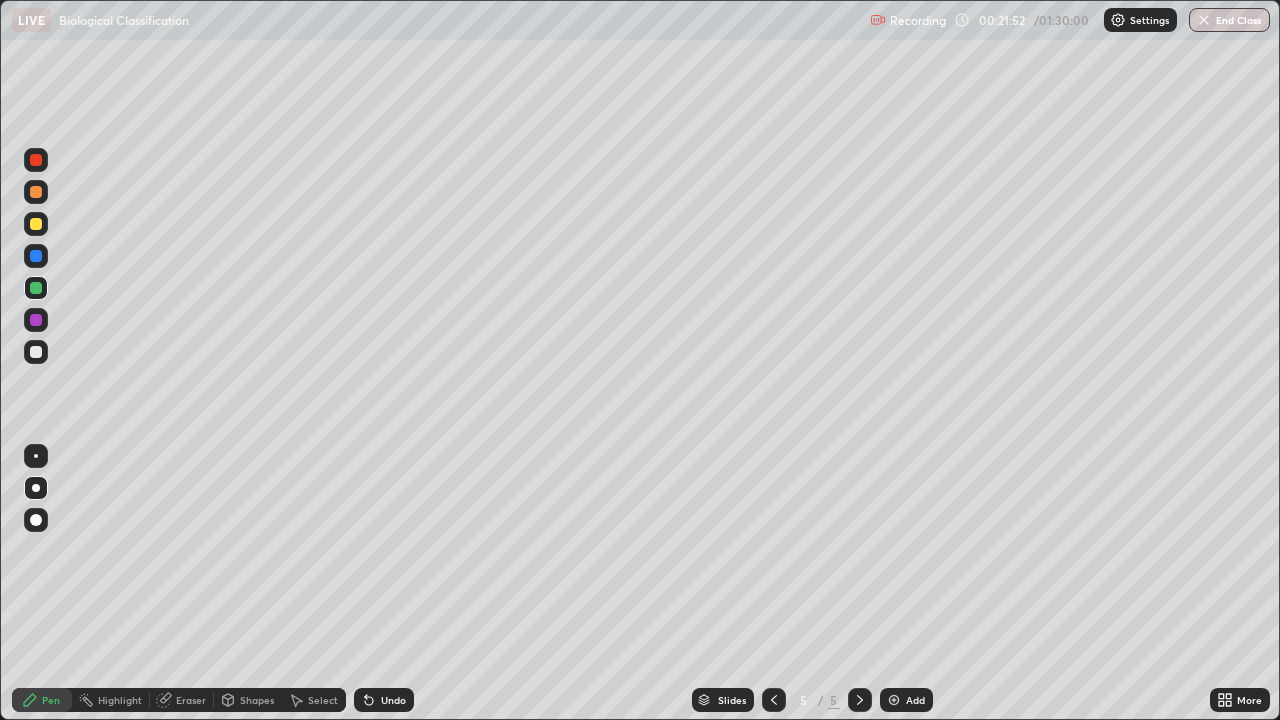 click at bounding box center (36, 192) 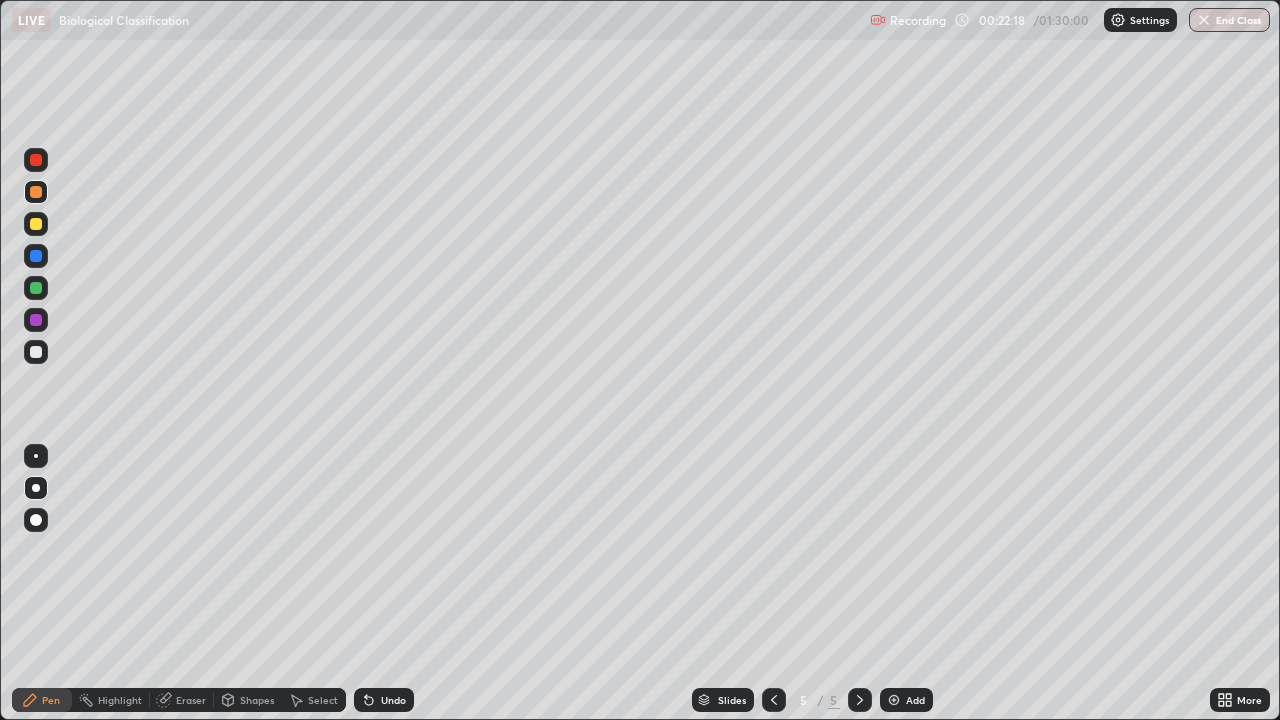 click on "Undo" at bounding box center (393, 700) 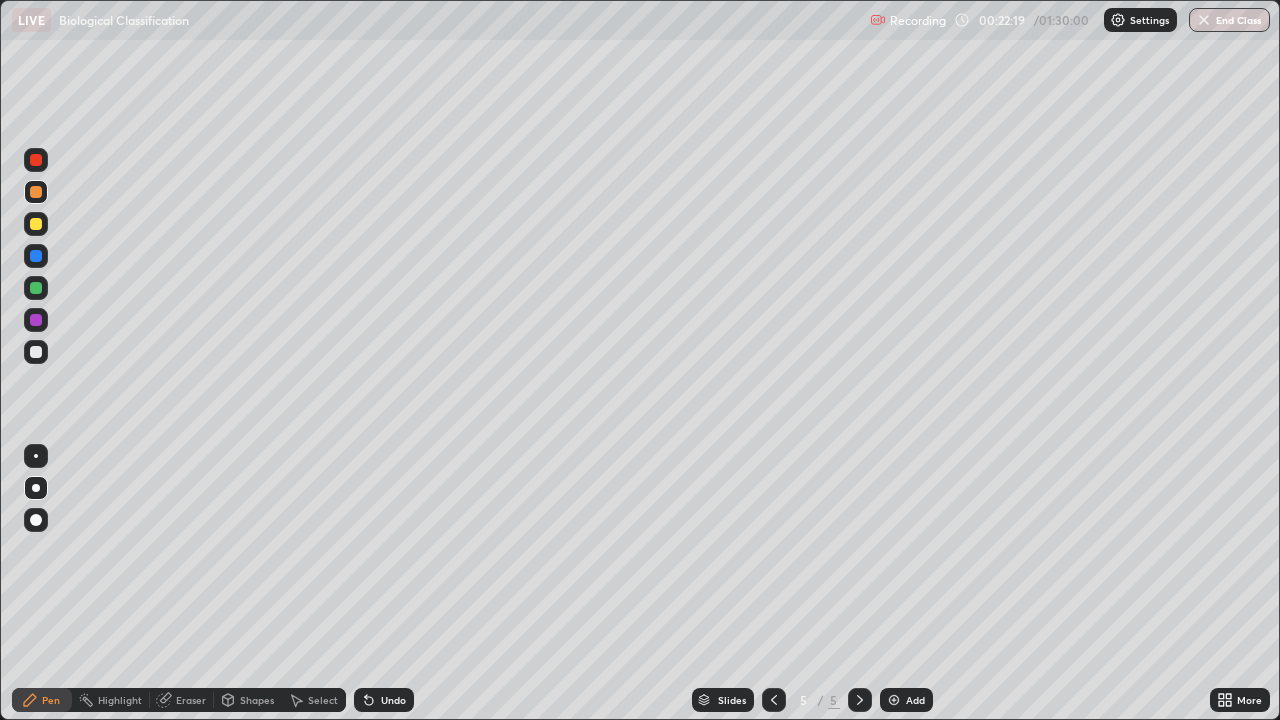 click on "Undo" at bounding box center (393, 700) 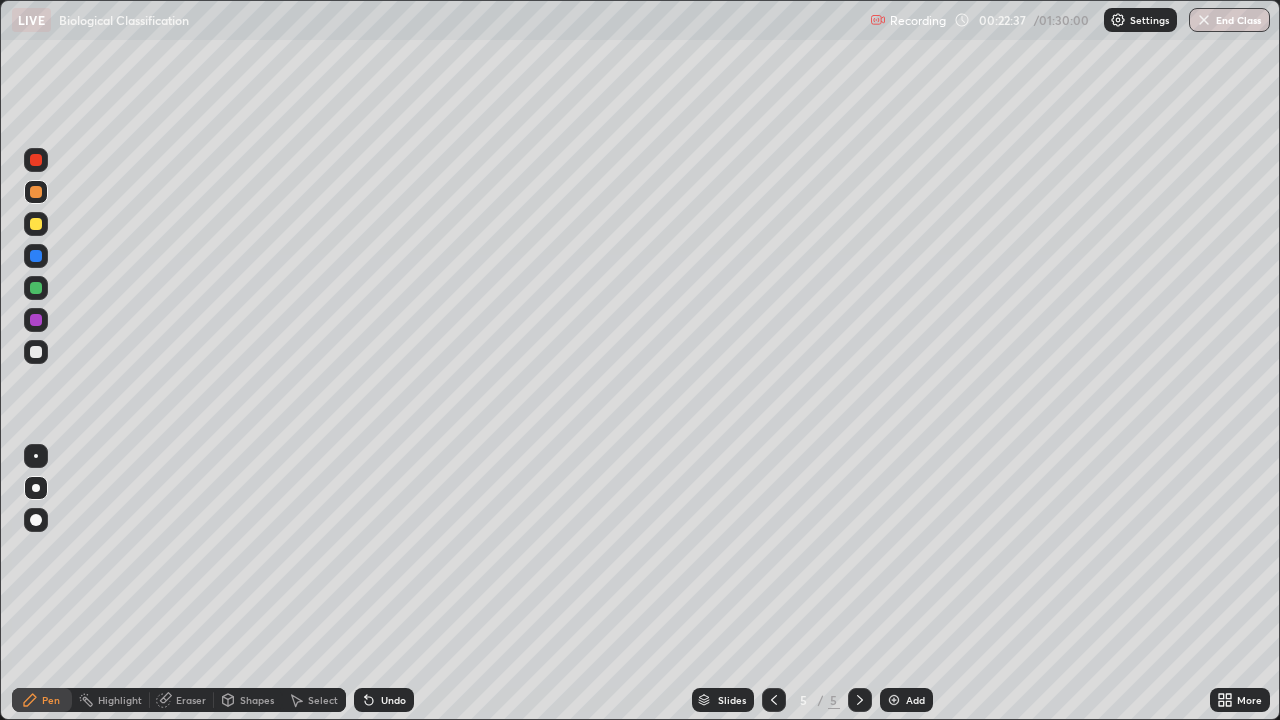 click at bounding box center (36, 160) 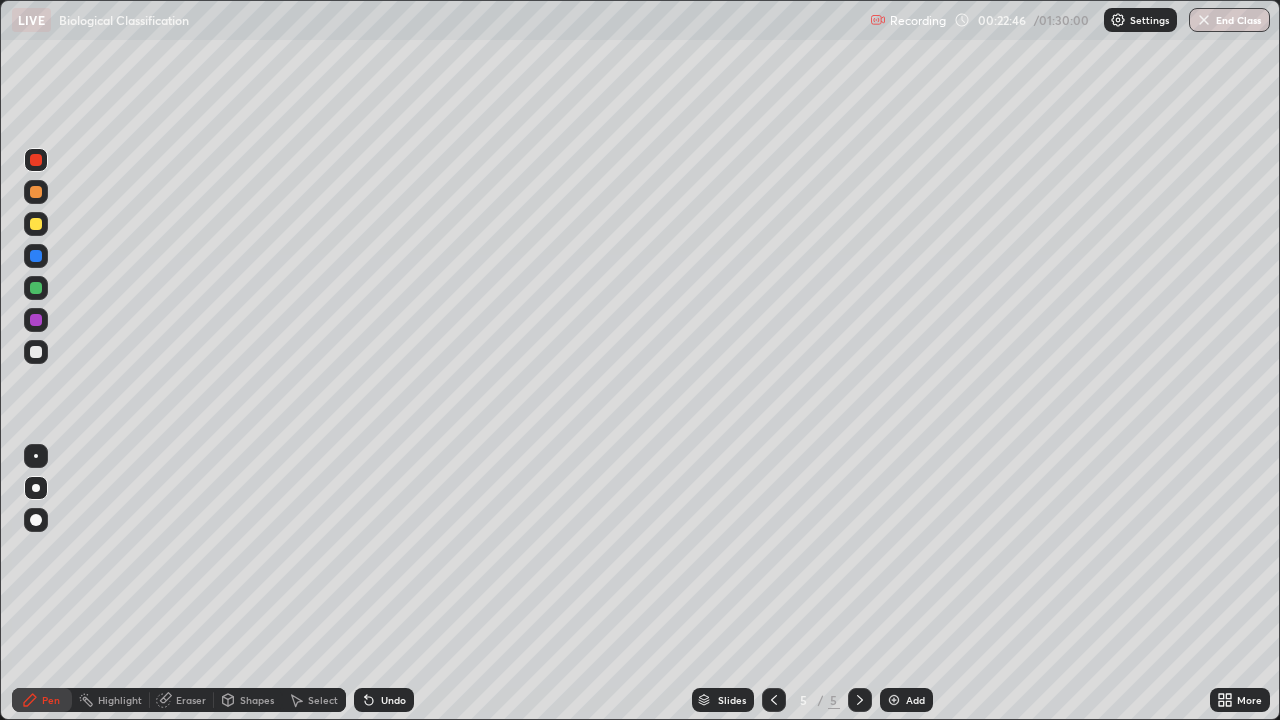 click at bounding box center (36, 256) 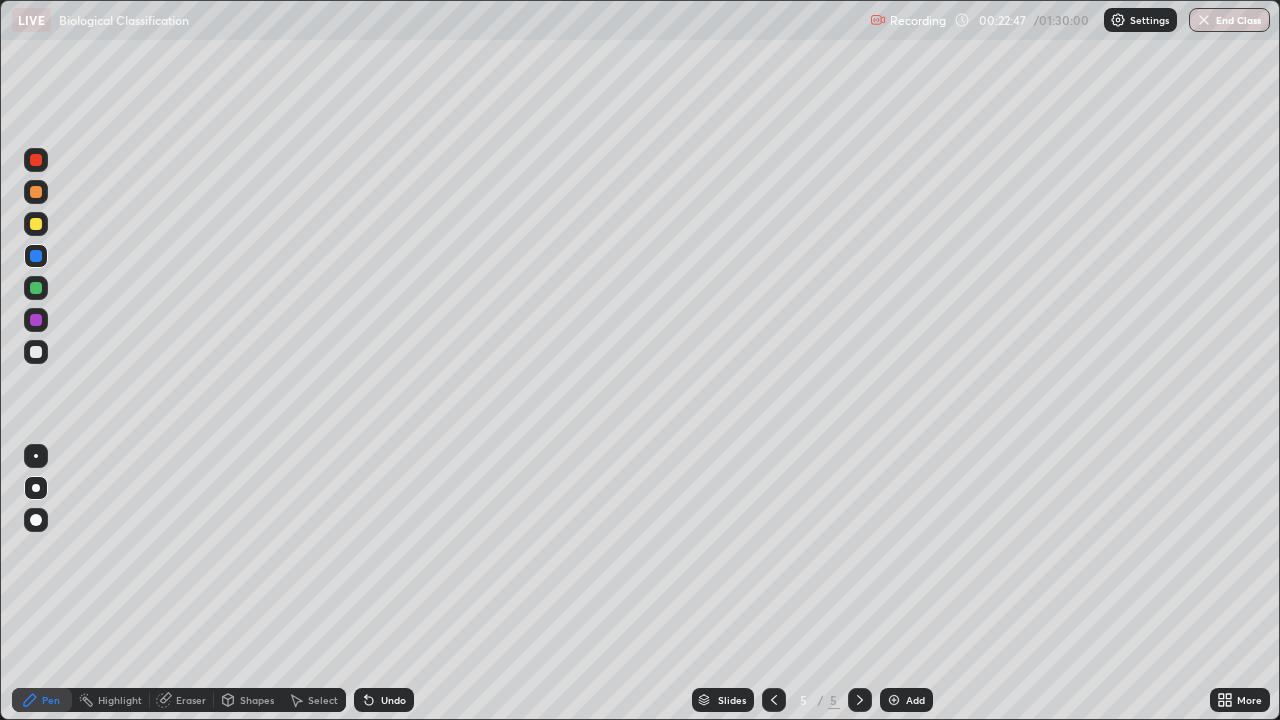 click at bounding box center (36, 520) 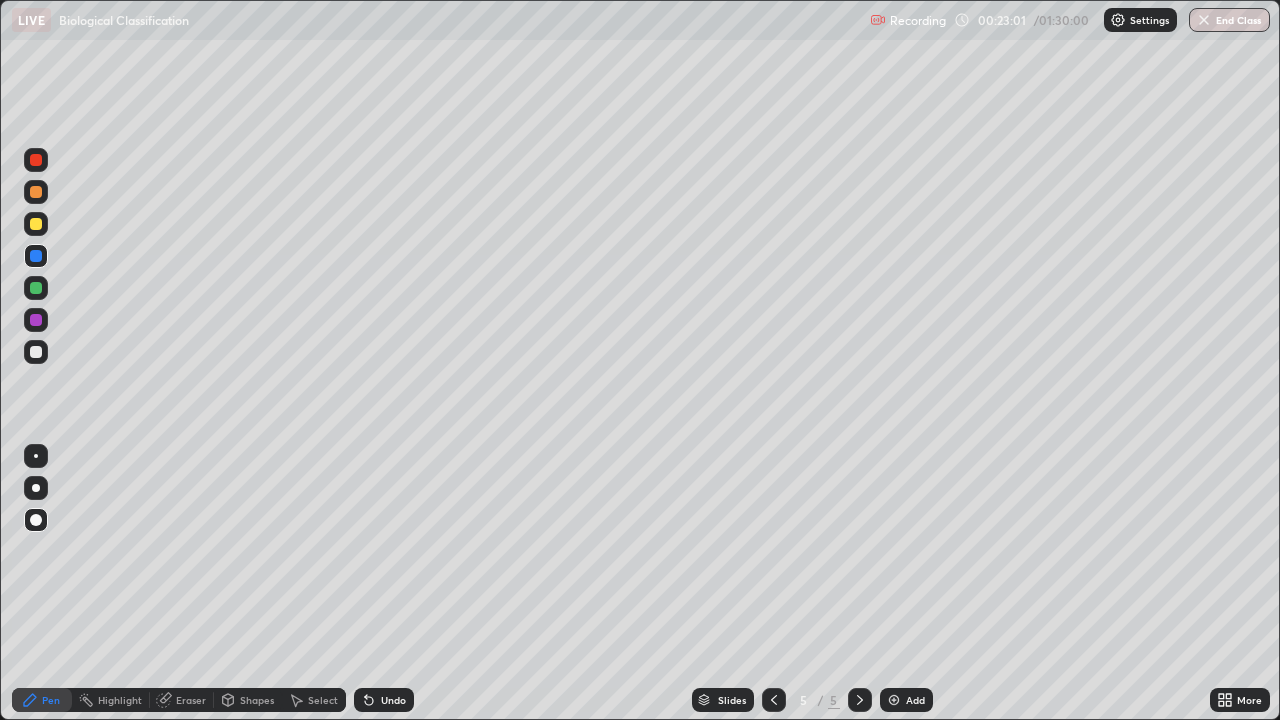 click at bounding box center [36, 488] 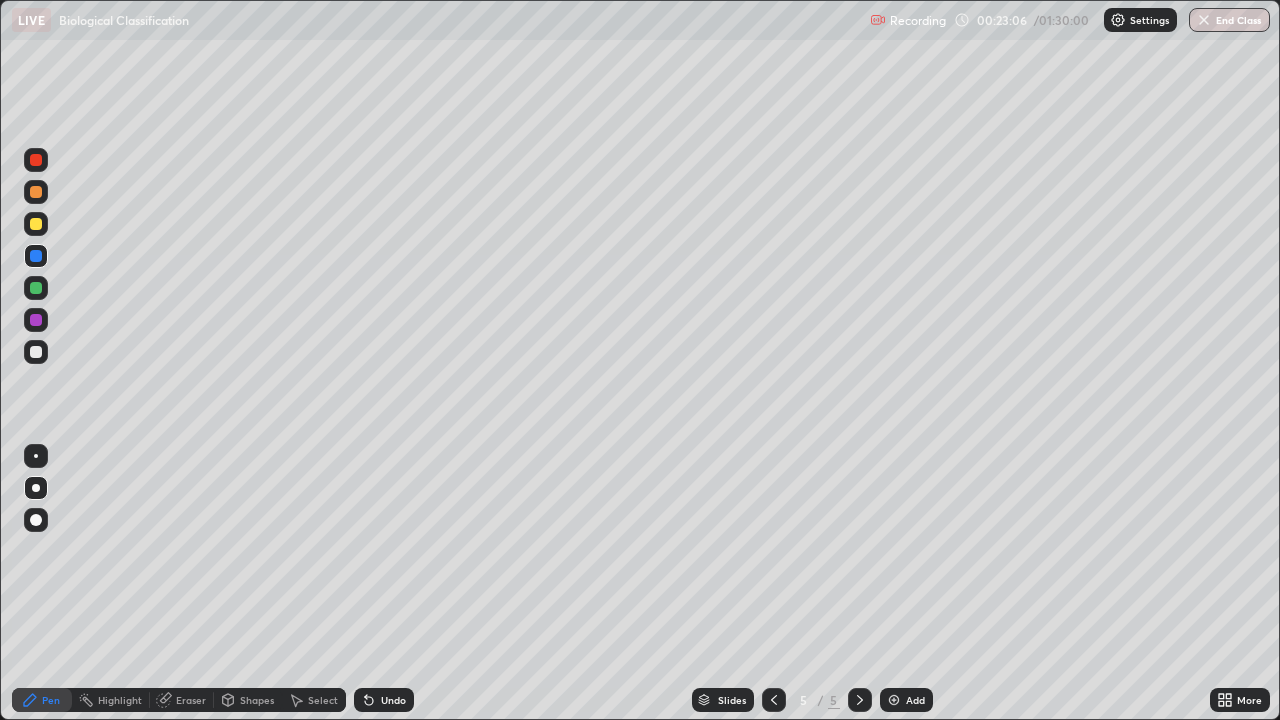 click 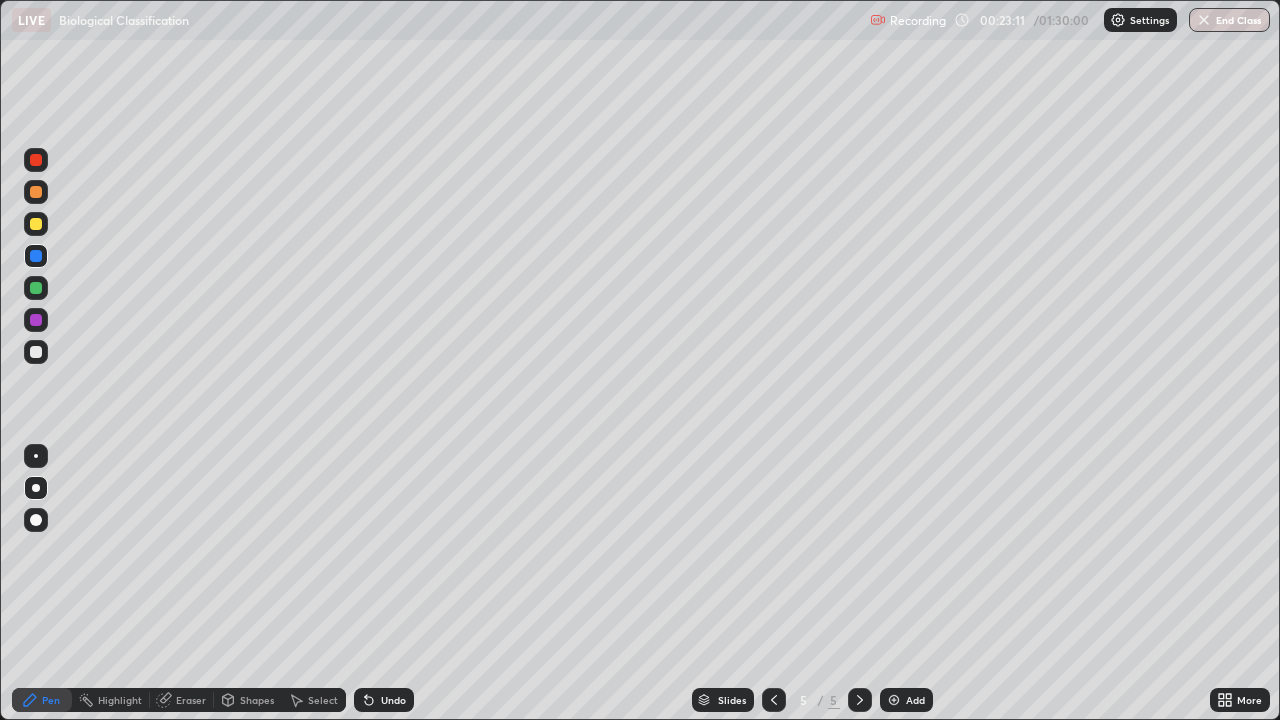 click at bounding box center [36, 352] 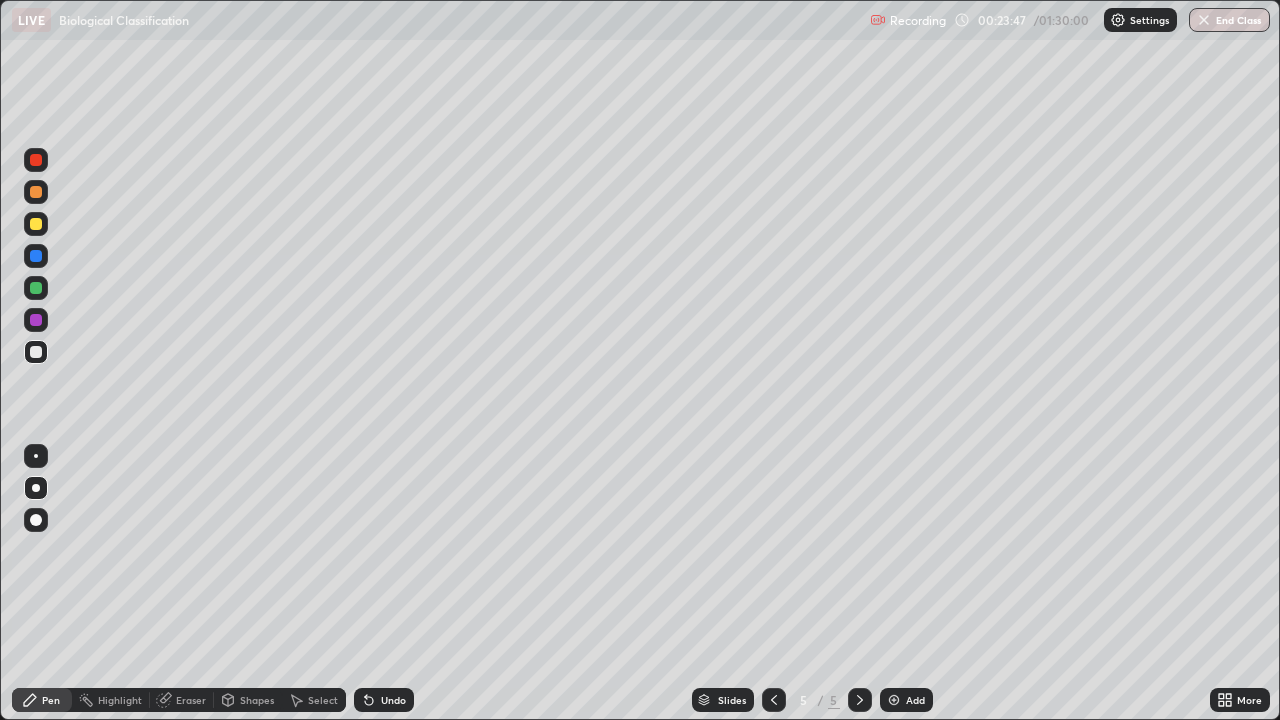 click at bounding box center [36, 288] 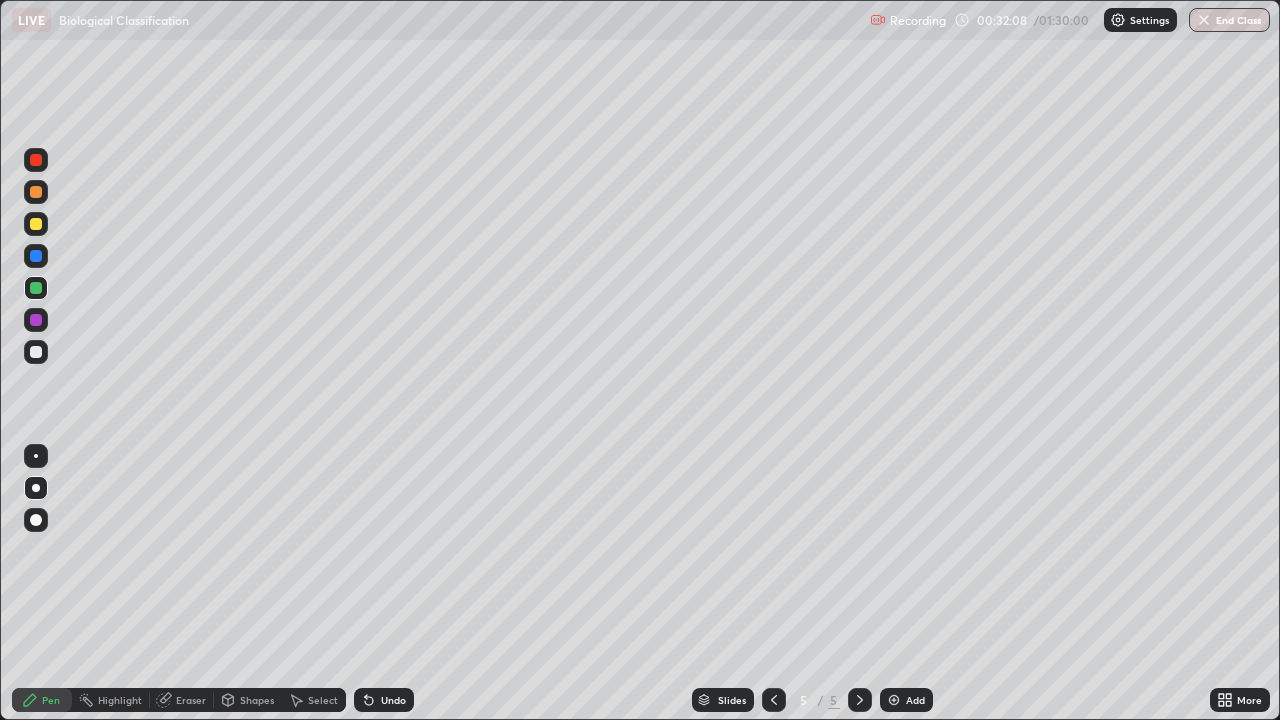 click on "Add" at bounding box center [906, 700] 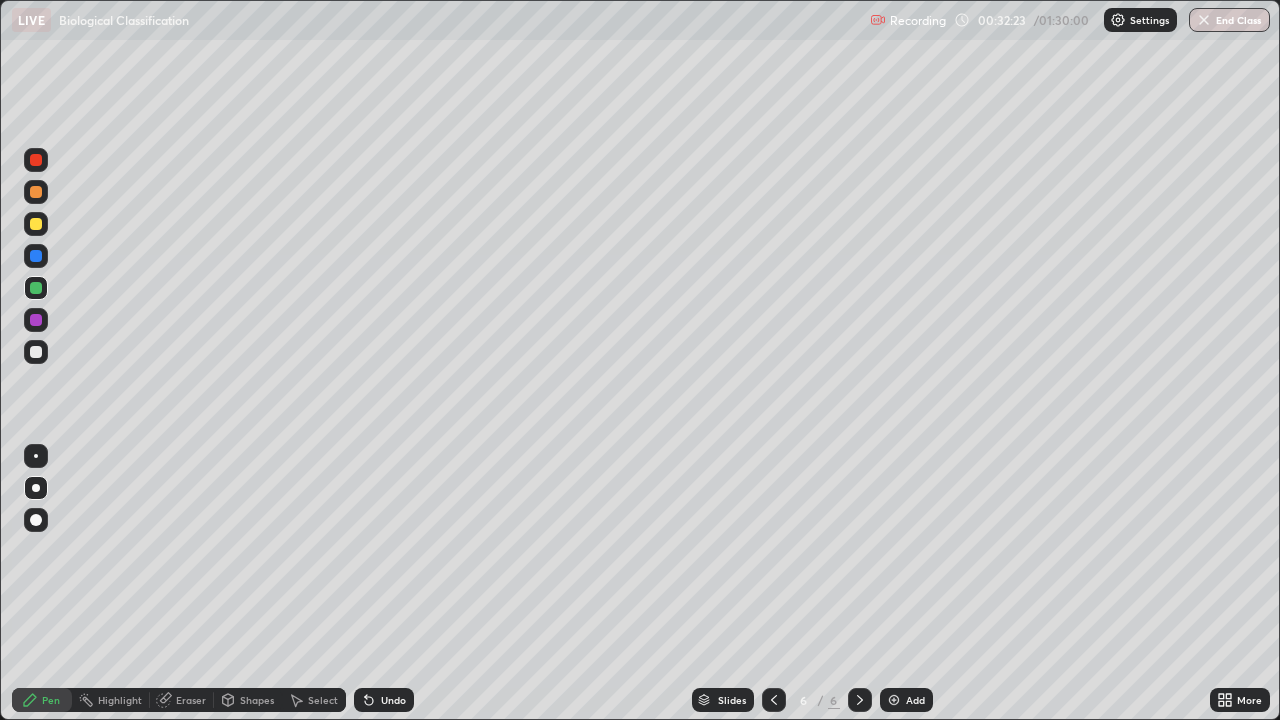 click at bounding box center [36, 256] 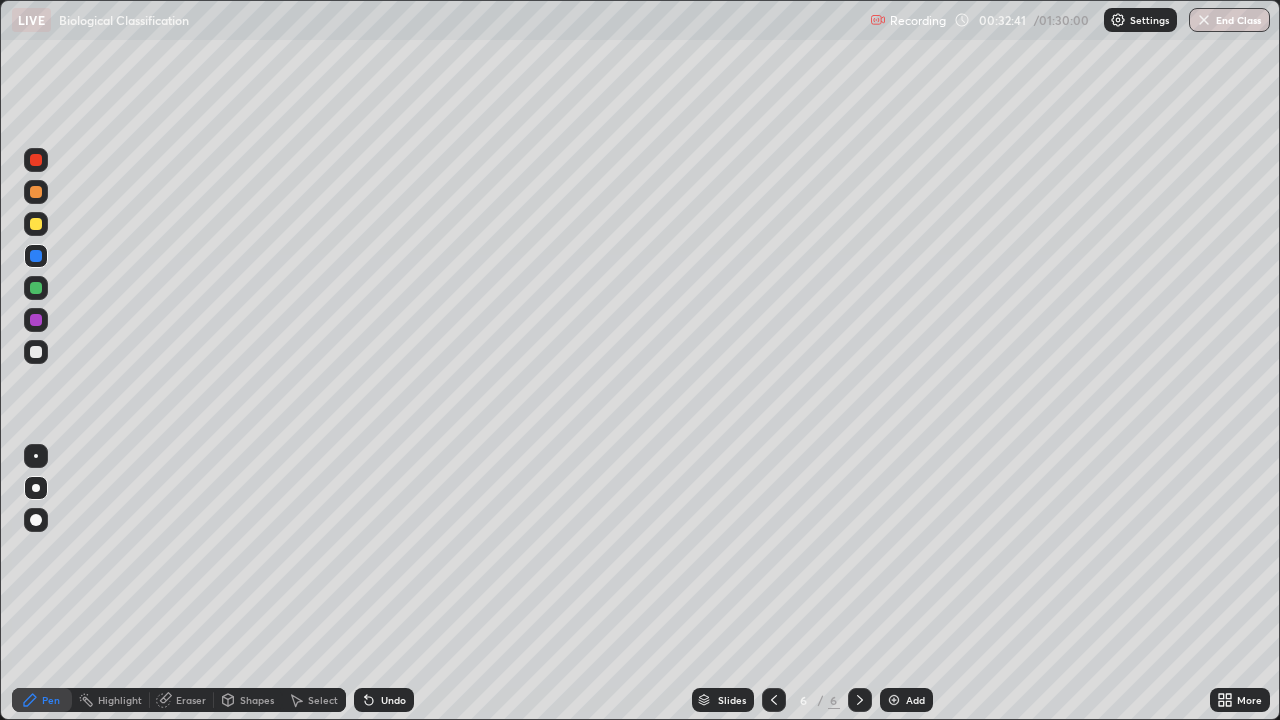 click at bounding box center [36, 320] 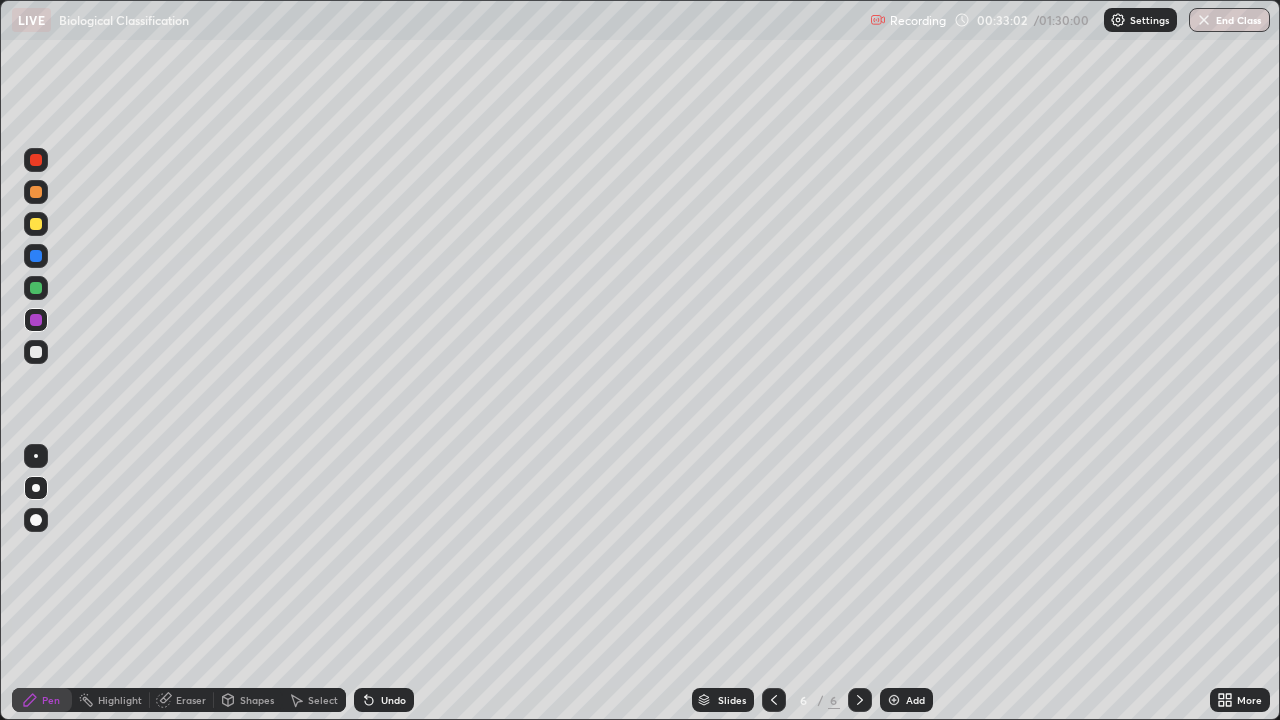 click at bounding box center (36, 352) 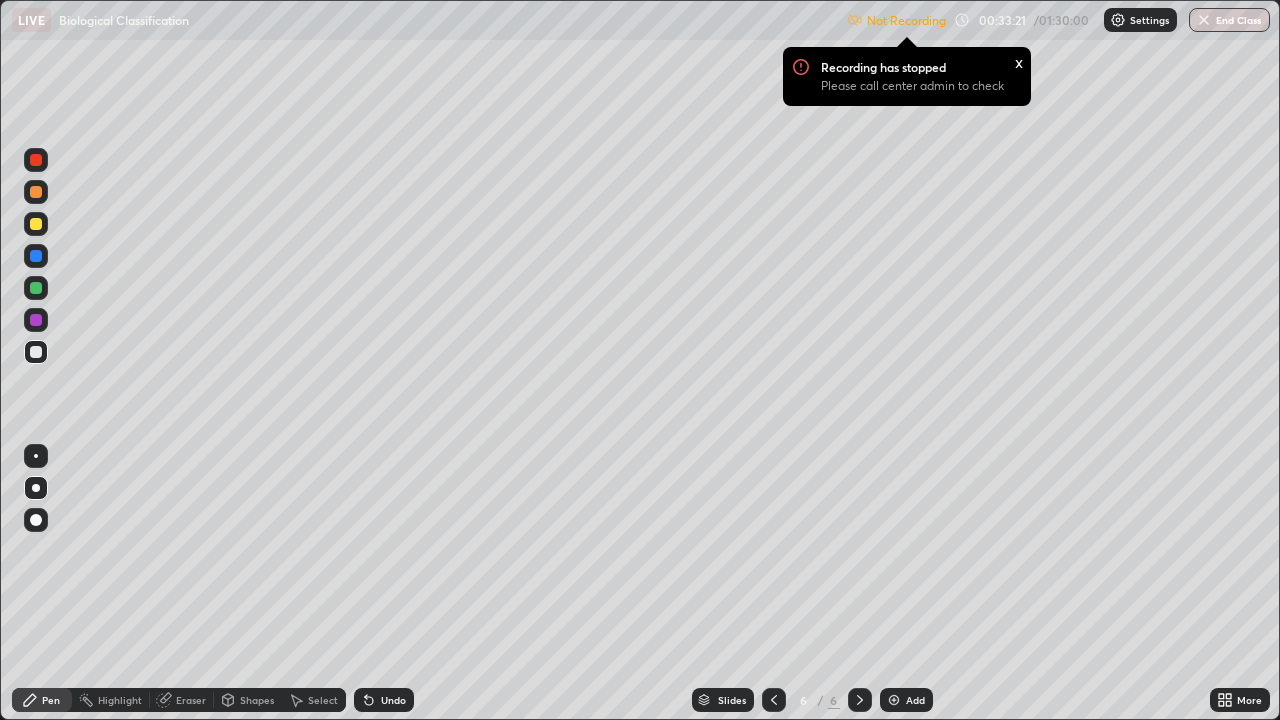 click at bounding box center (36, 192) 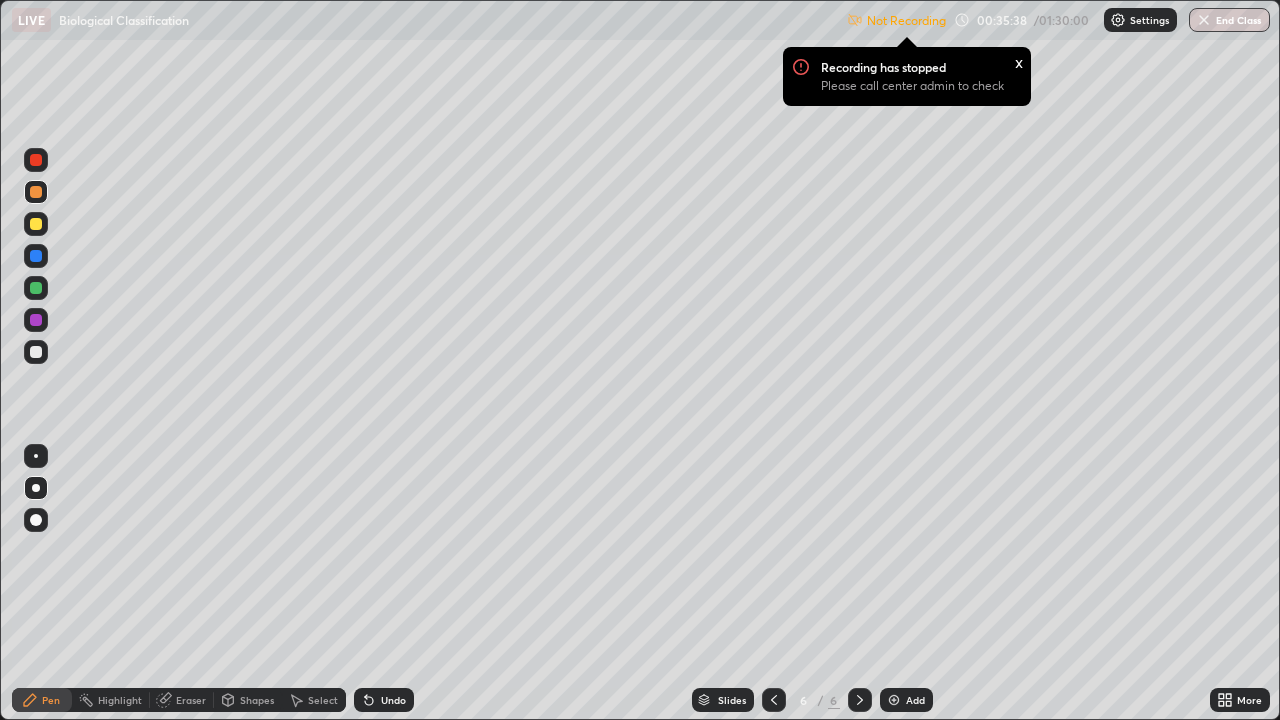 click 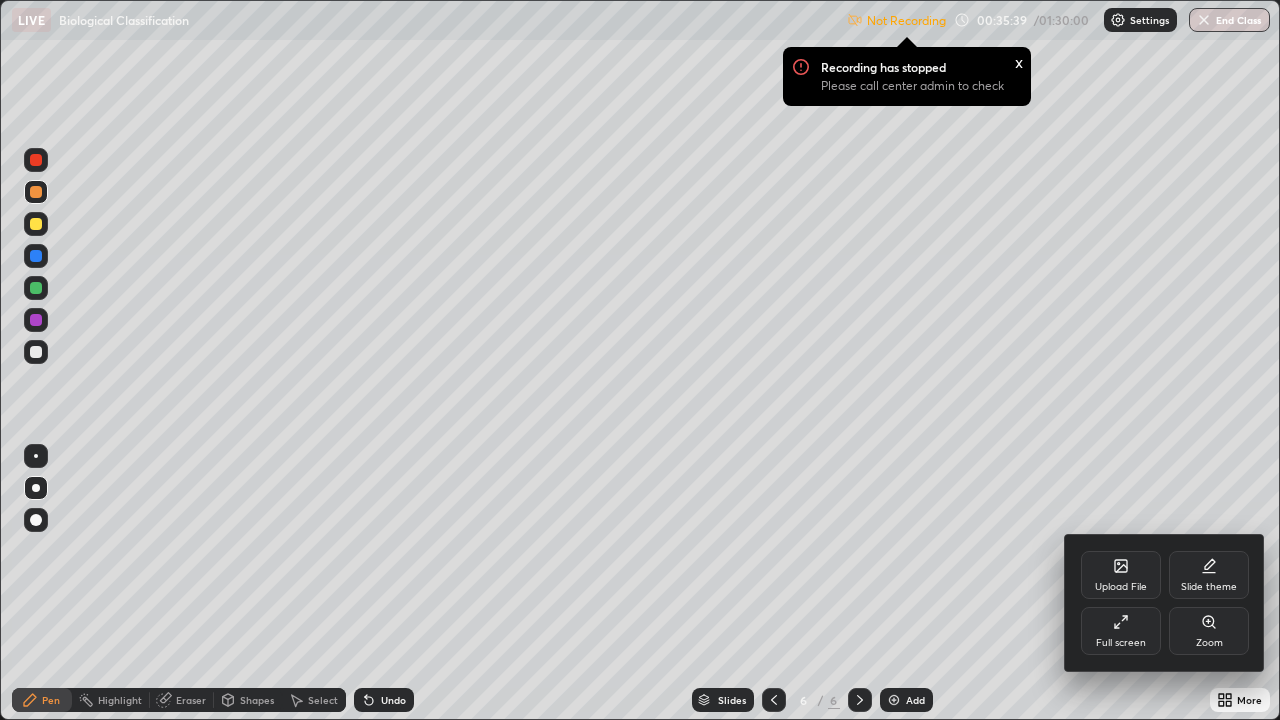 click on "Full screen" at bounding box center (1121, 643) 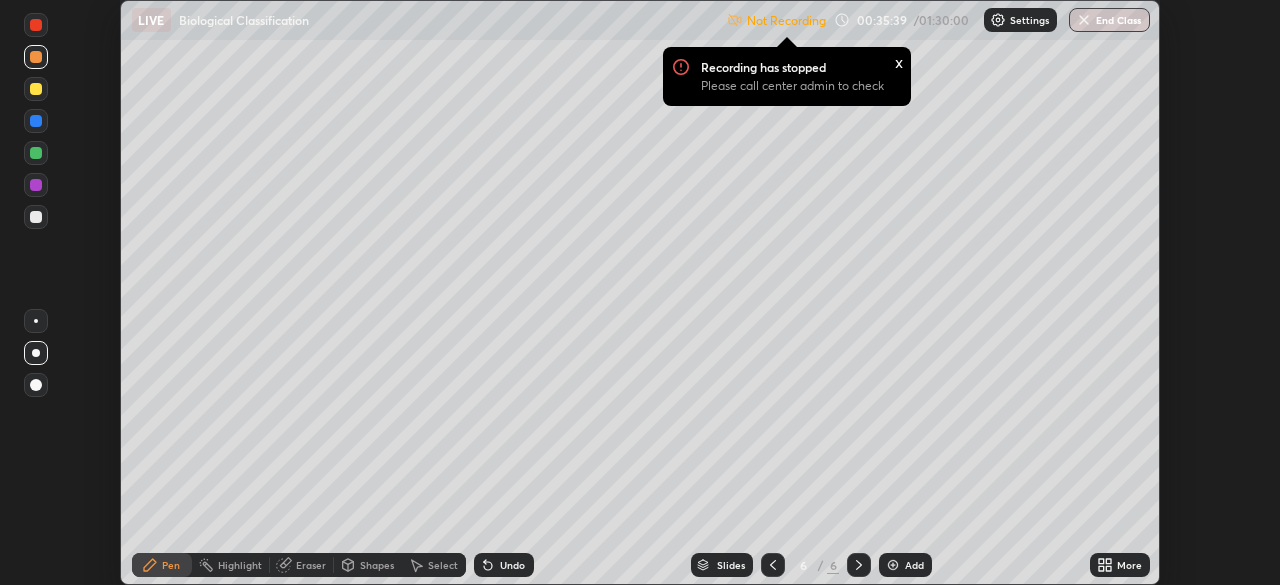 scroll, scrollTop: 585, scrollLeft: 1280, axis: both 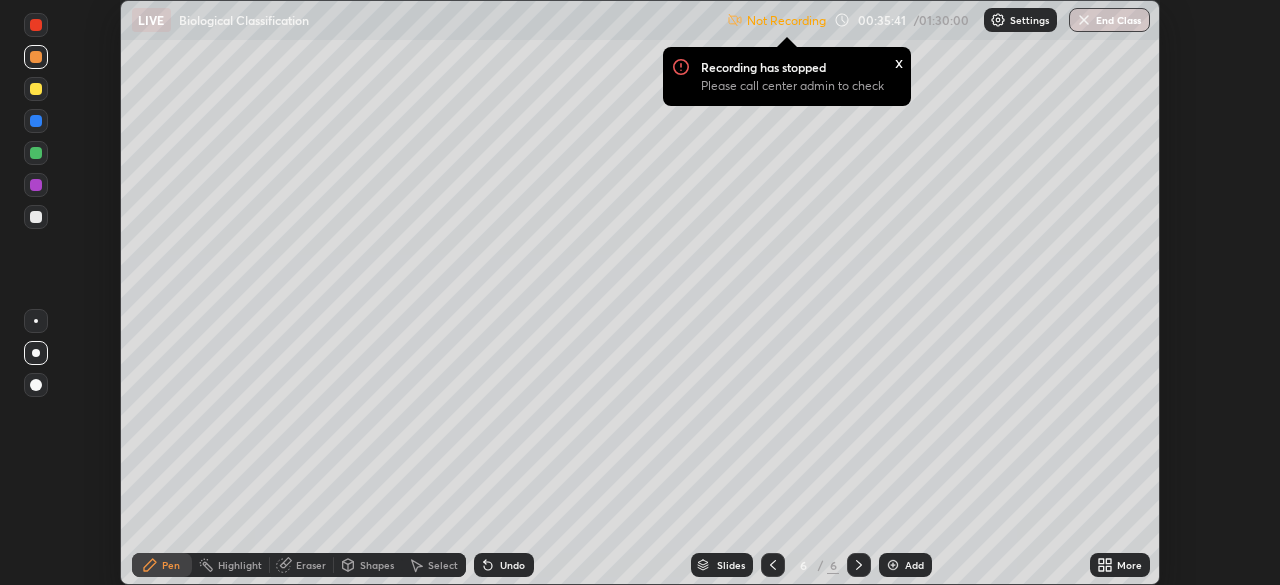 click on "Settings" at bounding box center (1029, 20) 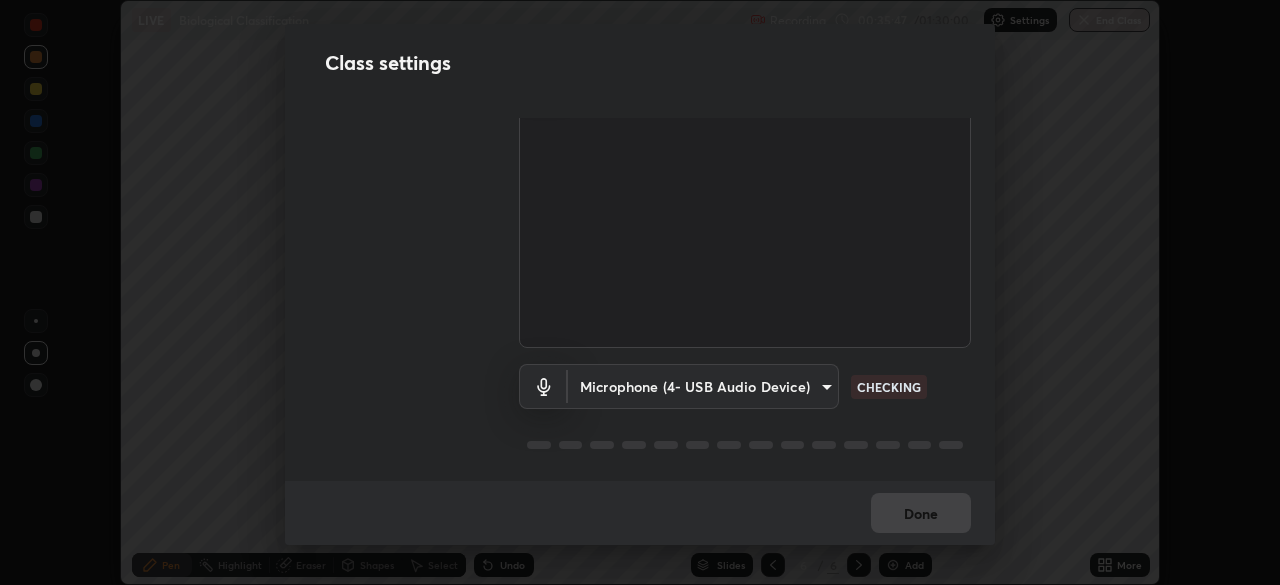 scroll, scrollTop: 0, scrollLeft: 0, axis: both 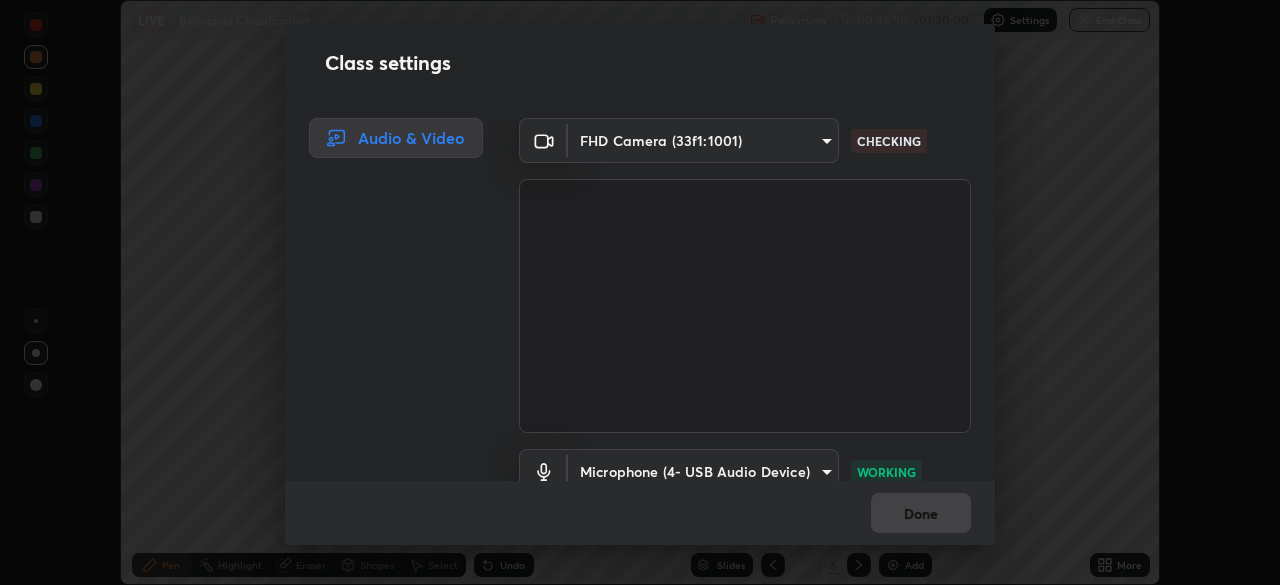 click on "Erase all LIVE Biological Classification Recording 00:35:50 / 01:30:00 Settings End Class Setting up your live class Biological Classification • L17 of Course On Botany for NEET Conquer 1 2026 [FIRST] [LAST] Pen Highlight Eraser Shapes Select Undo Slides 6 / 6 Add More No doubts shared Encourage your learners to ask a doubt for better clarity Report an issue Reason for reporting Buffering Chat not working Audio - Video sync issue Educator video quality low ​ Attach an image Report Class settings Audio & Video FHD Camera (33f1:1001) [HASH] CHECKING Microphone (4- USB Audio Device) [HASH] WORKING Done" at bounding box center [640, 292] 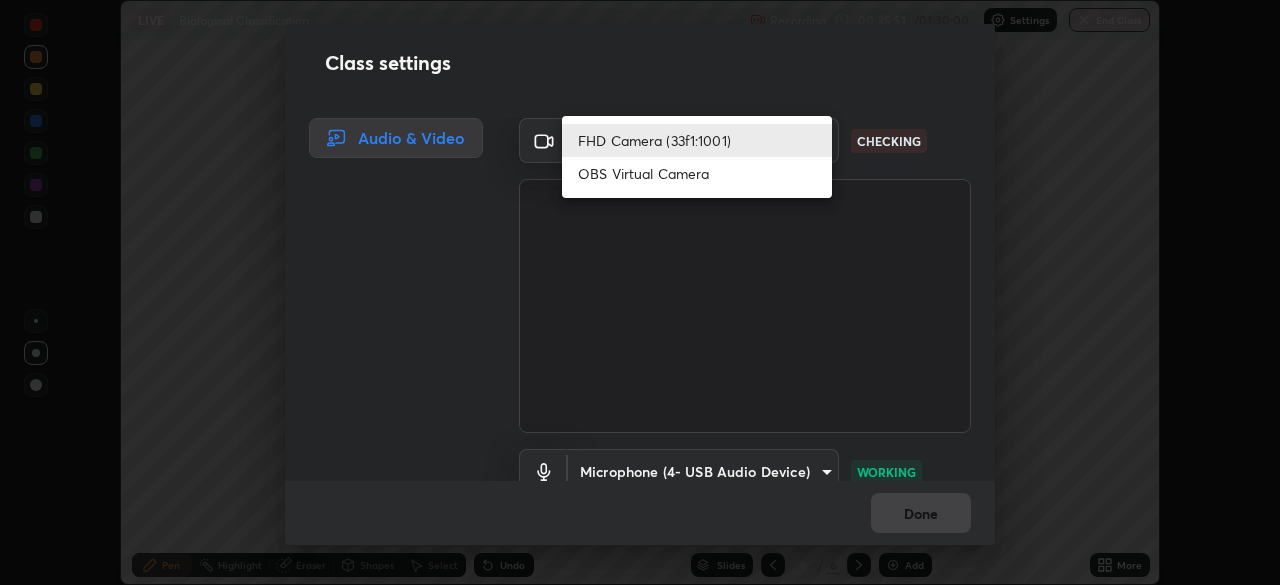 click on "OBS Virtual Camera" at bounding box center [697, 173] 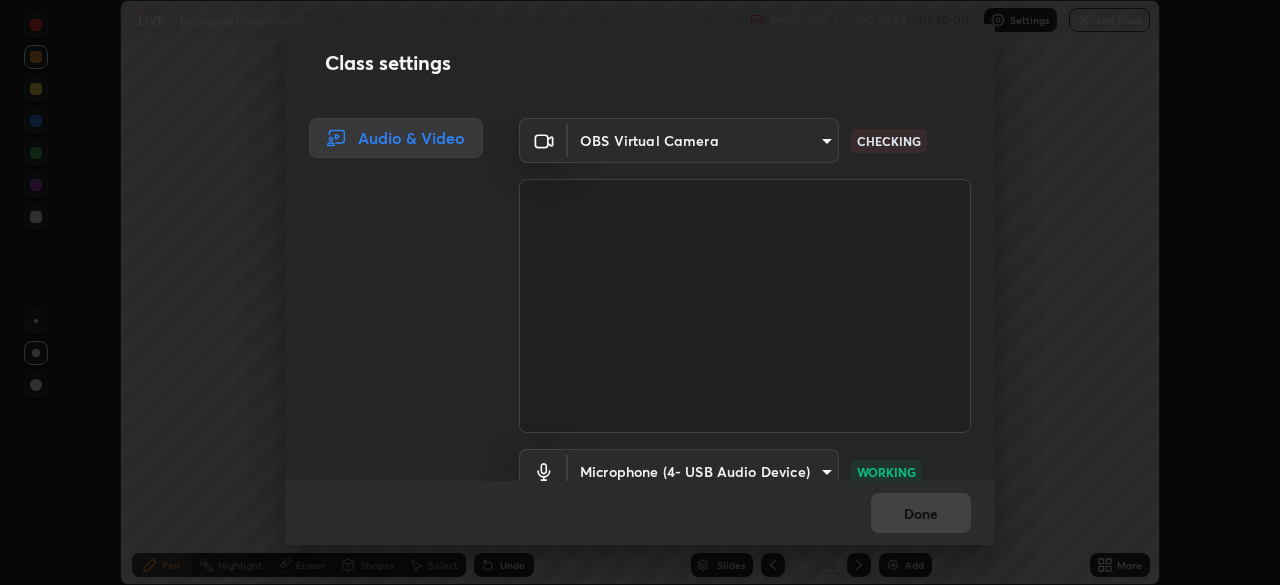 click on "Erase all LIVE Biological Classification Recording 00:35:51 / 01:30:00 Settings End Class Setting up your live class Biological Classification • L17 of Course On Botany for NEET Conquer 1 2026 [FIRST] [LAST] Pen Highlight Eraser Shapes Select Undo Slides 6 / 6 Add More No doubts shared Encourage your learners to ask a doubt for better clarity Report an issue Reason for reporting Buffering Chat not working Audio - Video sync issue Educator video quality low ​ Attach an image Report Class settings Audio & Video OBS Virtual Camera [HASH] CHECKING Microphone (4- USB Audio Device) [HASH] WORKING Done" at bounding box center (640, 292) 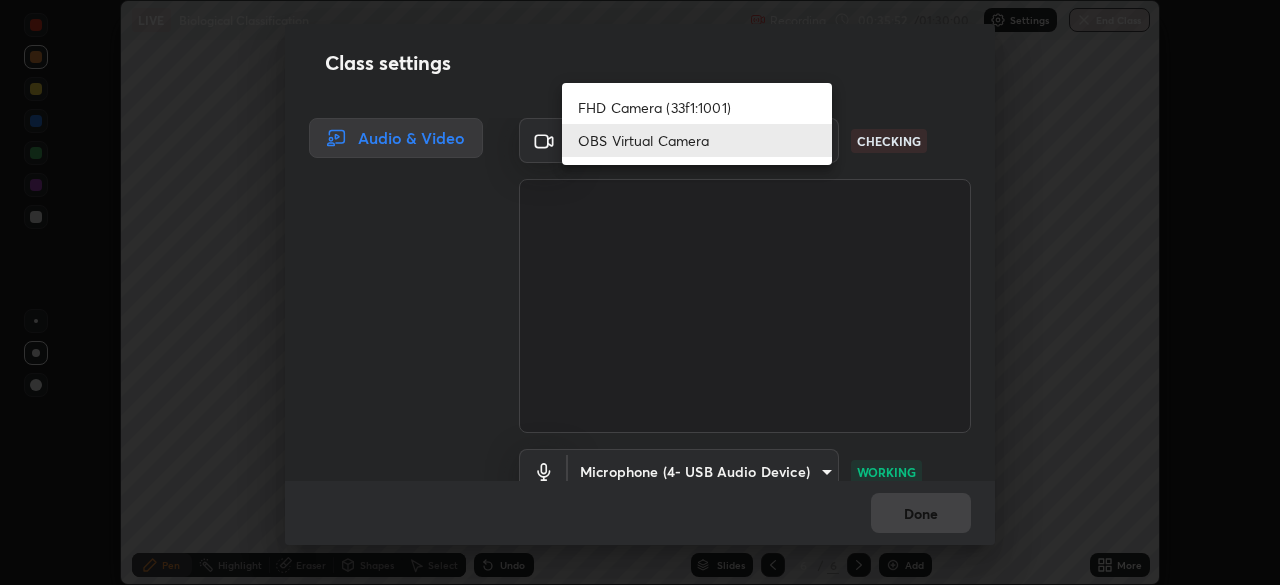 click on "FHD Camera (33f1:1001)" at bounding box center [697, 107] 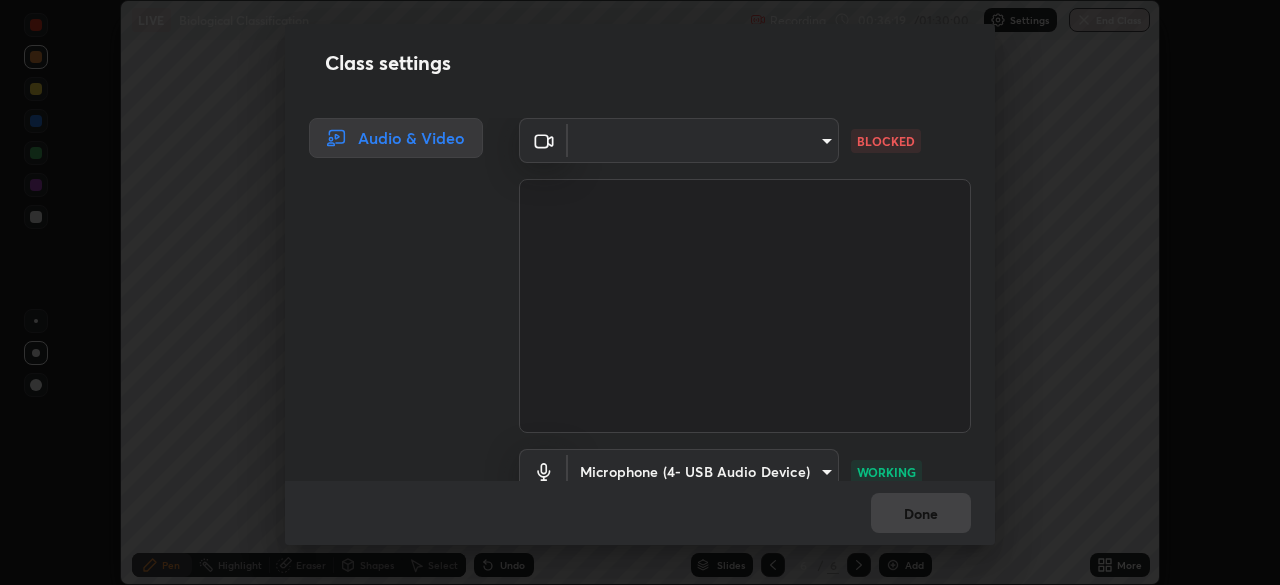 click on "Erase all LIVE Biological Classification Recording 00:36:19 / 01:30:00 Settings End Class Setting up your live class Biological Classification • L17 of Course On Botany for NEET Conquer 1 2026 [FIRST] [LAST] Pen Highlight Eraser Shapes Select Undo Slides 6 / 6 Add More No doubts shared Encourage your learners to ask a doubt for better clarity Report an issue Reason for reporting Buffering Chat not working Audio - Video sync issue Educator video quality low ​ Attach an image Report Class settings Audio & Video [HASH] BLOCKED Microphone (4- USB Audio Device) [HASH] WORKING Done" at bounding box center (640, 292) 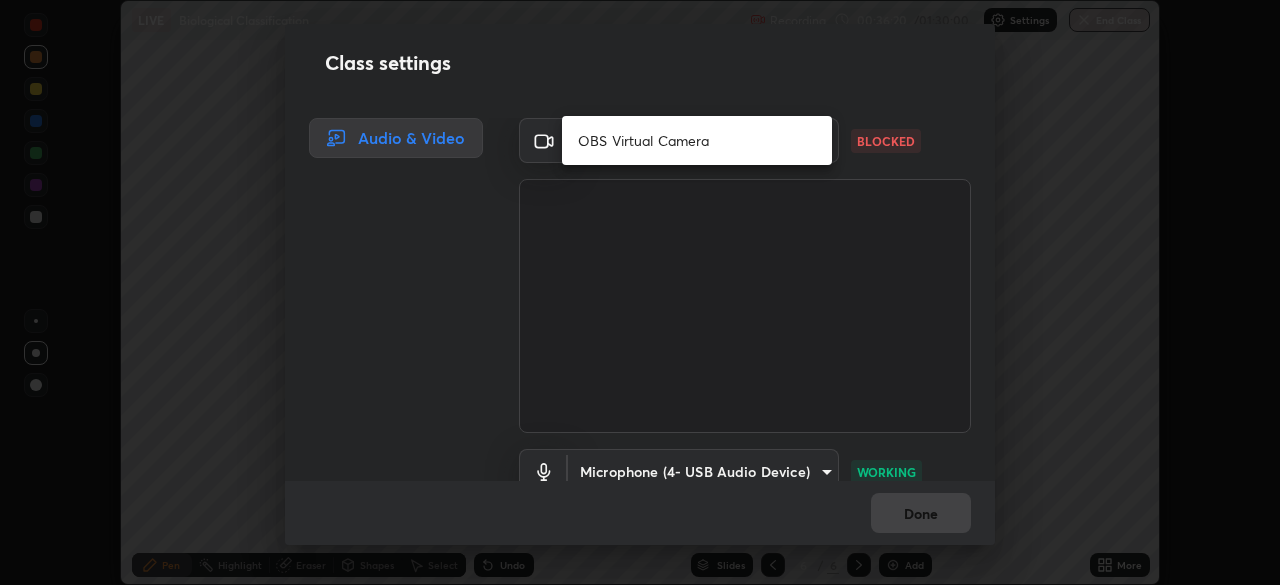 click on "OBS Virtual Camera" at bounding box center (697, 140) 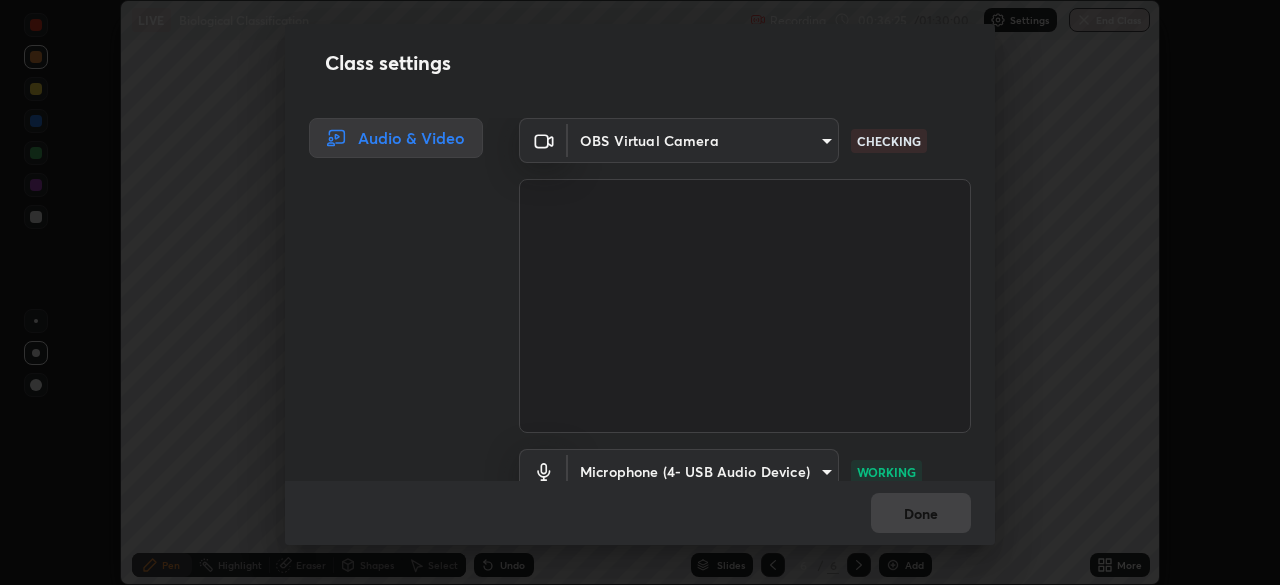click on "Erase all LIVE Biological Classification Recording 00:36:25 / 01:30:00 Settings End Class Setting up your live class Biological Classification • L17 of Course On Botany for NEET Conquer 1 2026 [FIRST] [LAST] Pen Highlight Eraser Shapes Select Undo Slides 6 / 6 Add More No doubts shared Encourage your learners to ask a doubt for better clarity Report an issue Reason for reporting Buffering Chat not working Audio - Video sync issue Educator video quality low ​ Attach an image Report Class settings Audio & Video OBS Virtual Camera [HASH] CHECKING Microphone (4- USB Audio Device) [HASH] WORKING Done" at bounding box center (640, 292) 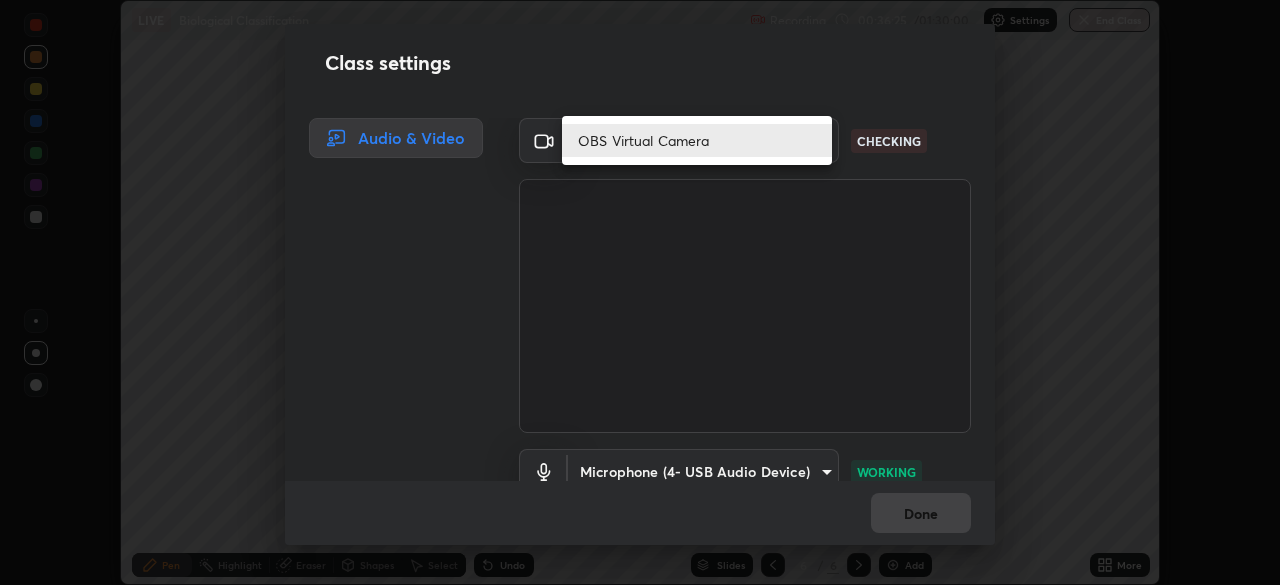 click on "OBS Virtual Camera" at bounding box center (697, 140) 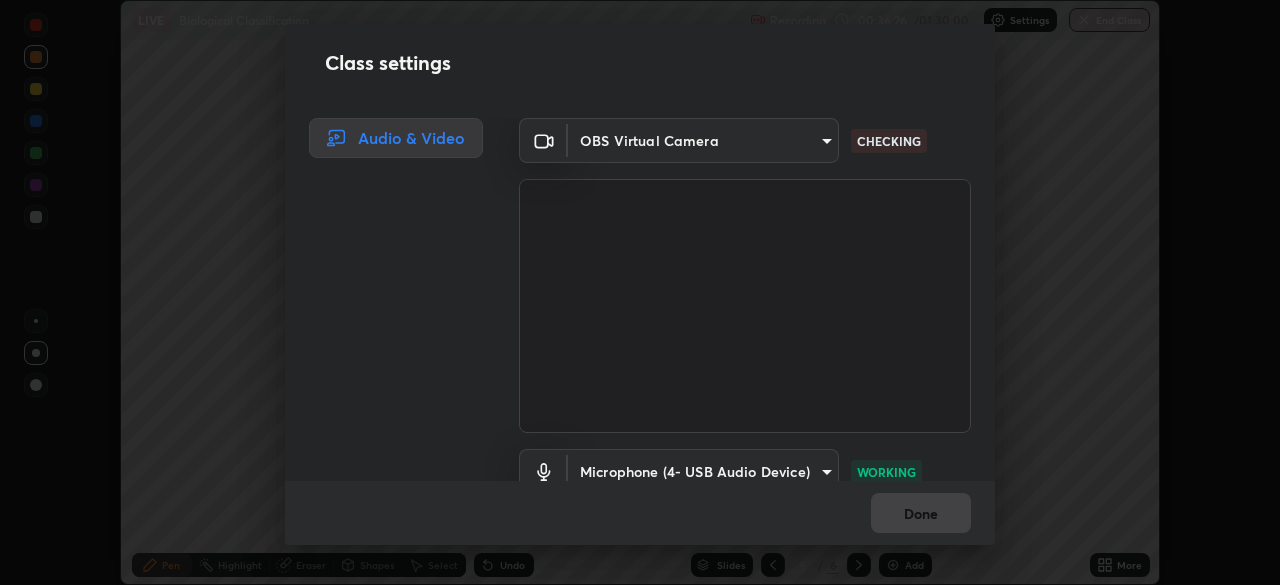 click on "Erase all LIVE Biological Classification Recording 00:36:26 / 01:30:00 Settings End Class Setting up your live class Biological Classification • L17 of Course On Botany for NEET Conquer 1 2026 [FIRST] [LAST] Pen Highlight Eraser Shapes Select Undo Slides 6 / 6 Add More No doubts shared Encourage your learners to ask a doubt for better clarity Report an issue Reason for reporting Buffering Chat not working Audio - Video sync issue Educator video quality low ​ Attach an image Report Class settings Audio & Video OBS Virtual Camera [HASH] CHECKING Microphone (4- USB Audio Device) [HASH] WORKING Done" at bounding box center (640, 292) 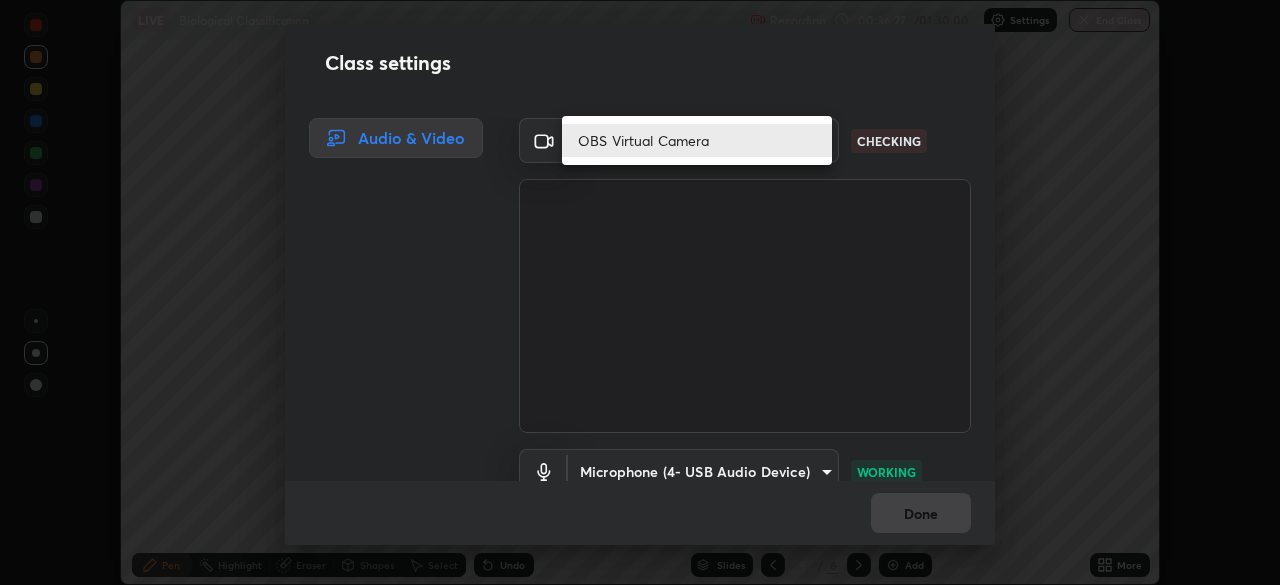 click on "OBS Virtual Camera" at bounding box center (697, 140) 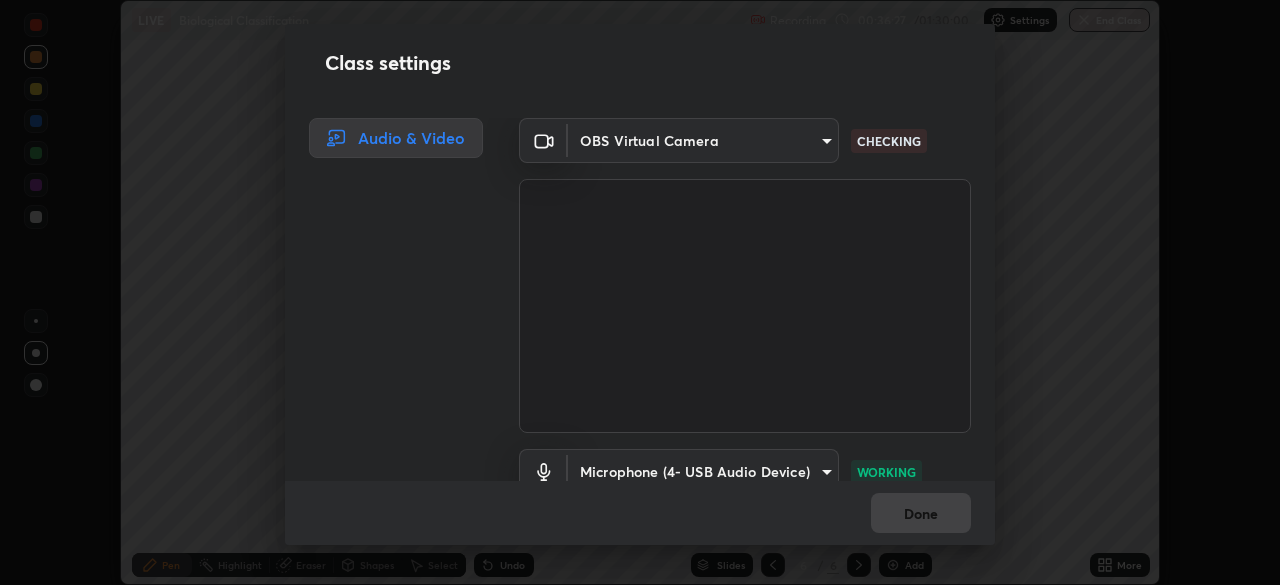 click on "Erase all LIVE Biological Classification Recording 00:36:27 / 01:30:00 Settings End Class Setting up your live class Biological Classification • L17 of Course On Botany for NEET Conquer 1 2026 [FIRST] [LAST] Pen Highlight Eraser Shapes Select Undo Slides 6 / 6 Add More No doubts shared Encourage your learners to ask a doubt for better clarity Report an issue Reason for reporting Buffering Chat not working Audio - Video sync issue Educator video quality low ​ Attach an image Report Class settings Audio & Video OBS Virtual Camera [HASH] CHECKING Microphone (4- USB Audio Device) [HASH] WORKING Done" at bounding box center (640, 292) 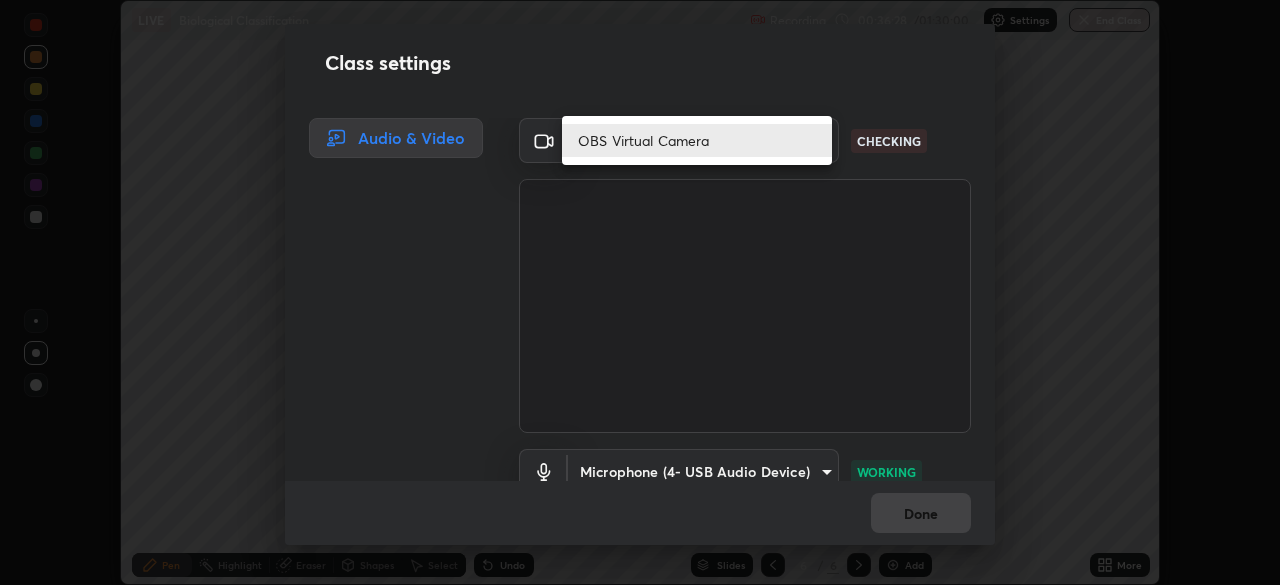 click on "OBS Virtual Camera" at bounding box center [697, 140] 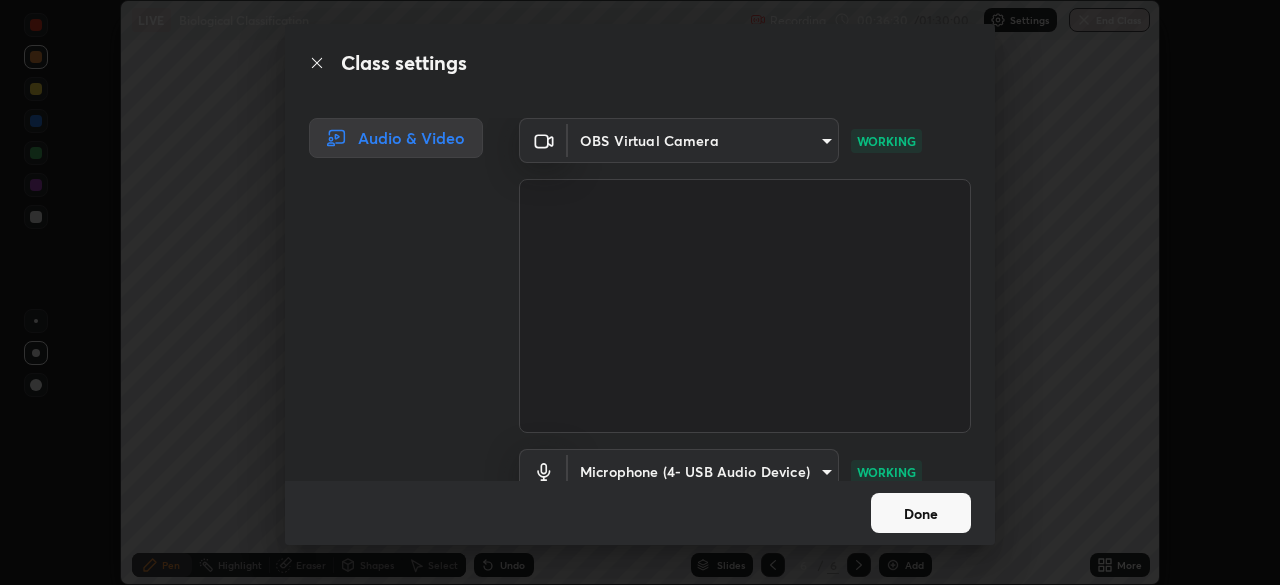 click on "Erase all LIVE Biological Classification Recording 00:36:30 / 01:30:00 Settings End Class Setting up your live class Biological Classification • L17 of Course On Botany for NEET Conquer 1 2026 [FIRST] [LAST] Pen Highlight Eraser Shapes Select Undo Slides 6 / 6 Add More No doubts shared Encourage your learners to ask a doubt for better clarity Report an issue Reason for reporting Buffering Chat not working Audio - Video sync issue Educator video quality low ​ Attach an image Report Class settings Audio & Video OBS Virtual Camera [HASH] WORKING Microphone (4- USB Audio Device) [HASH] WORKING Done" at bounding box center [640, 292] 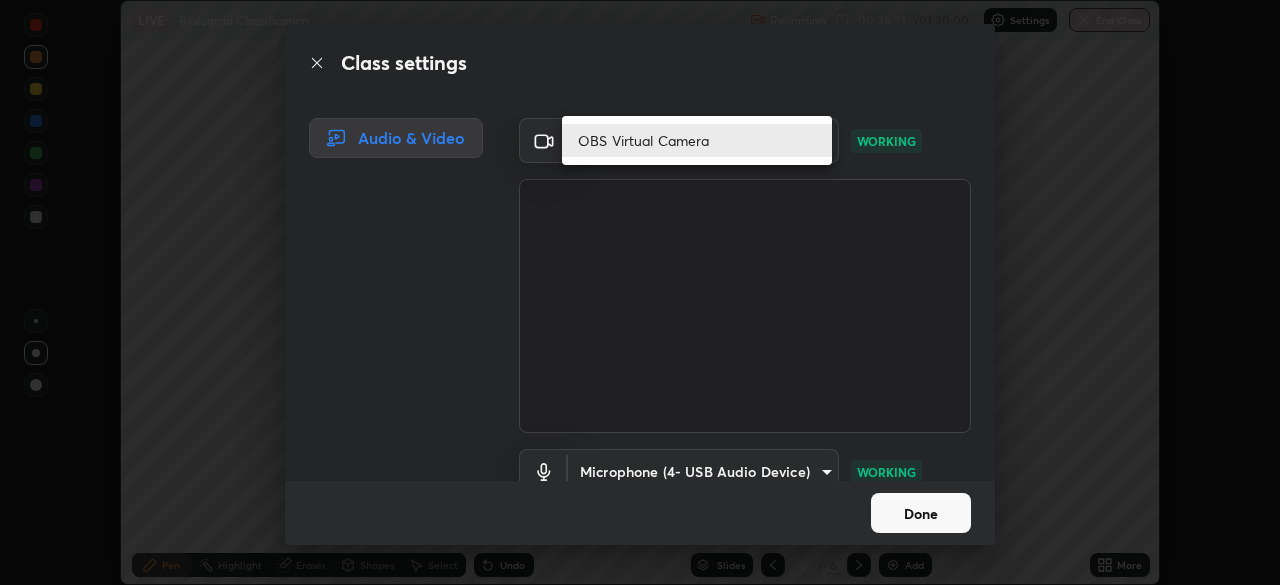 click on "OBS Virtual Camera" at bounding box center (697, 140) 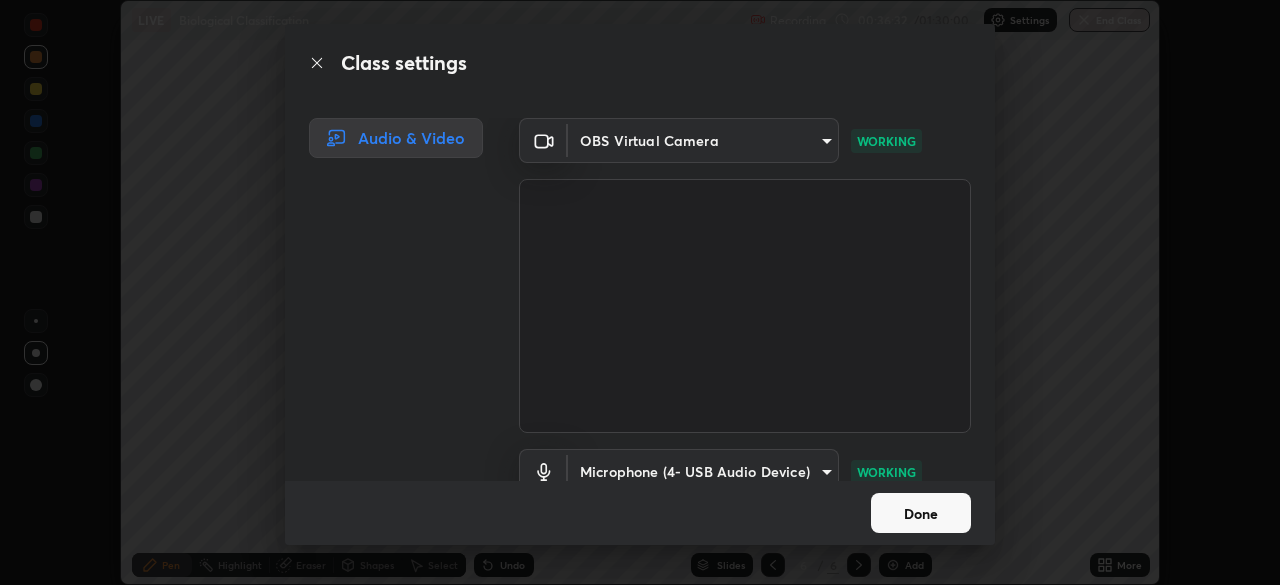 click on "Erase all LIVE Biological Classification Recording 00:36:32 / 01:30:00 Settings End Class Setting up your live class Biological Classification • L17 of Course On Botany for NEET Conquer 1 2026 [FIRST] [LAST] Pen Highlight Eraser Shapes Select Undo Slides 6 / 6 Add More No doubts shared Encourage your learners to ask a doubt for better clarity Report an issue Reason for reporting Buffering Chat not working Audio - Video sync issue Educator video quality low ​ Attach an image Report Class settings Audio & Video OBS Virtual Camera [HASH] WORKING Microphone (4- USB Audio Device) [HASH] WORKING Done" at bounding box center (640, 292) 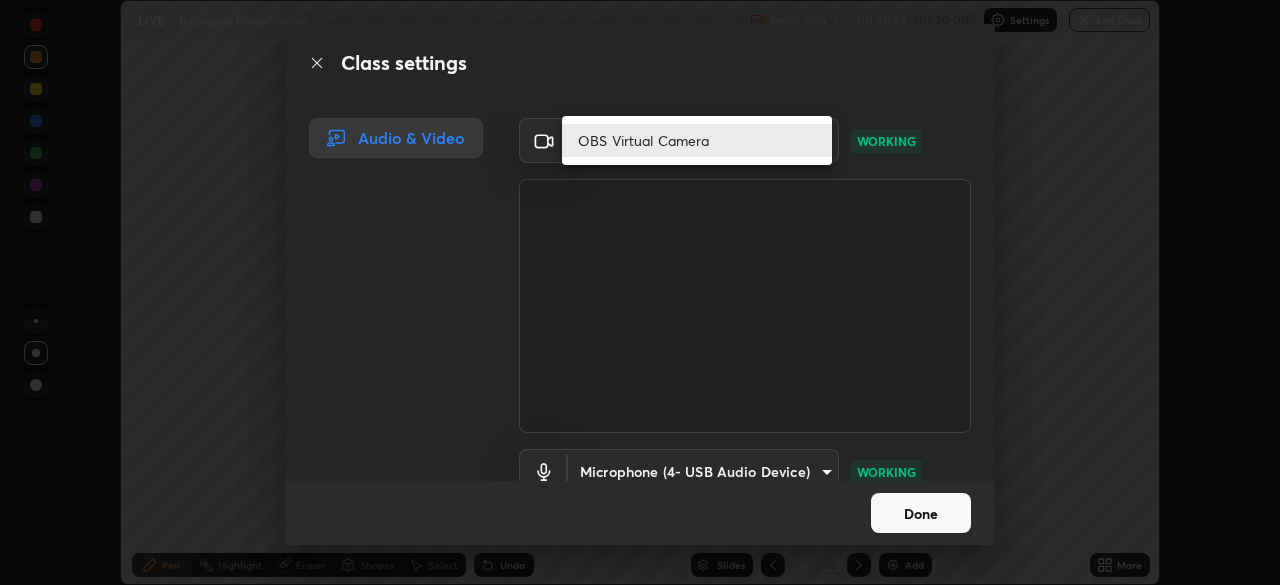 click on "OBS Virtual Camera" at bounding box center [697, 140] 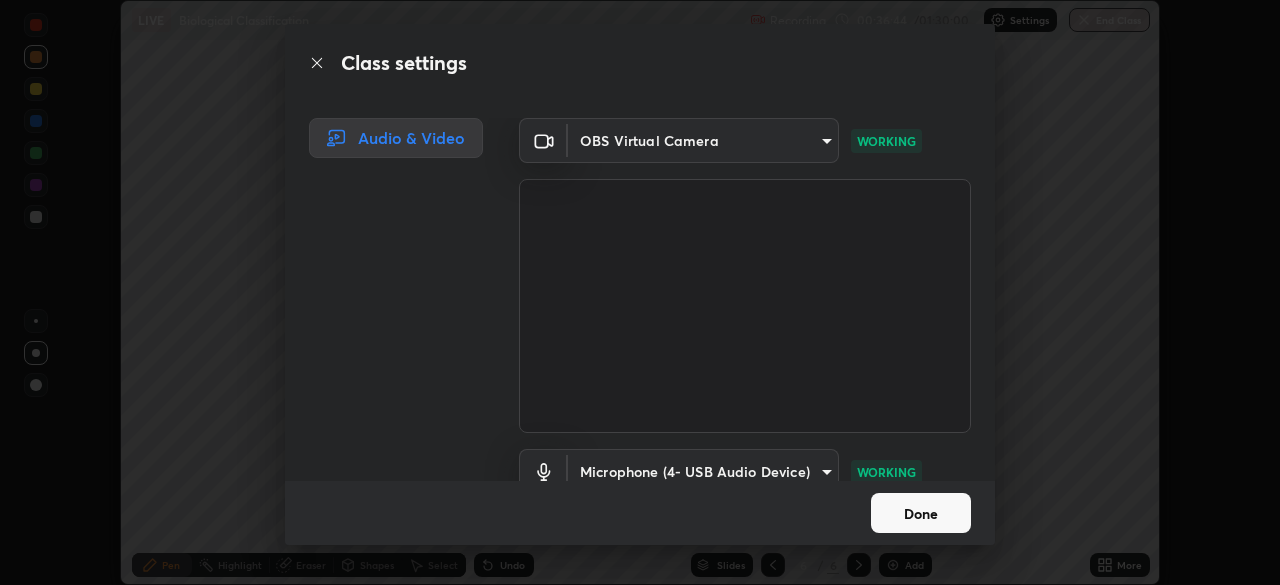 click on "Erase all LIVE Biological Classification Recording 00:36:44 / 01:30:00 Settings End Class Setting up your live class Biological Classification • L17 of Course On Botany for NEET Conquer 1 2026 [FIRST] [LAST] Pen Highlight Eraser Shapes Select Undo Slides 6 / 6 Add More No doubts shared Encourage your learners to ask a doubt for better clarity Report an issue Reason for reporting Buffering Chat not working Audio - Video sync issue Educator video quality low ​ Attach an image Report Class settings Audio & Video OBS Virtual Camera [HASH] WORKING Microphone (4- USB Audio Device) [HASH] WORKING Done" at bounding box center [640, 292] 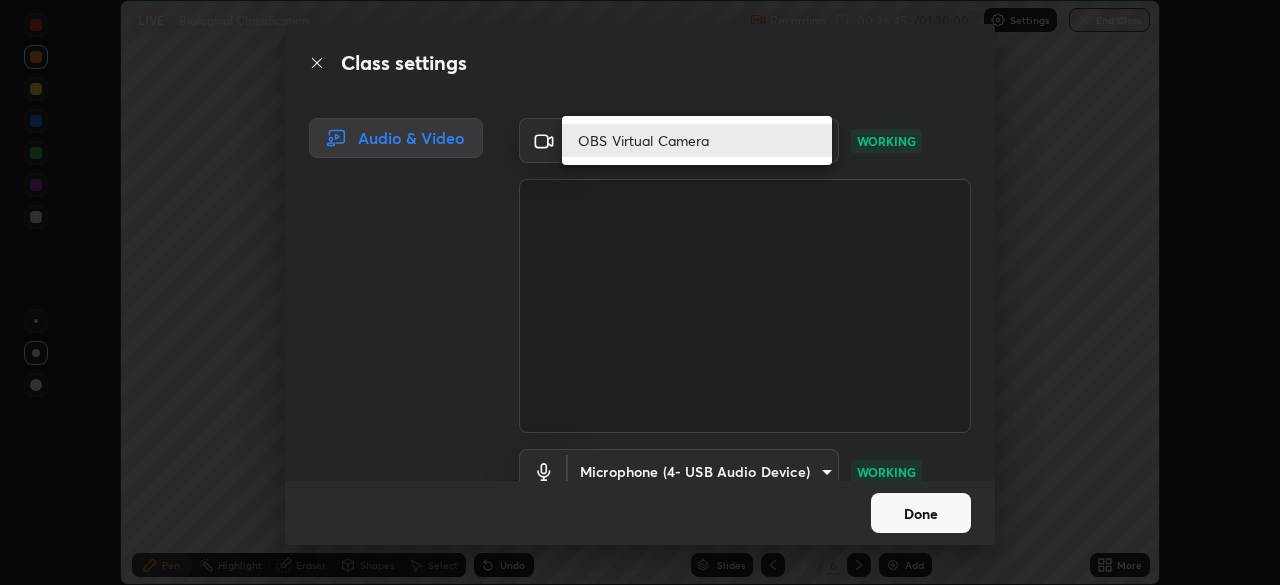 click on "OBS Virtual Camera" at bounding box center [697, 140] 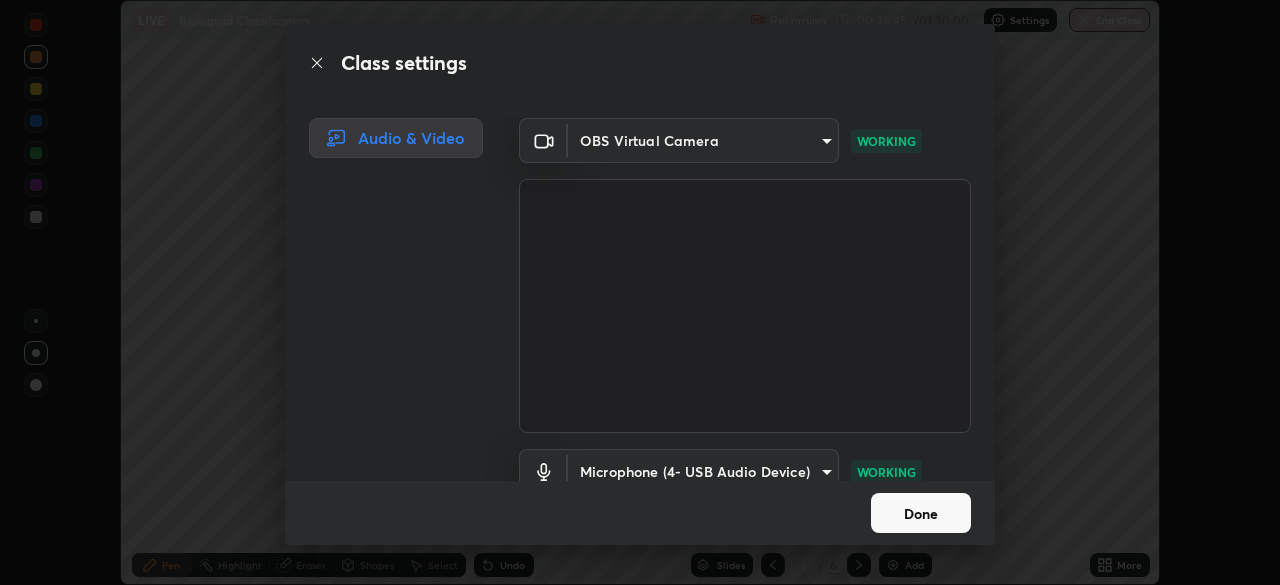 click on "Erase all LIVE Biological Classification Recording 00:36:45 / 01:30:00 Settings End Class Setting up your live class Biological Classification • L17 of Course On Botany for NEET Conquer 1 2026 [FIRST] [LAST] Pen Highlight Eraser Shapes Select Undo Slides 6 / 6 Add More No doubts shared Encourage your learners to ask a doubt for better clarity Report an issue Reason for reporting Buffering Chat not working Audio - Video sync issue Educator video quality low ​ Attach an image Report Class settings Audio & Video OBS Virtual Camera [HASH] WORKING Microphone (4- USB Audio Device) [HASH] WORKING Done" at bounding box center [640, 292] 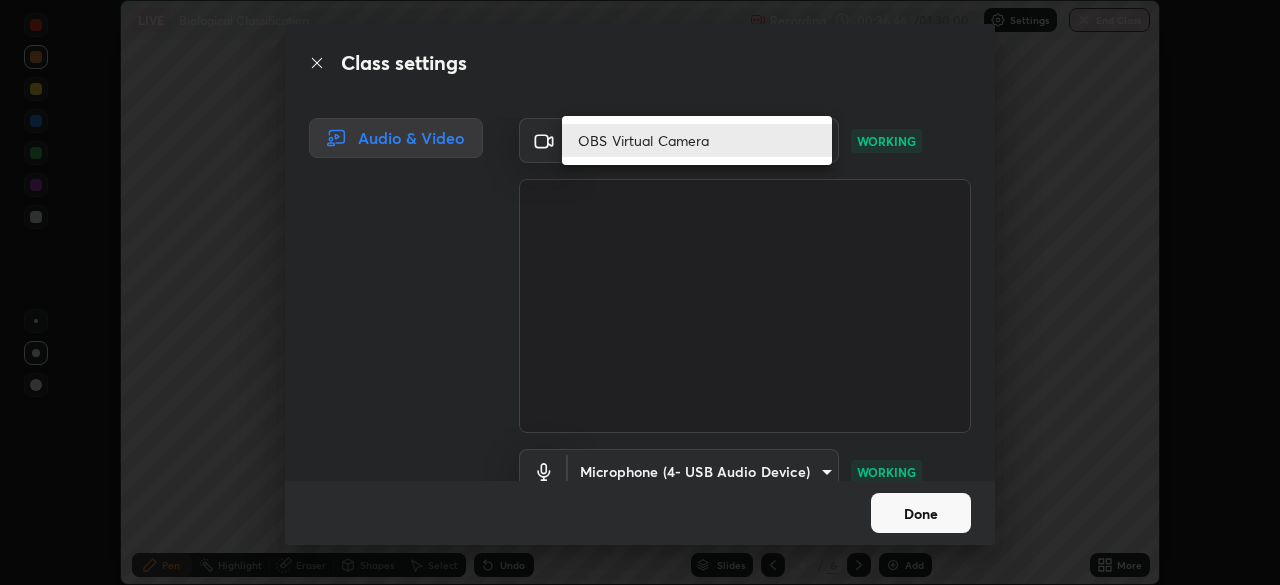 click on "OBS Virtual Camera" at bounding box center [697, 140] 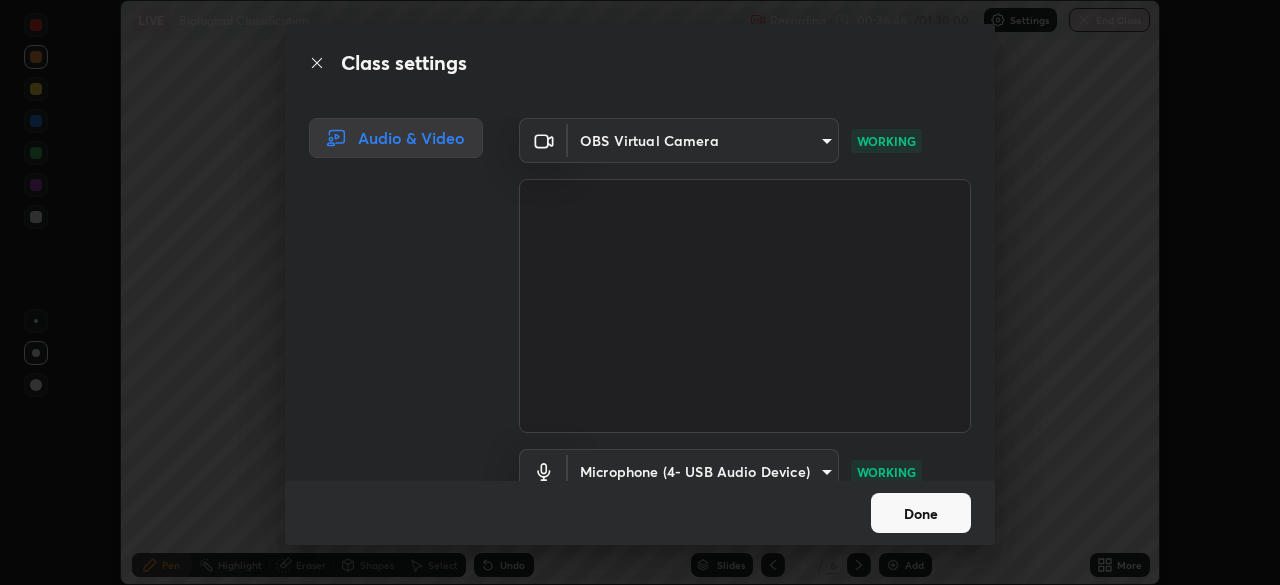 click on "Erase all LIVE Biological Classification Recording 00:36:46 / 01:30:00 Settings End Class Setting up your live class Biological Classification • L17 of Course On Botany for NEET Conquer 1 2026 [FIRST] [LAST] Pen Highlight Eraser Shapes Select Undo Slides 6 / 6 Add More No doubts shared Encourage your learners to ask a doubt for better clarity Report an issue Reason for reporting Buffering Chat not working Audio - Video sync issue Educator video quality low ​ Attach an image Report Class settings Audio & Video OBS Virtual Camera [HASH] WORKING Microphone (4- USB Audio Device) [HASH] WORKING Done" at bounding box center [640, 292] 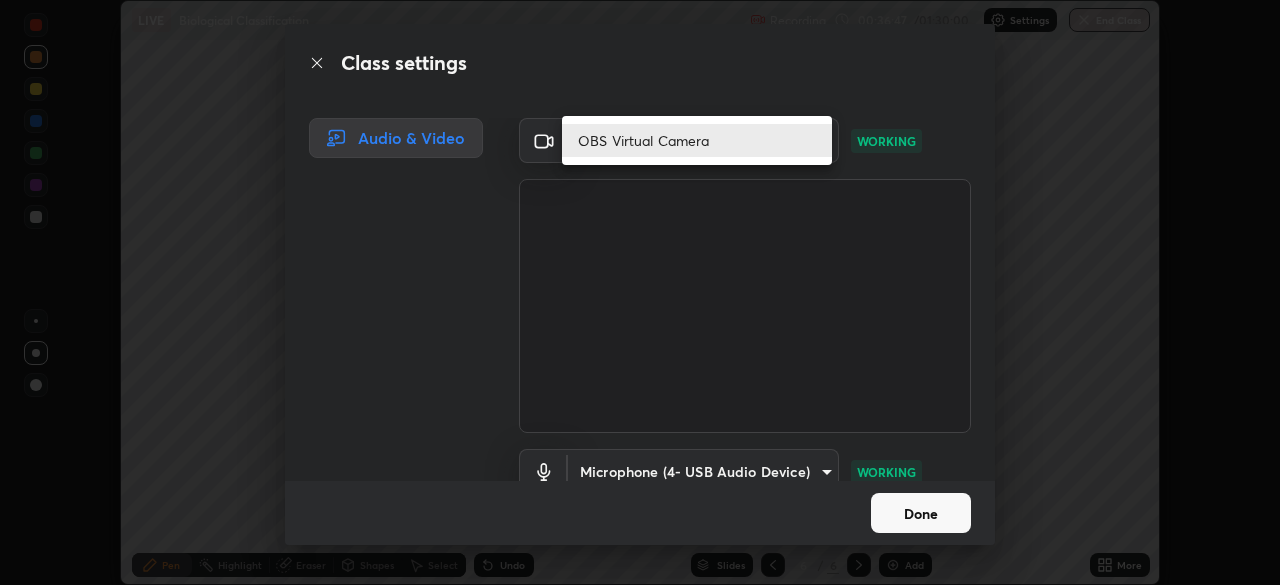 click on "OBS Virtual Camera" at bounding box center [697, 140] 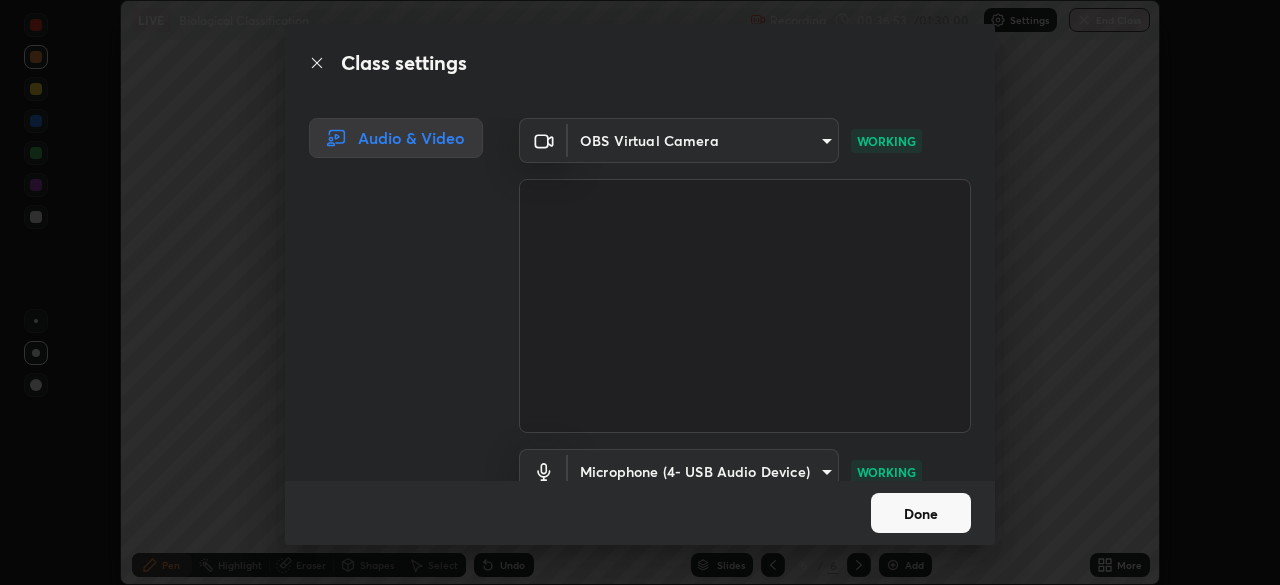click on "Erase all LIVE Biological Classification Recording 00:36:53 / 01:30:00 Settings End Class Setting up your live class Biological Classification • L17 of Course On Botany for NEET Conquer 1 2026 [FIRST] [LAST] Pen Highlight Eraser Shapes Select Undo Slides 6 / 6 Add More No doubts shared Encourage your learners to ask a doubt for better clarity Report an issue Reason for reporting Buffering Chat not working Audio - Video sync issue Educator video quality low ​ Attach an image Report Class settings Audio & Video OBS Virtual Camera [HASH] WORKING Microphone (4- USB Audio Device) [HASH] WORKING Done" at bounding box center (640, 292) 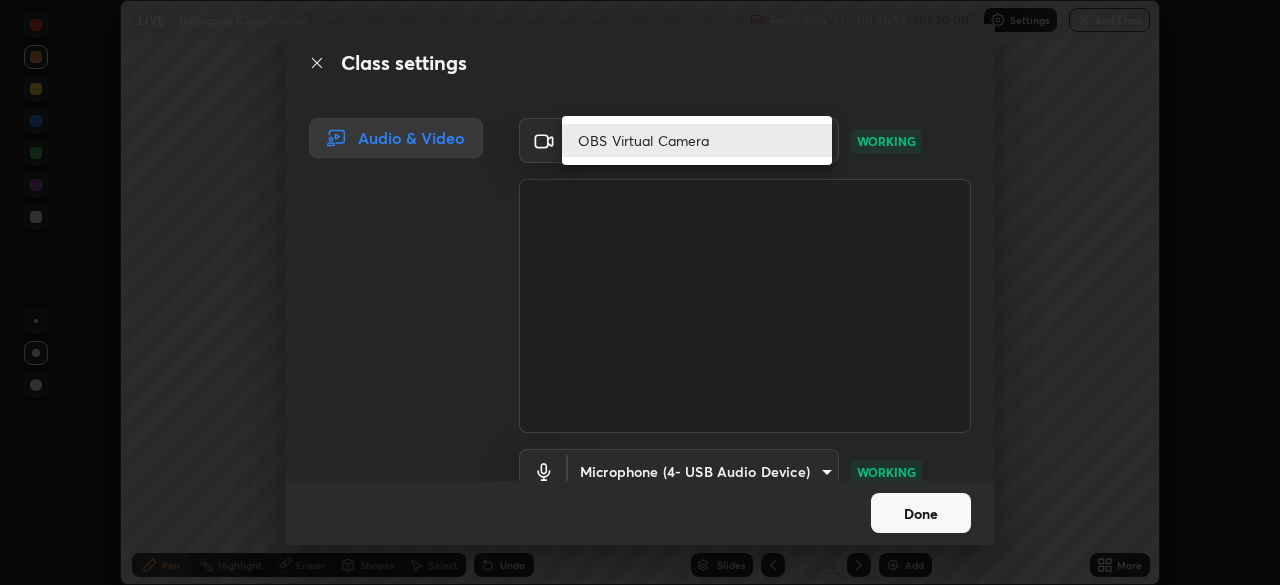 click at bounding box center [640, 292] 